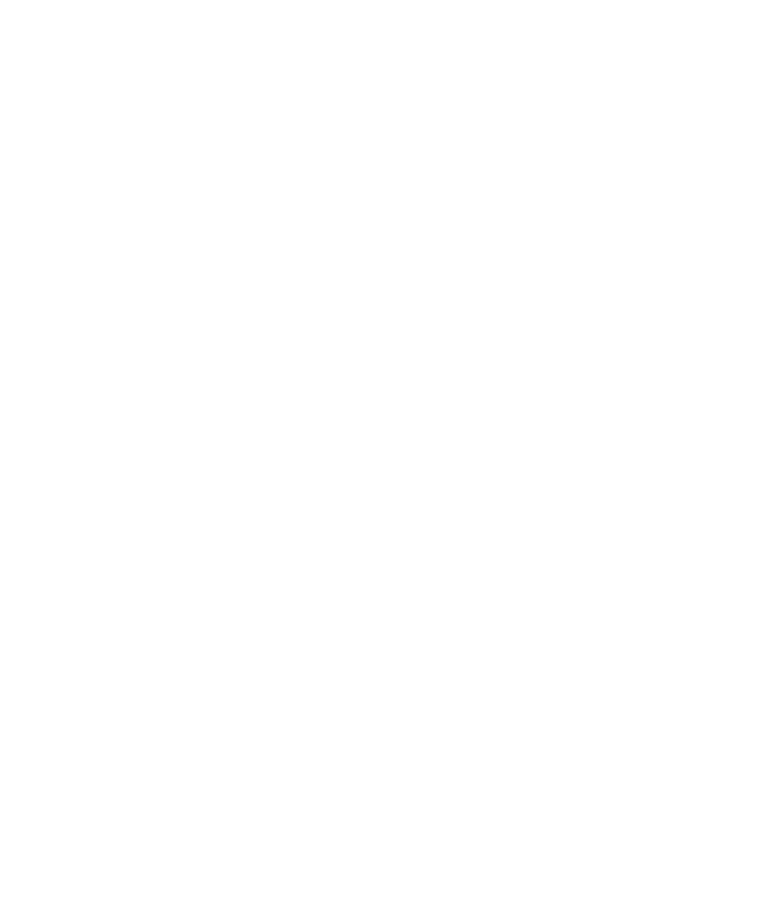 scroll, scrollTop: 0, scrollLeft: 0, axis: both 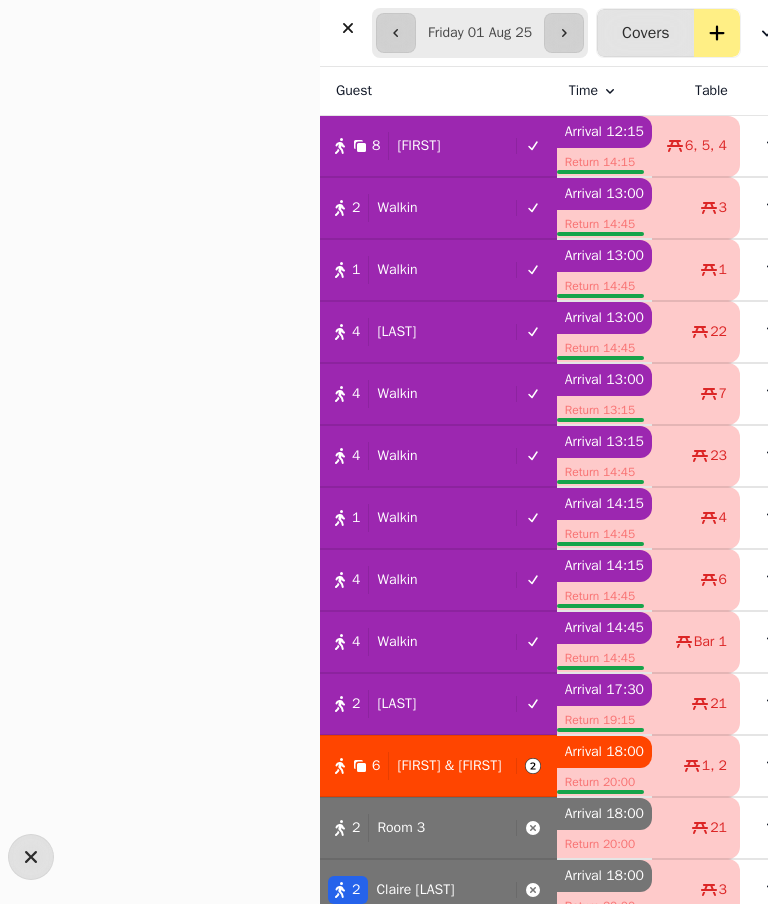 select on "**********" 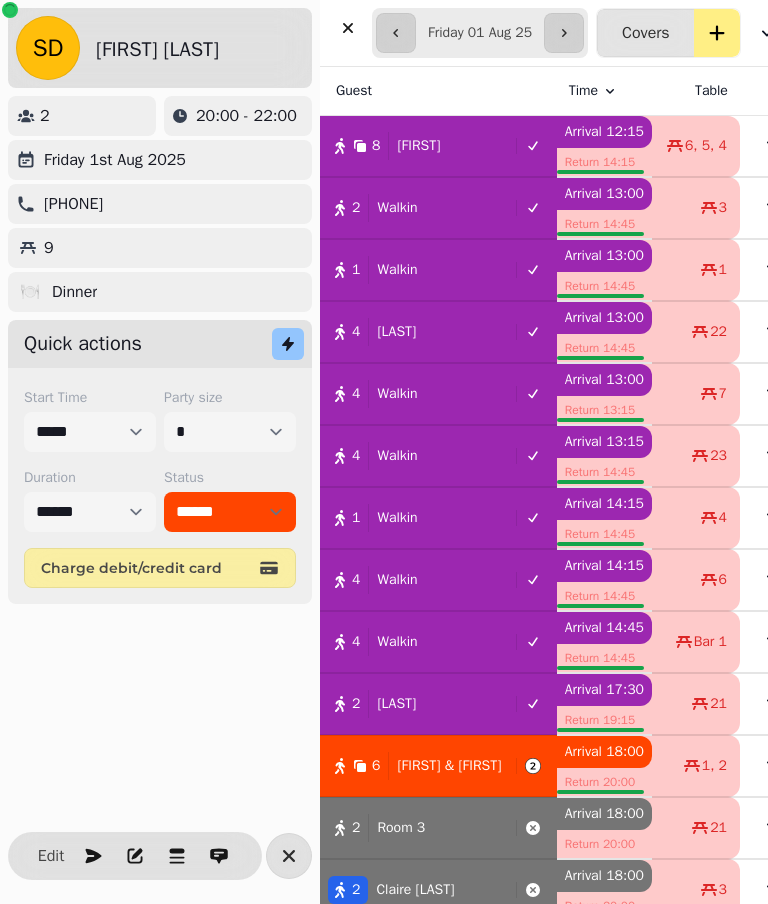 scroll, scrollTop: 698, scrollLeft: 0, axis: vertical 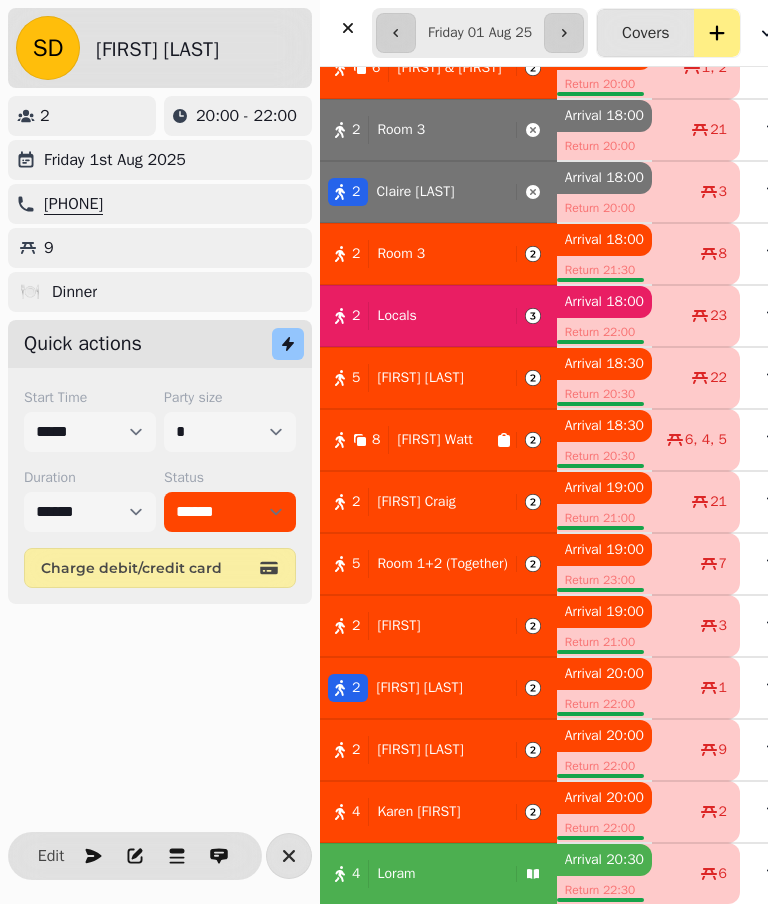 click 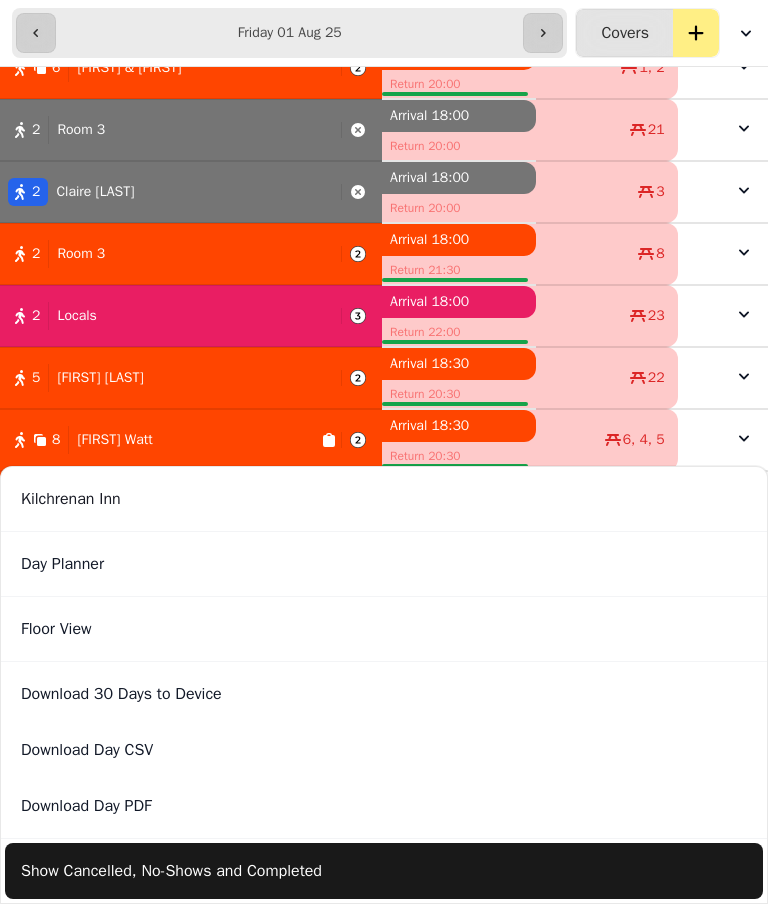 scroll, scrollTop: 698, scrollLeft: 0, axis: vertical 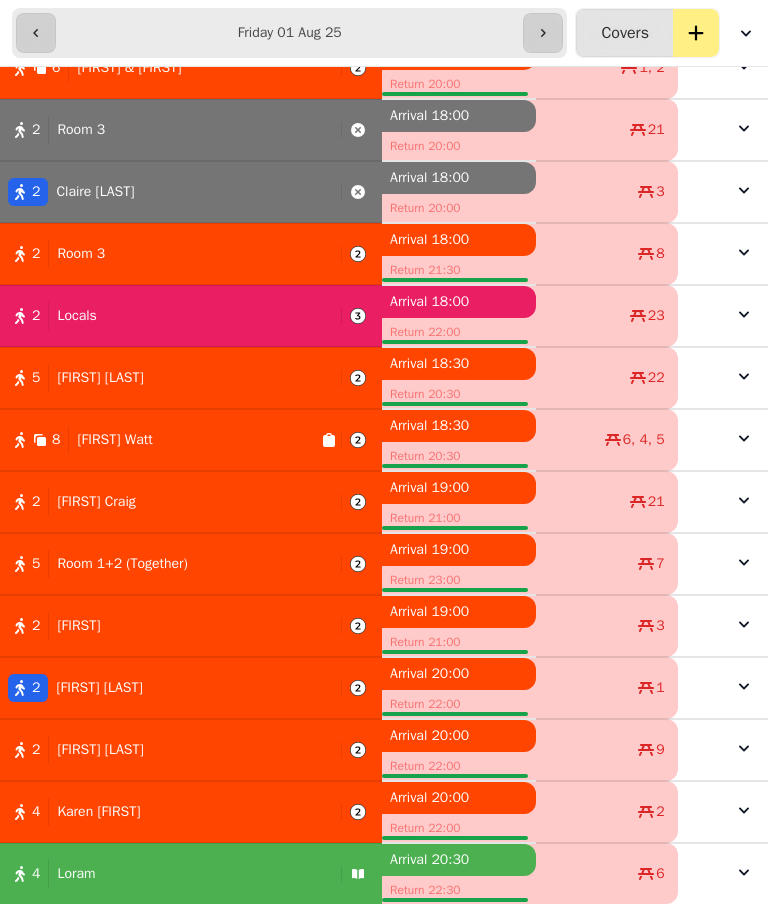 click on "23" at bounding box center [607, 316] 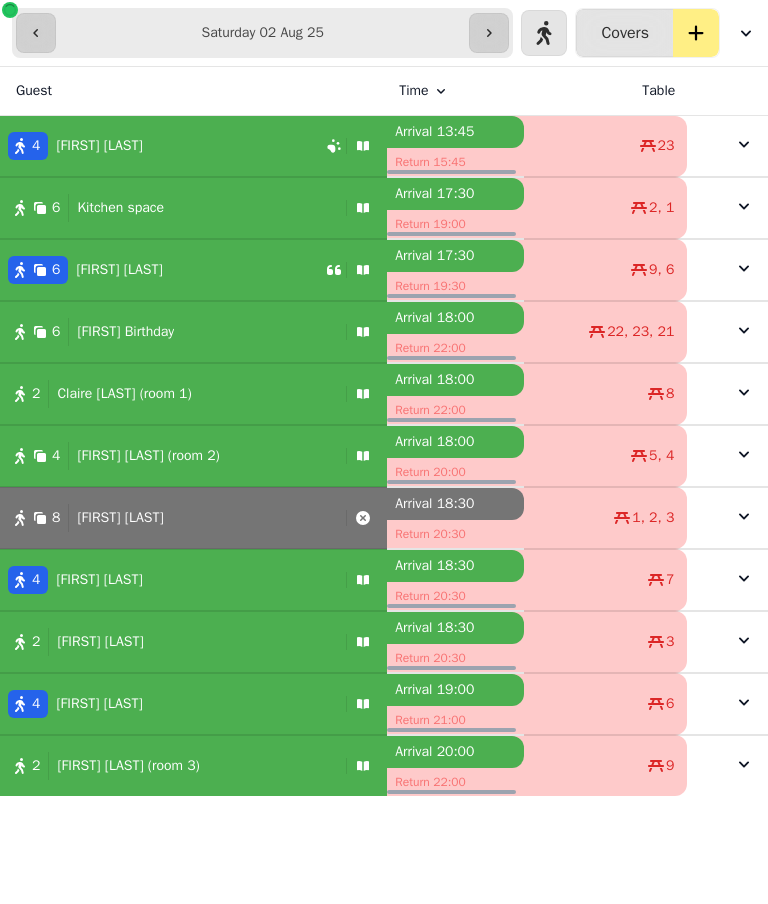 scroll, scrollTop: 0, scrollLeft: 0, axis: both 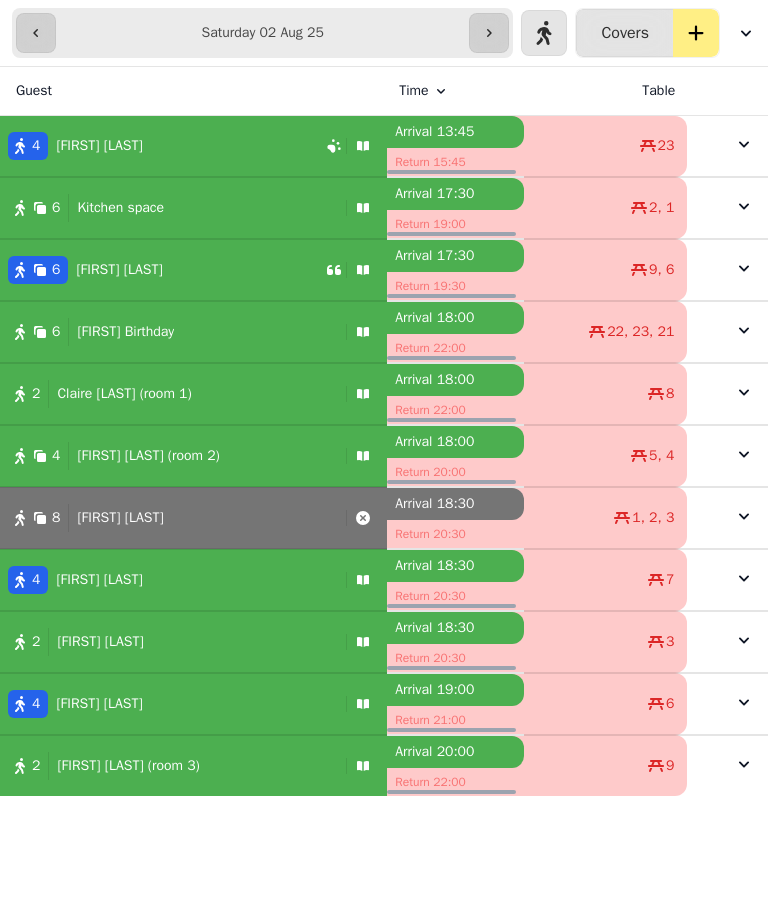click on "8 [FIRST] [LAST]" at bounding box center (169, 518) 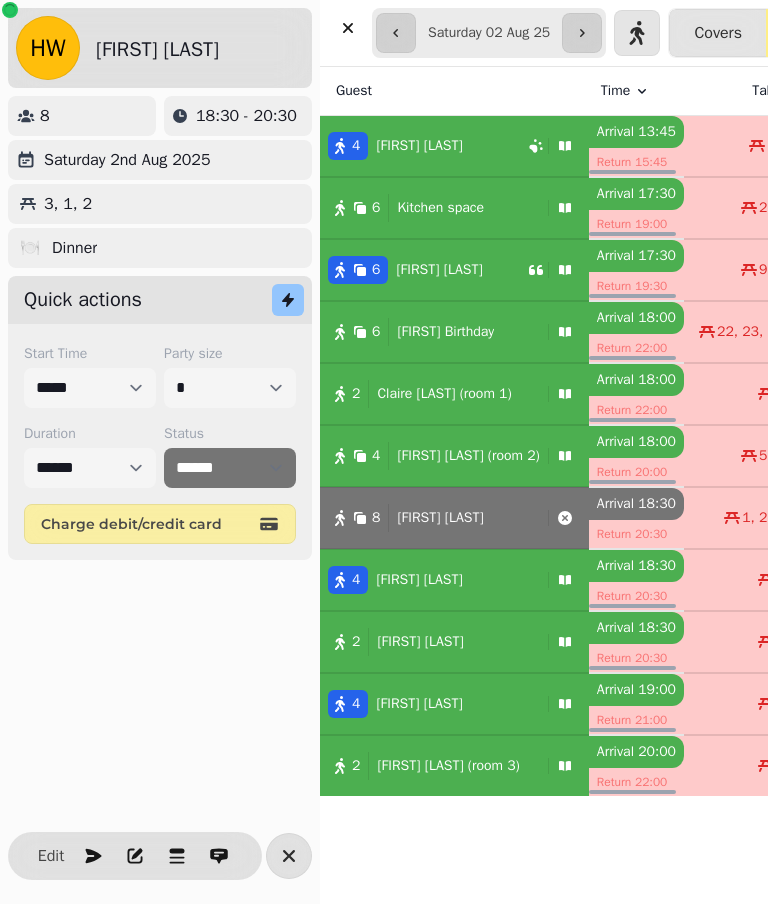 click 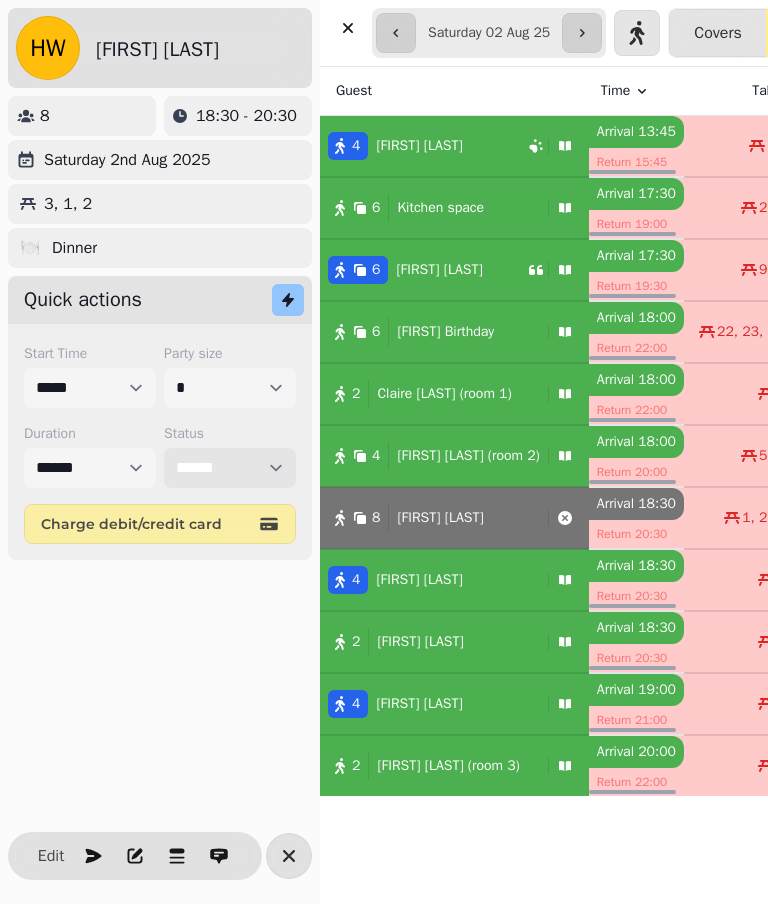 click on "**********" at bounding box center [230, 468] 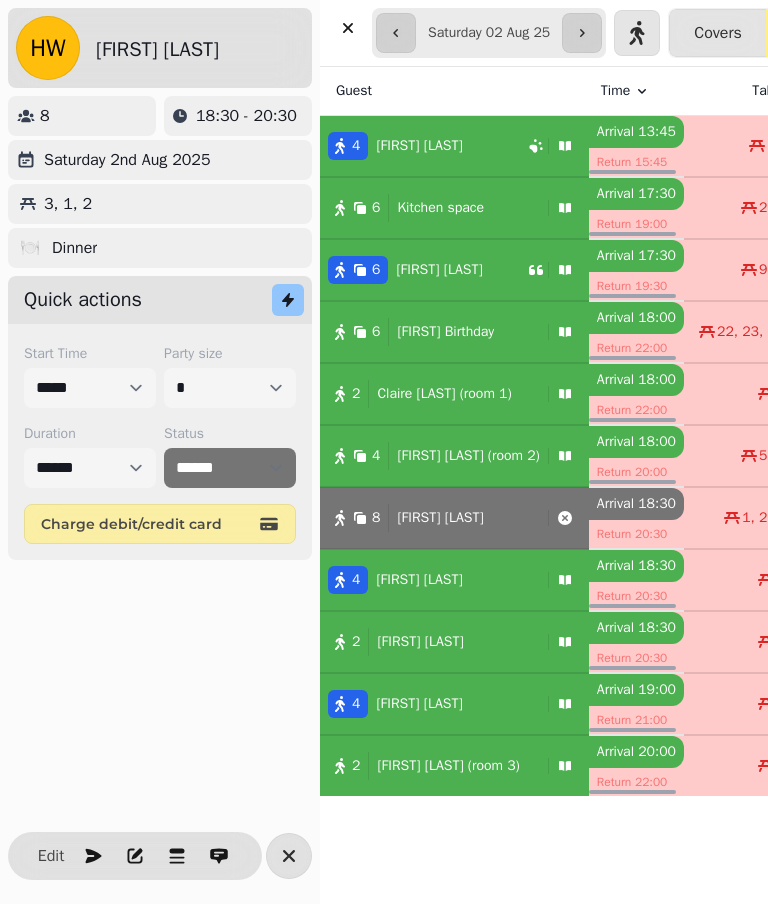 click at bounding box center (289, 856) 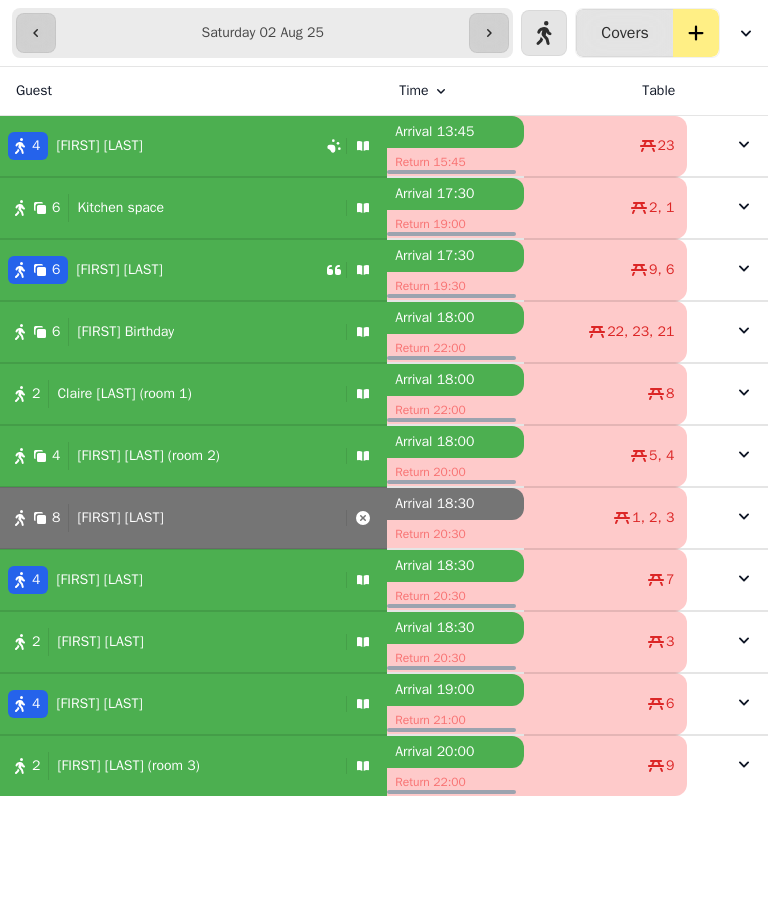 click on "8 [FIRST] [LAST]" at bounding box center [169, 518] 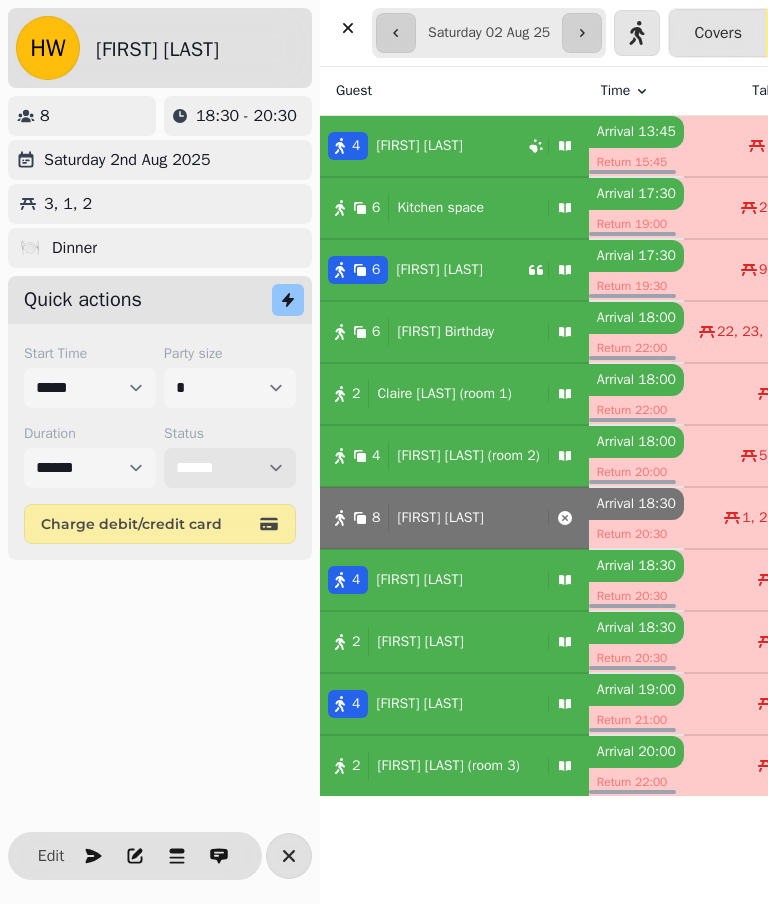 click on "**********" at bounding box center (230, 468) 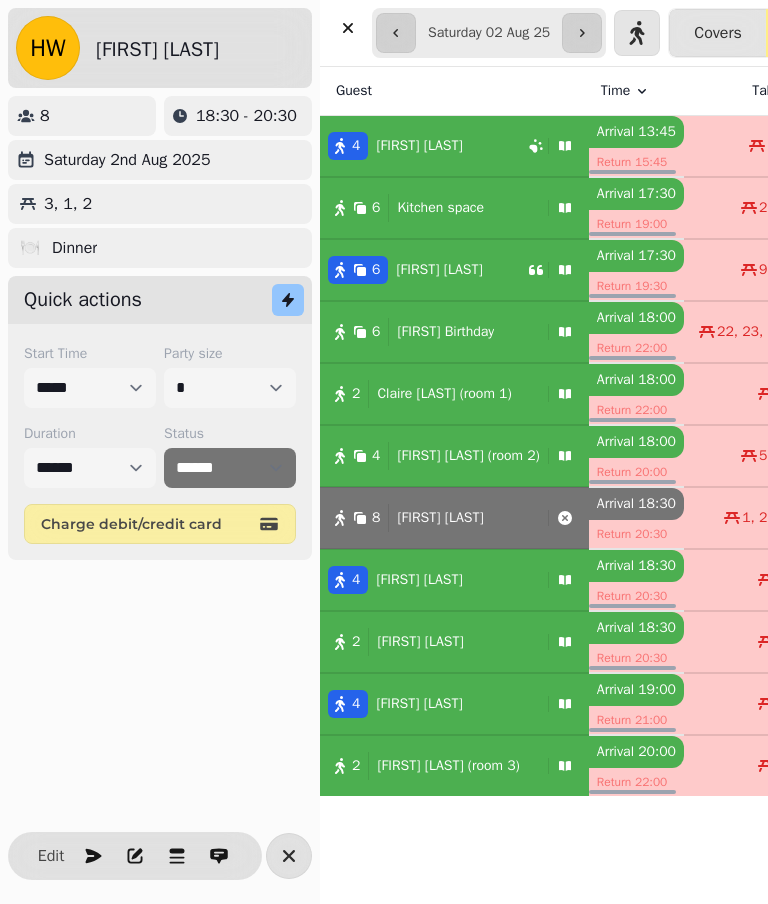 click 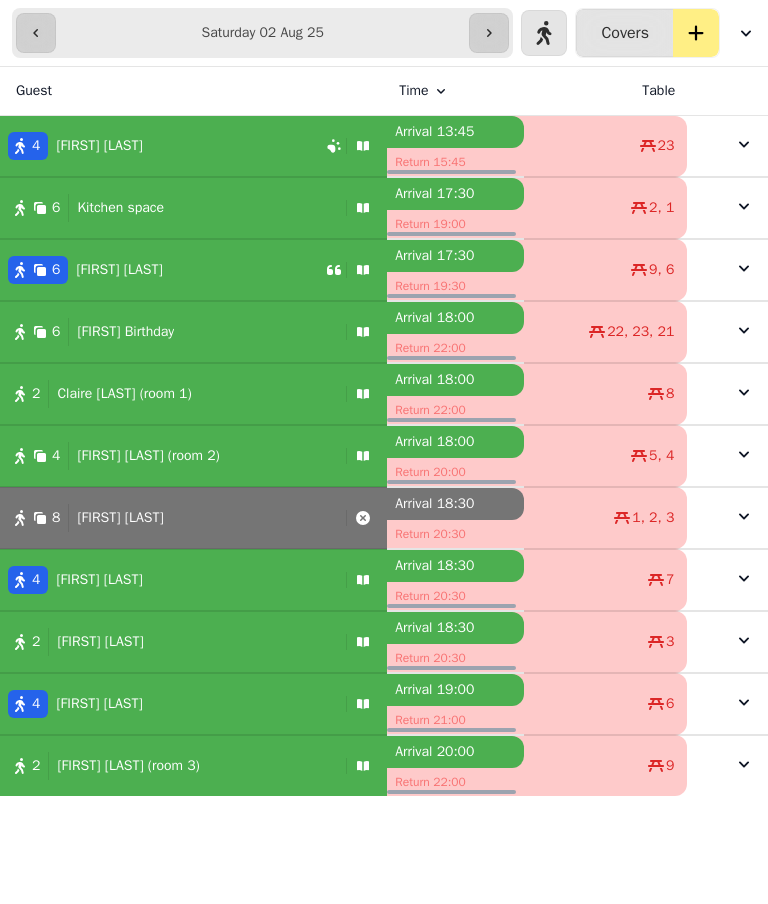 click on "[FIRST] [LAST]" at bounding box center [119, 270] 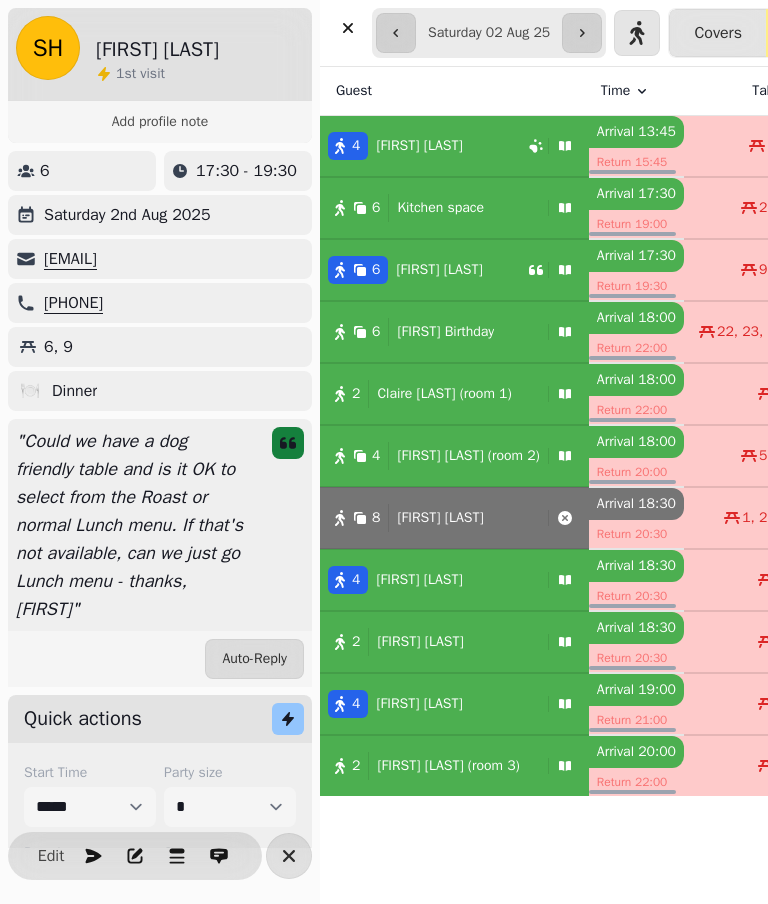 scroll, scrollTop: 288, scrollLeft: 0, axis: vertical 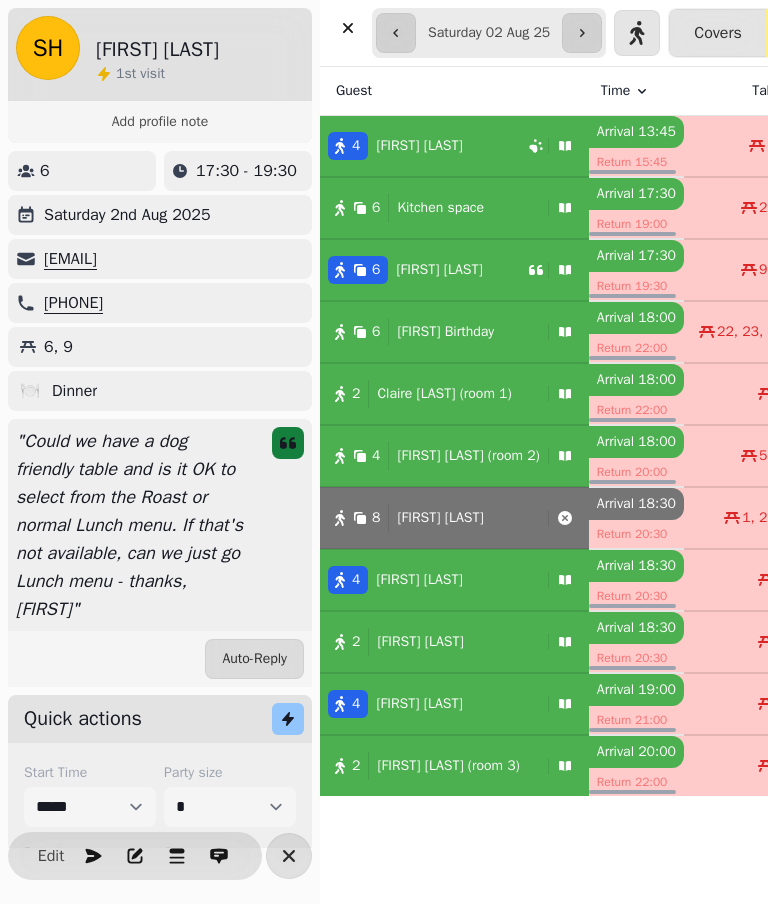 click at bounding box center (289, 856) 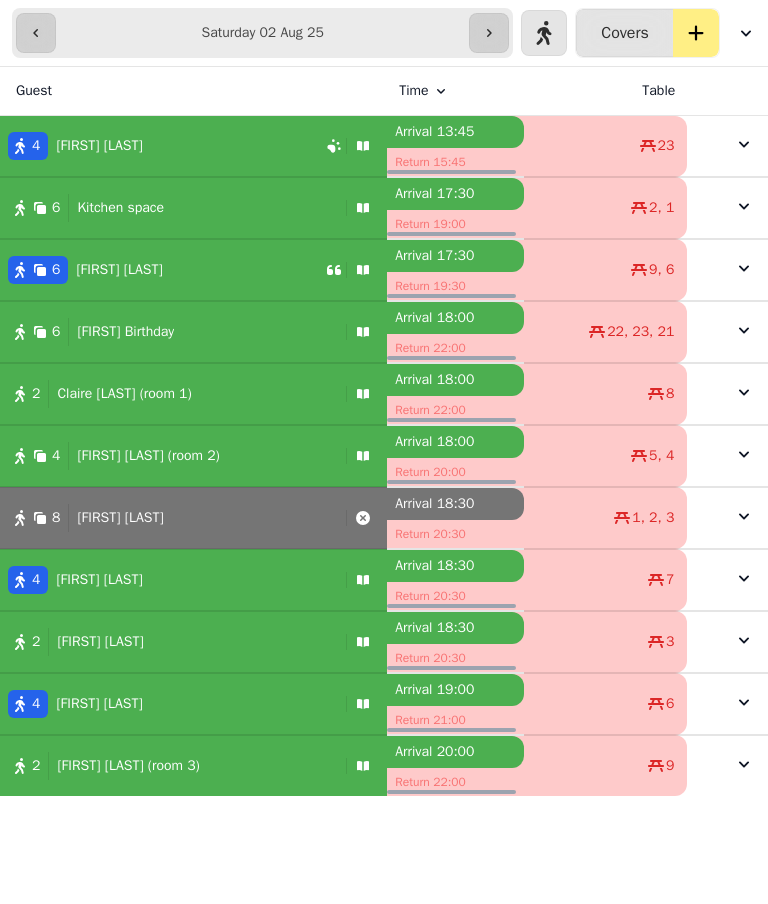 scroll, scrollTop: 0, scrollLeft: 0, axis: both 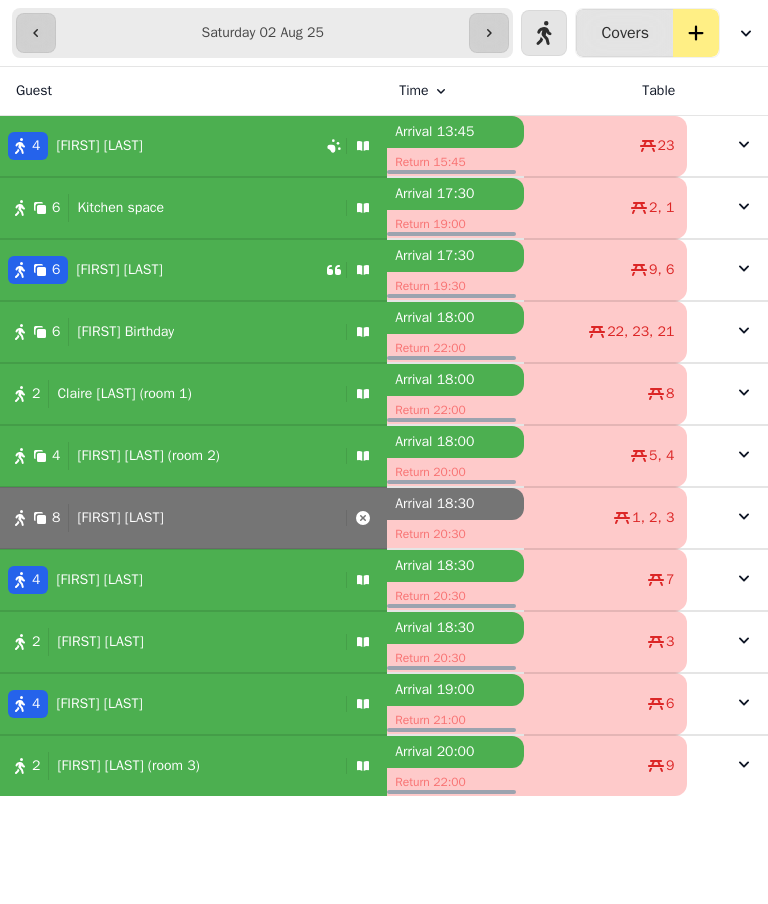 click on "Kitchen space" at bounding box center [120, 208] 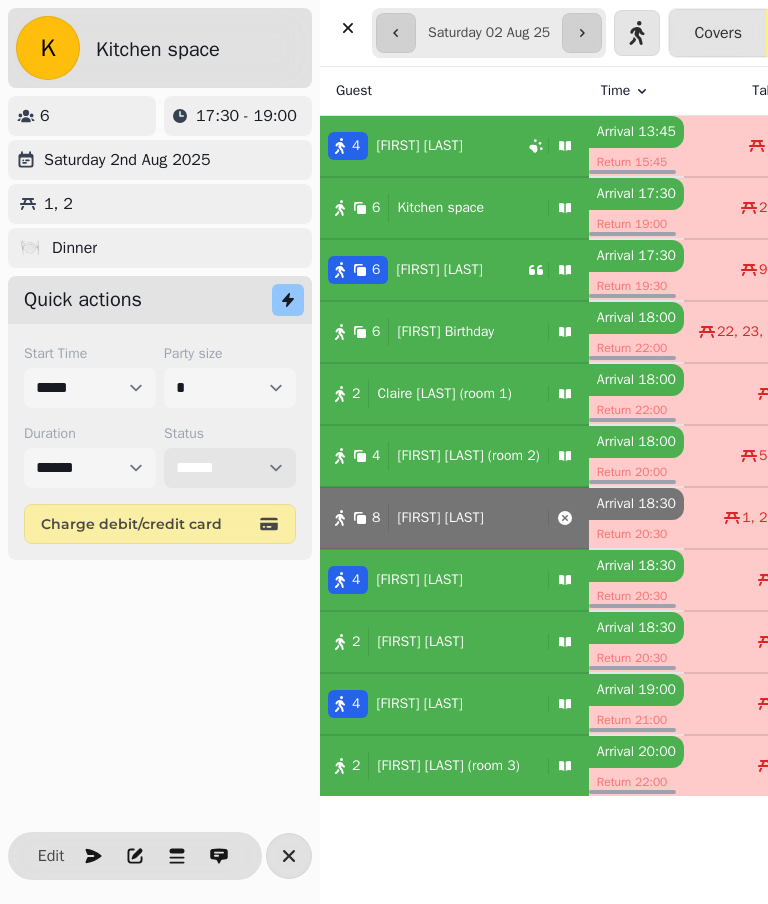 click on "**********" at bounding box center [230, 468] 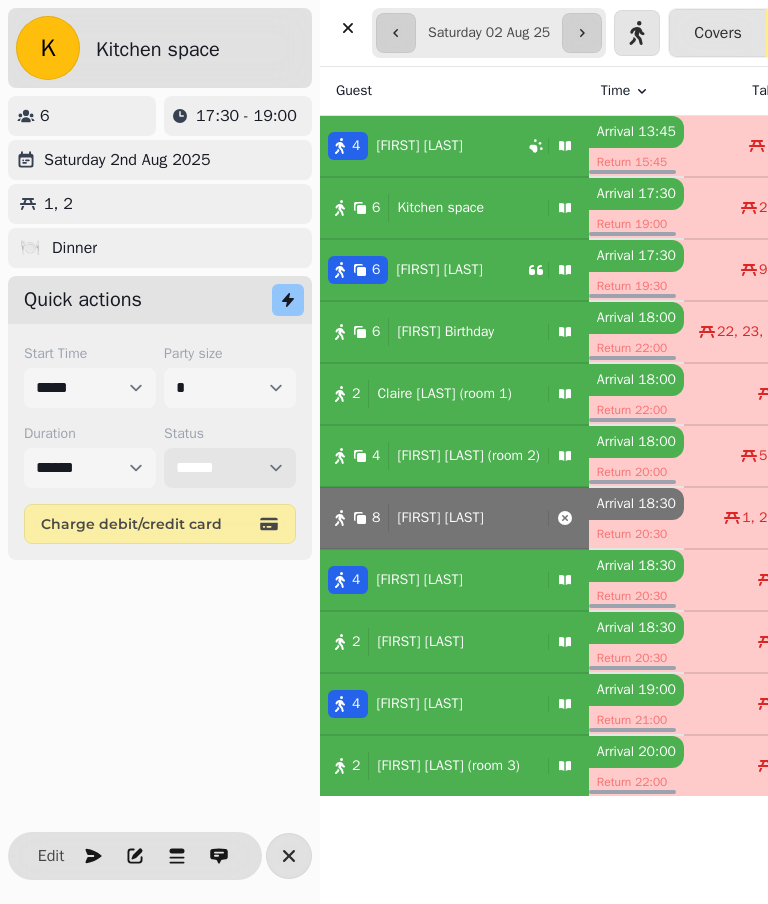 select on "*********" 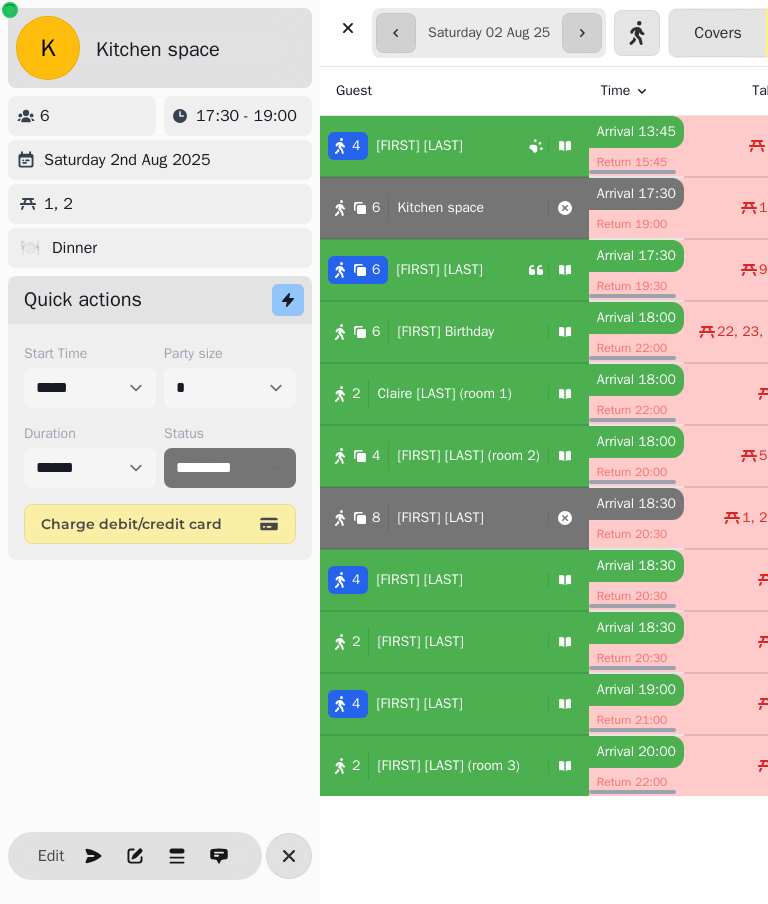 click 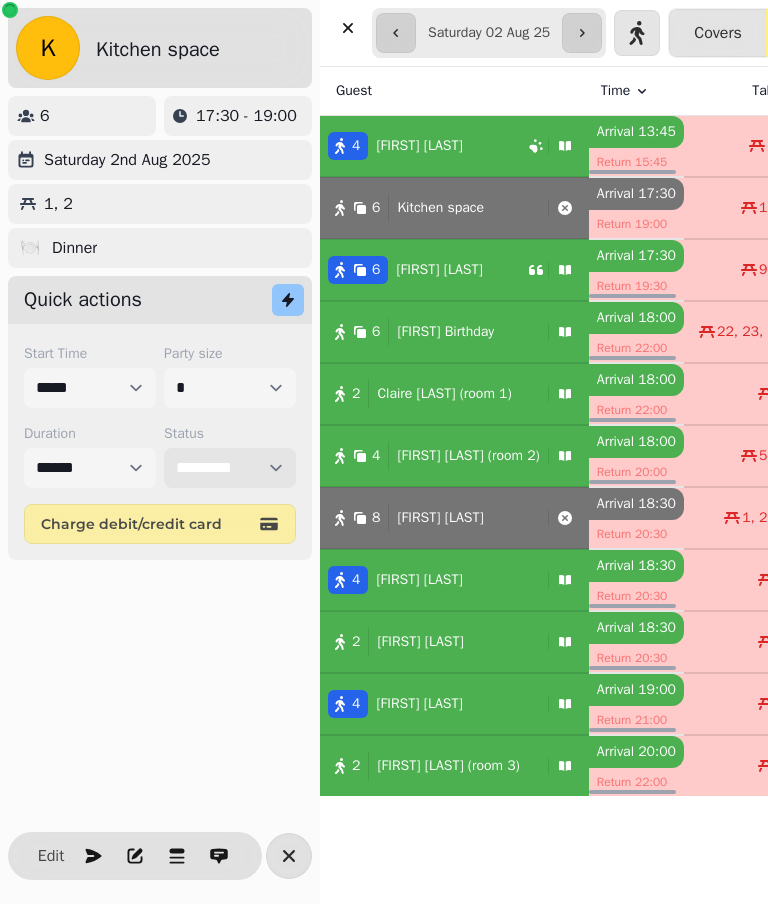 click on "**********" at bounding box center (230, 468) 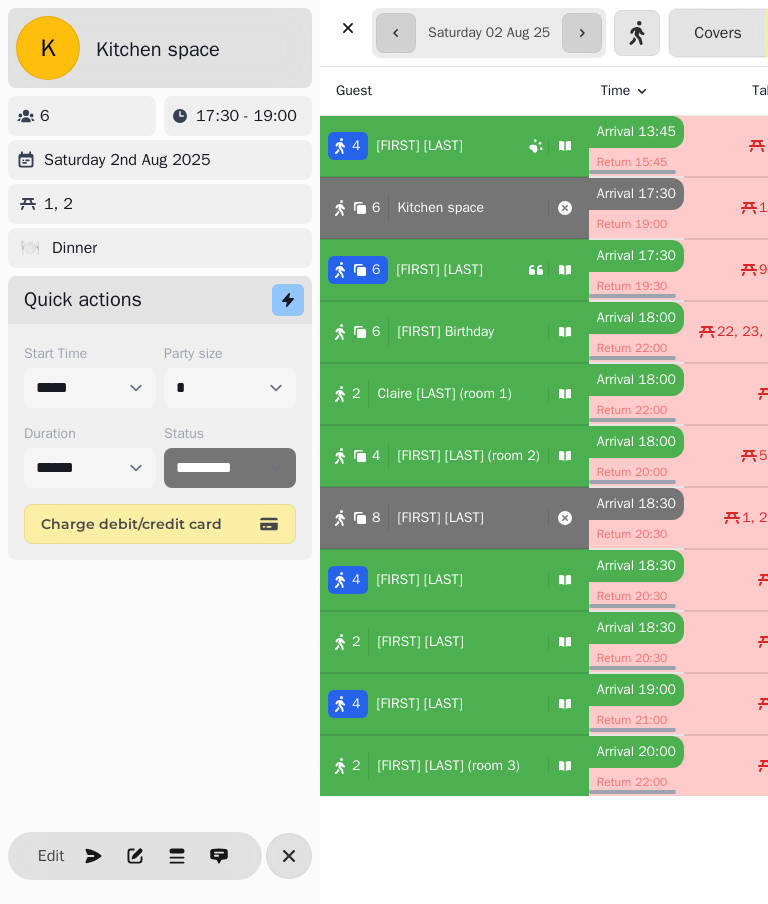 click on "[NUMBER] [FIRST]   [LAST]" at bounding box center (424, 270) 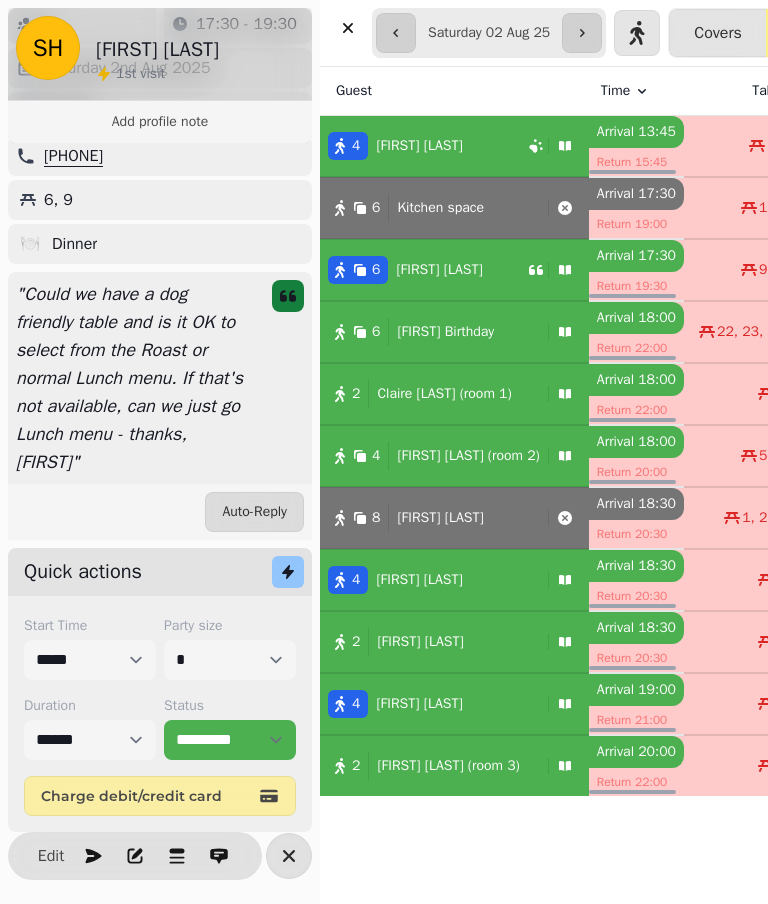 scroll, scrollTop: 146, scrollLeft: 0, axis: vertical 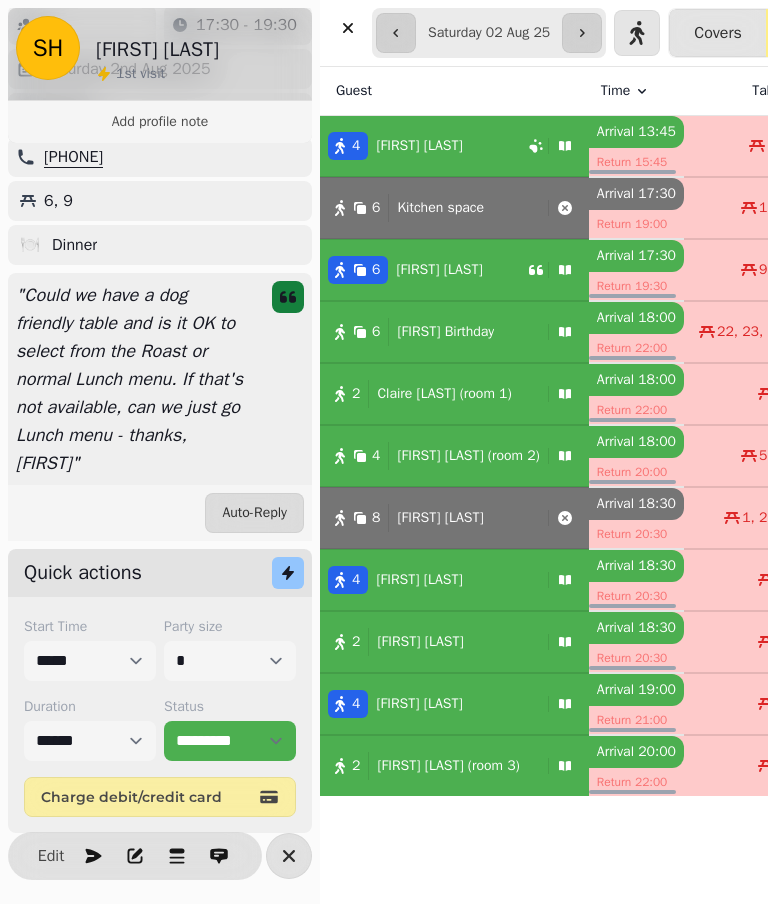 click on "Edit" at bounding box center (51, 856) 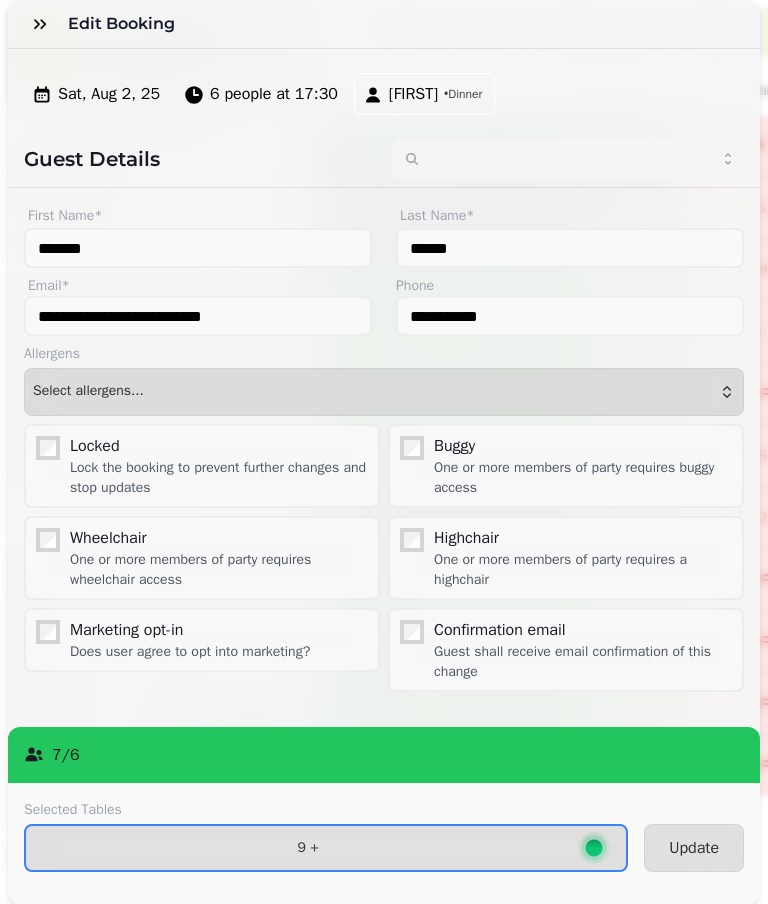 click on "9     +" at bounding box center (326, 848) 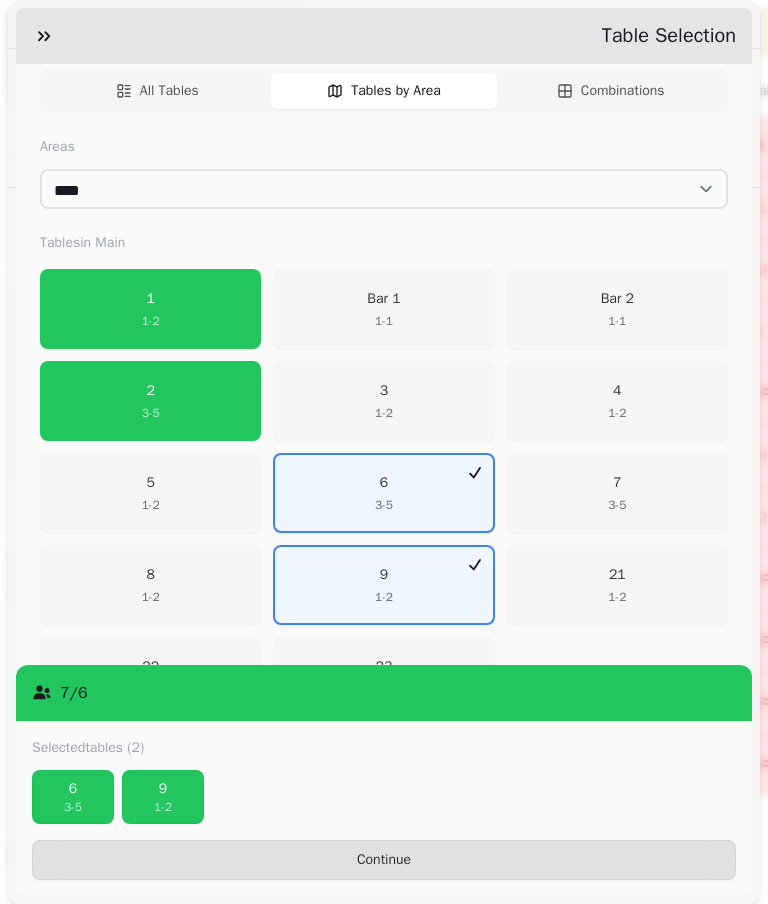scroll, scrollTop: 330, scrollLeft: 0, axis: vertical 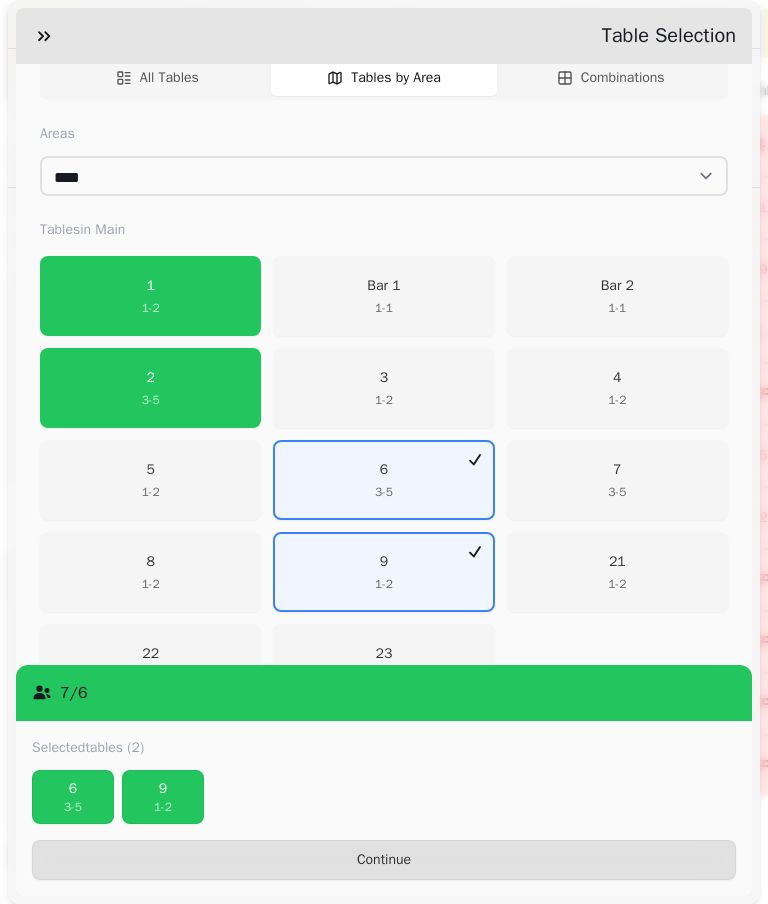 click on "1 - 2" at bounding box center (163, 807) 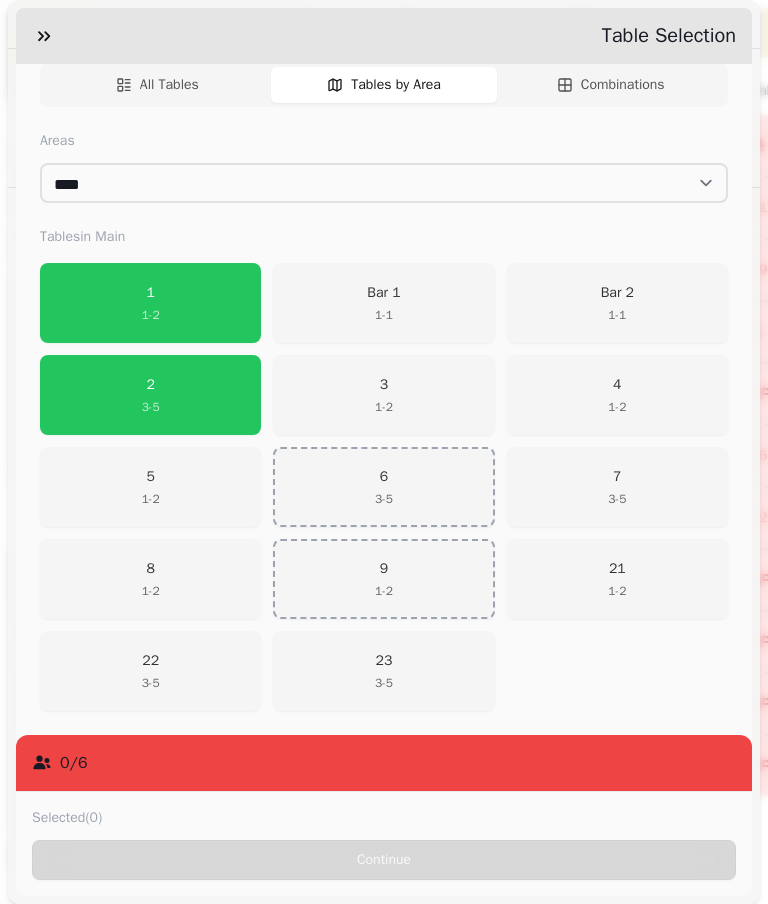 scroll, scrollTop: 323, scrollLeft: 0, axis: vertical 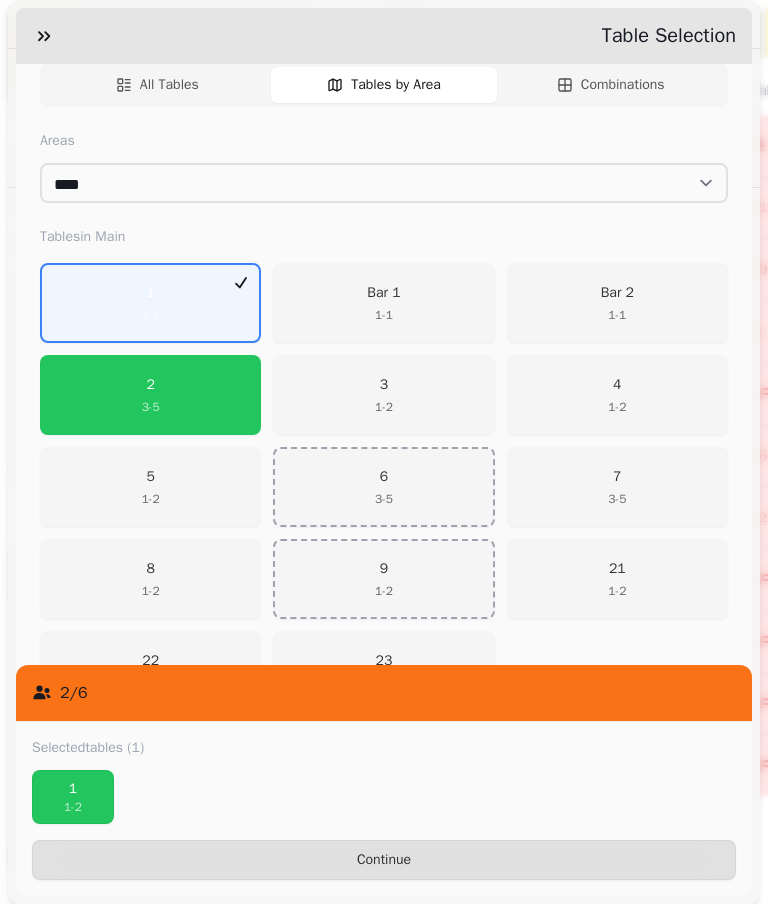 click on "2 3  -  5" at bounding box center [150, 395] 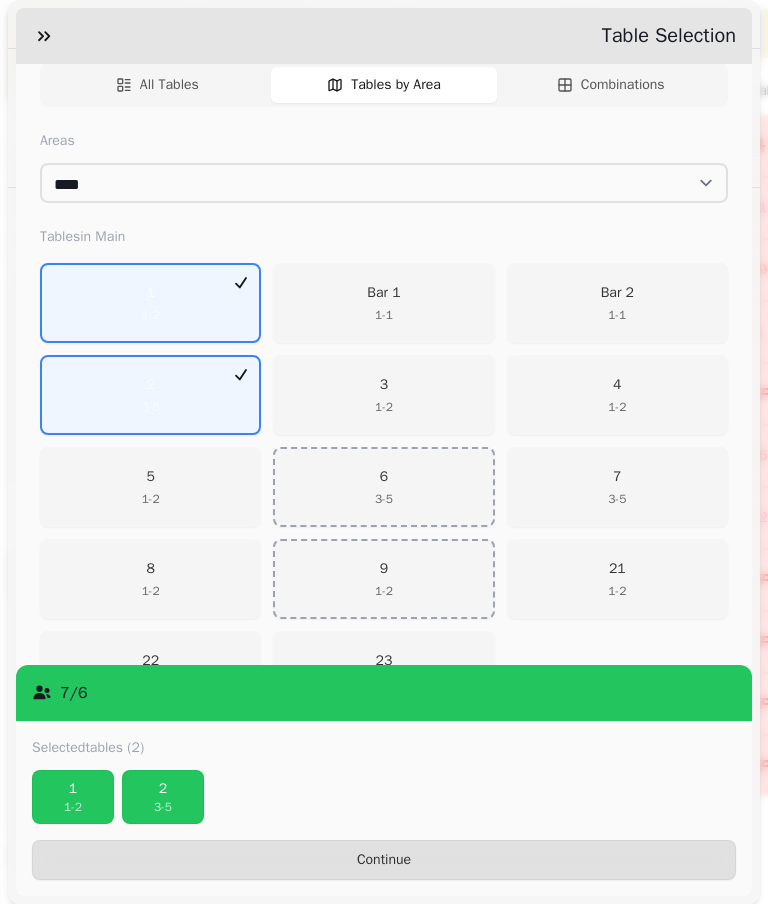click on "Continue" at bounding box center [384, 860] 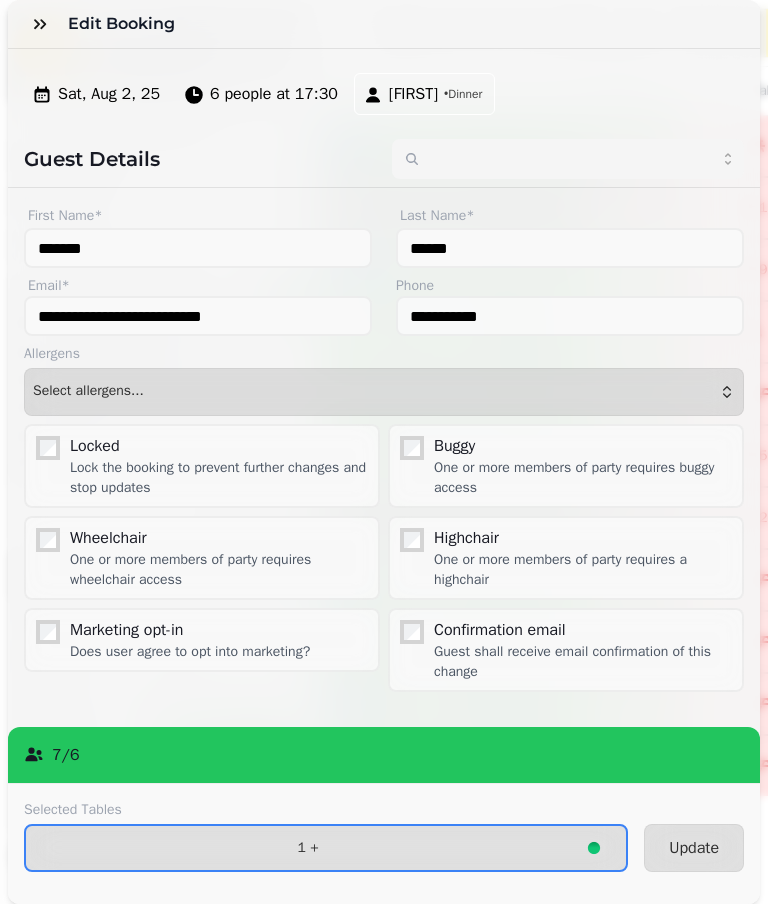 click on "Update" at bounding box center (694, 848) 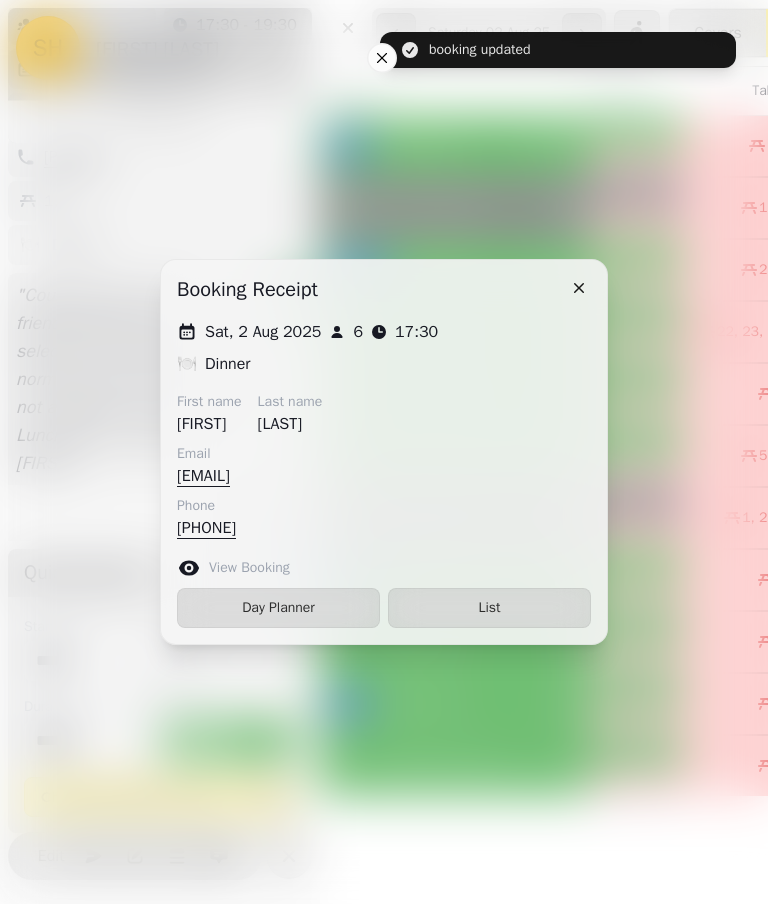 click on "List" at bounding box center (489, 608) 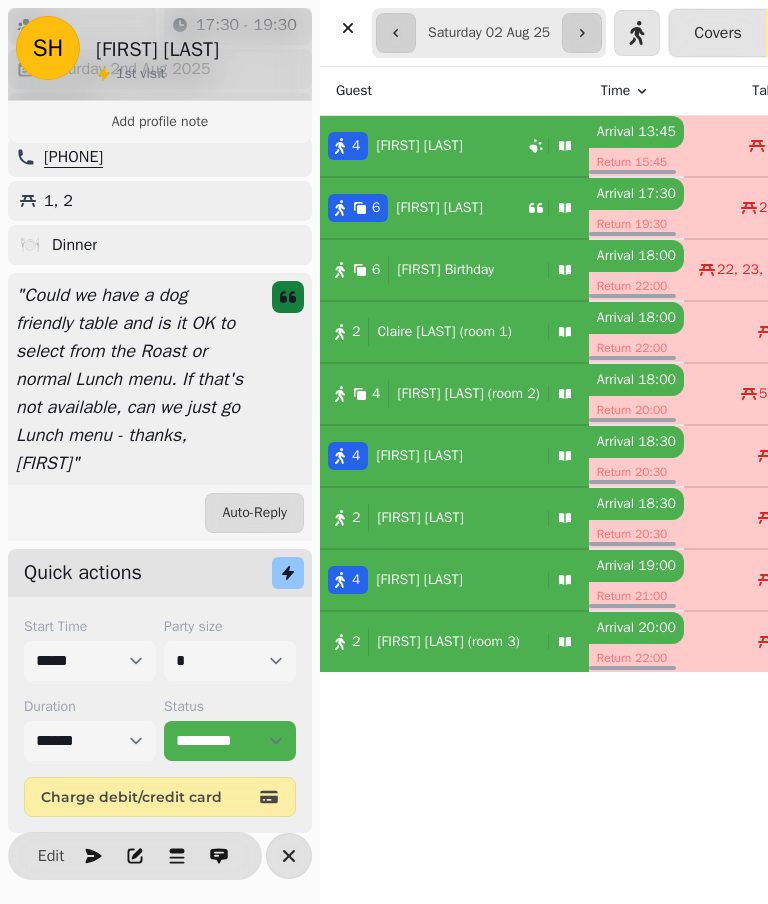 click on "[FIRST] [LAST] (room 1)" at bounding box center [440, 332] 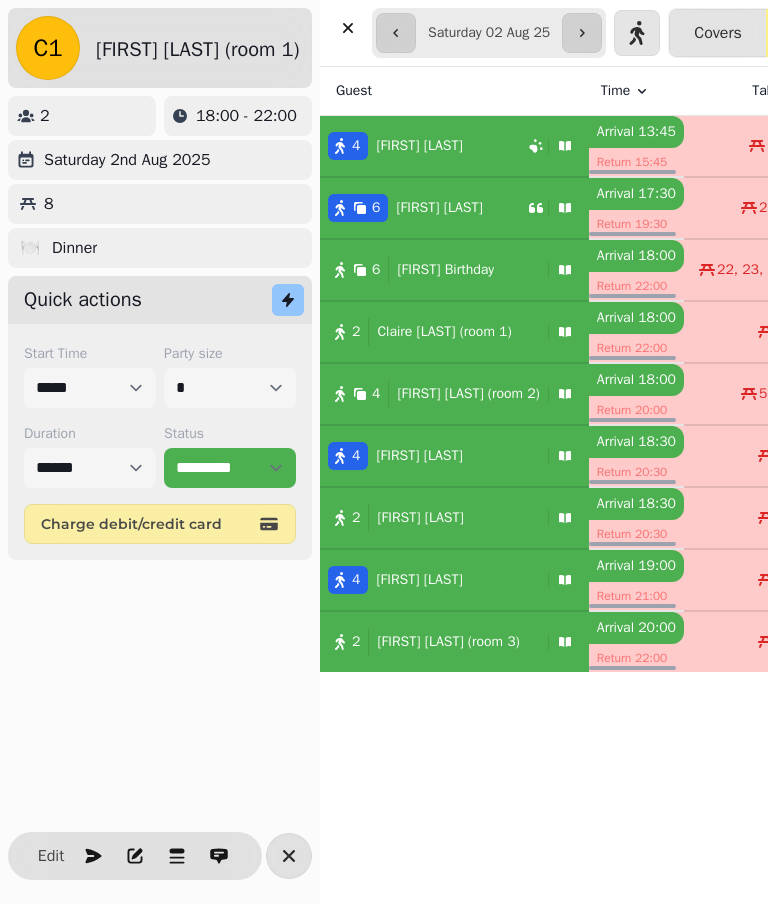 click on "Edit" at bounding box center (51, 856) 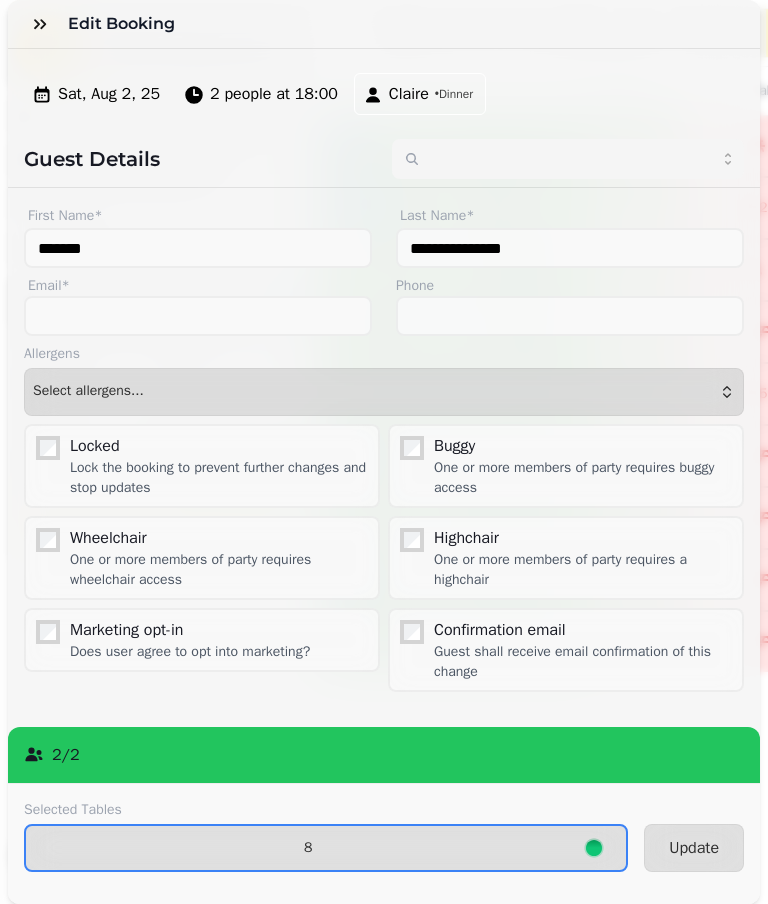 click on "8" at bounding box center [326, 848] 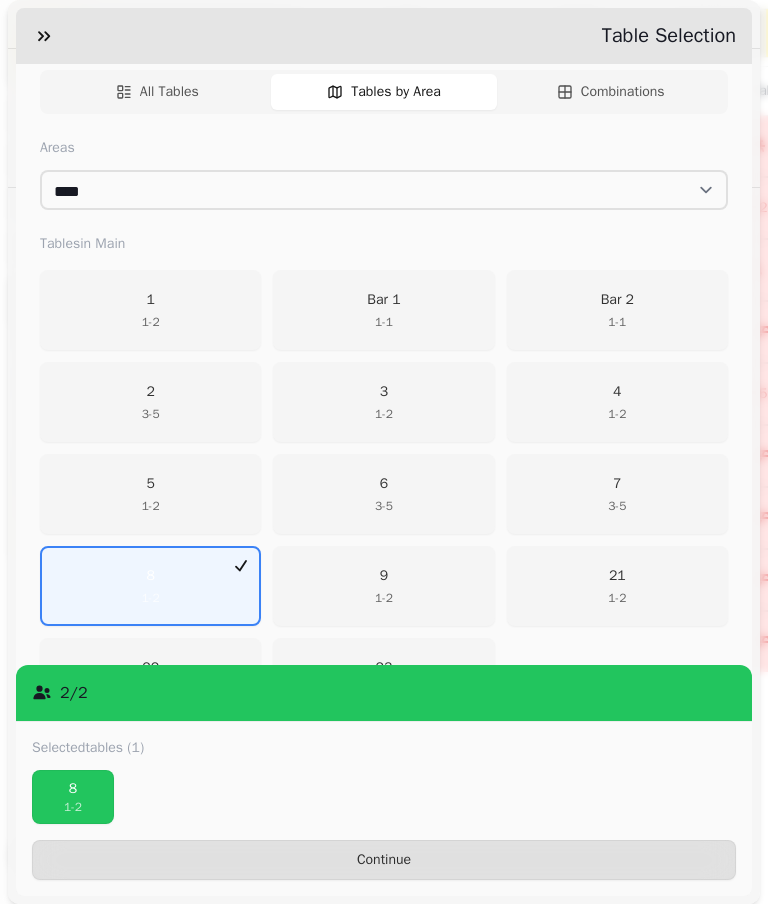 scroll, scrollTop: 393, scrollLeft: 0, axis: vertical 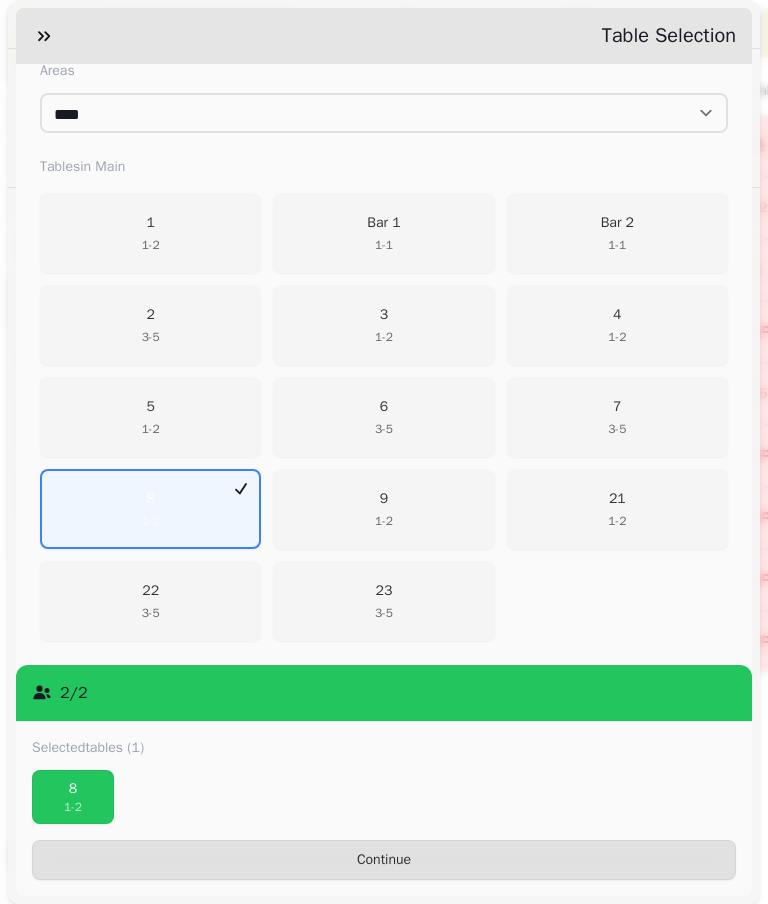 click on "8" at bounding box center [73, 789] 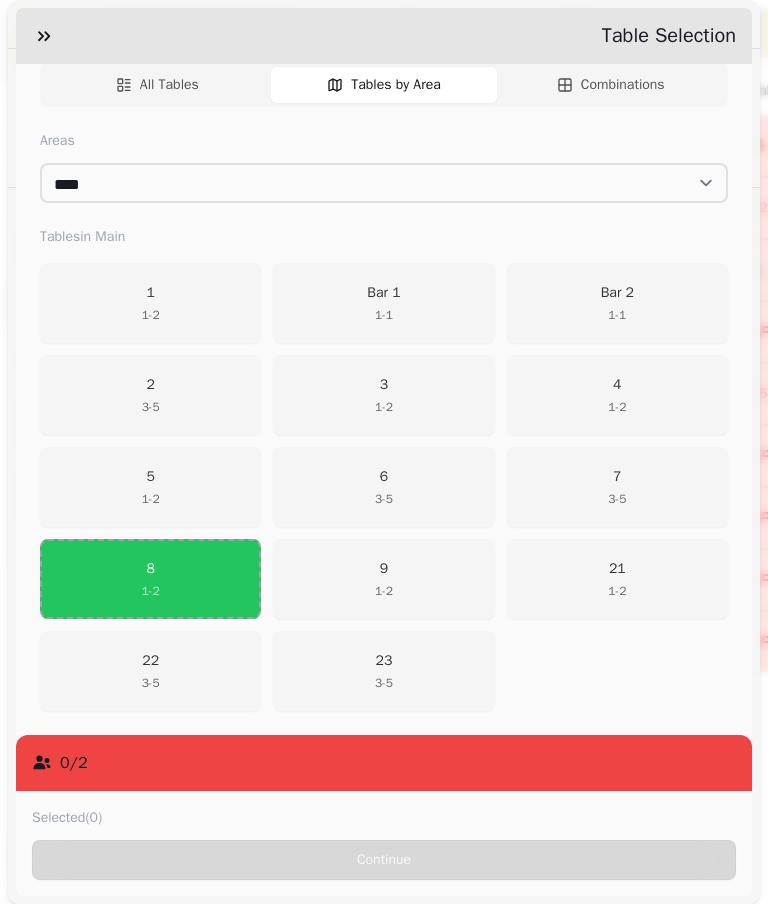 click on "4 1  -  2" at bounding box center [617, 395] 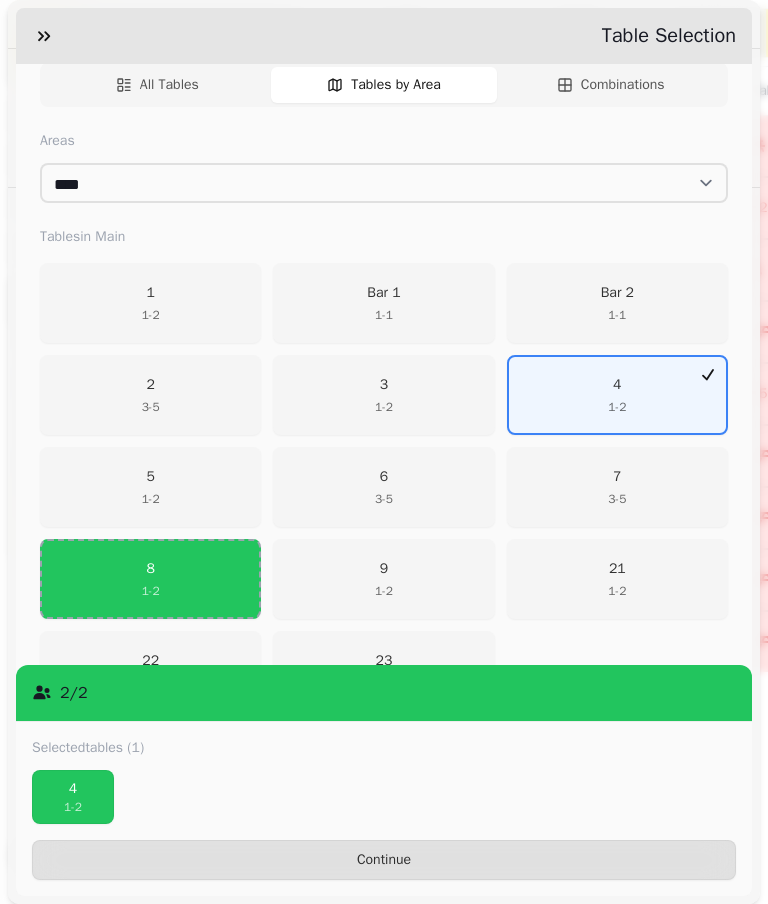 click on "Continue" at bounding box center (384, 860) 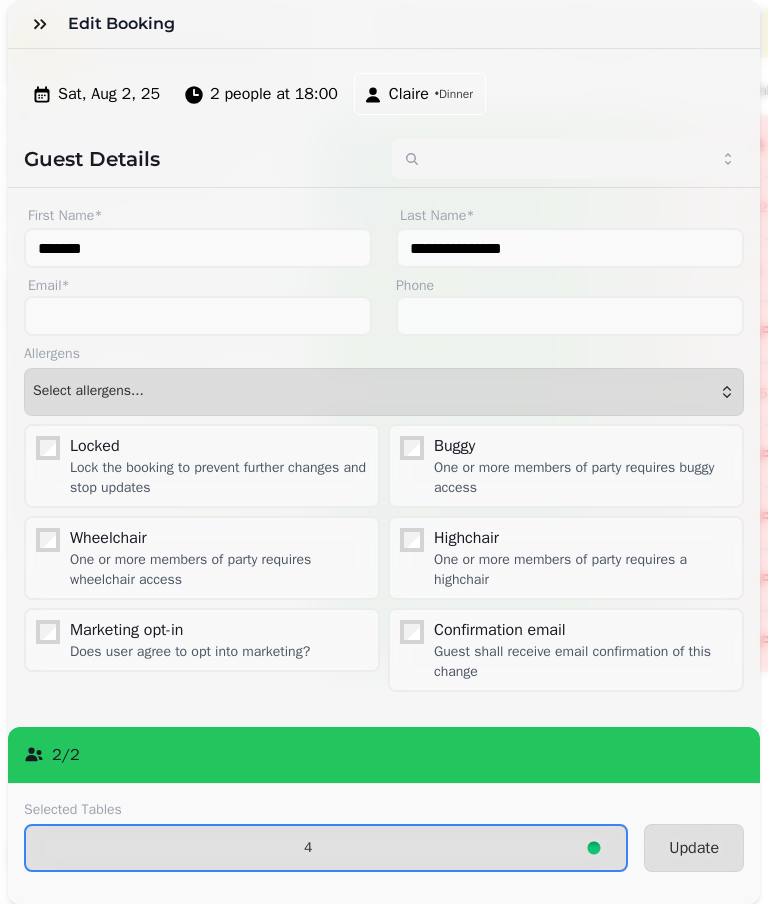 click on "Update" at bounding box center (694, 848) 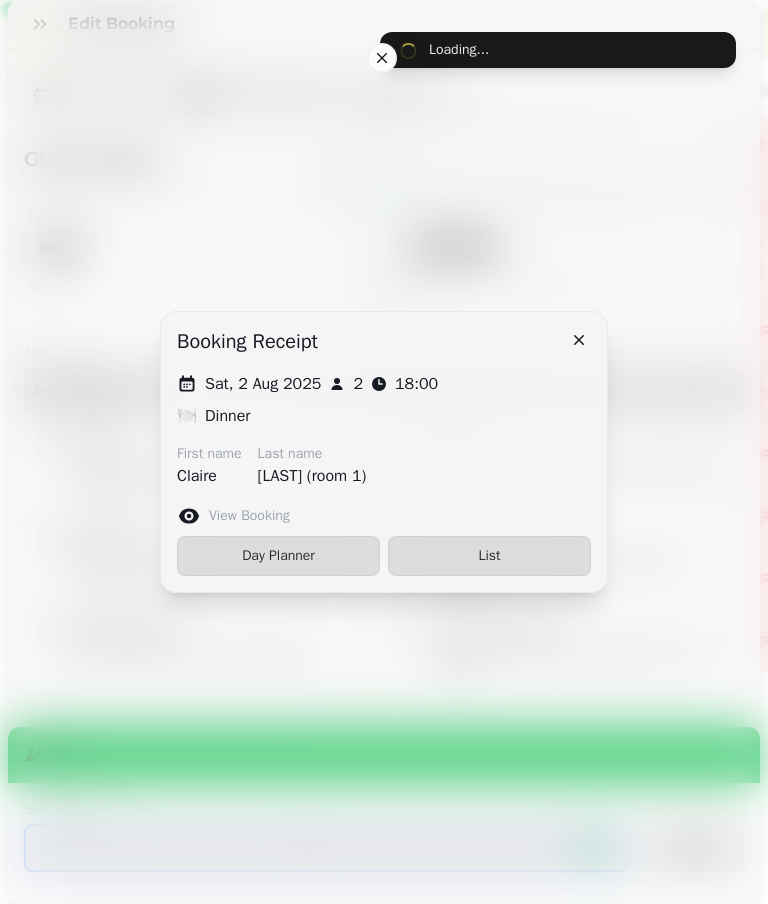 type on "*******" 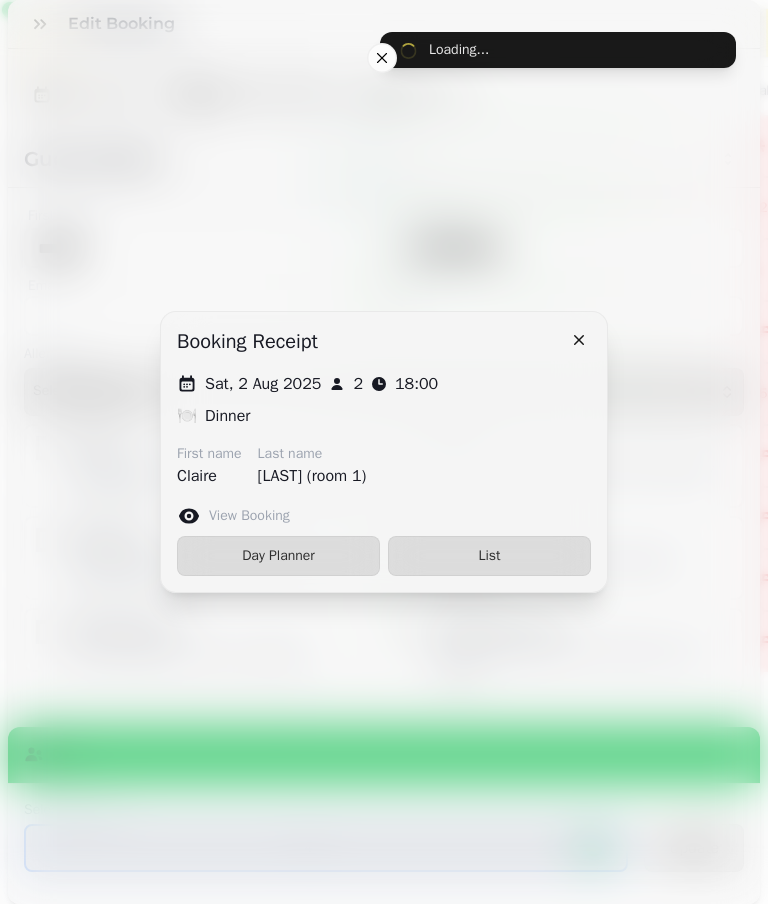 type on "******" 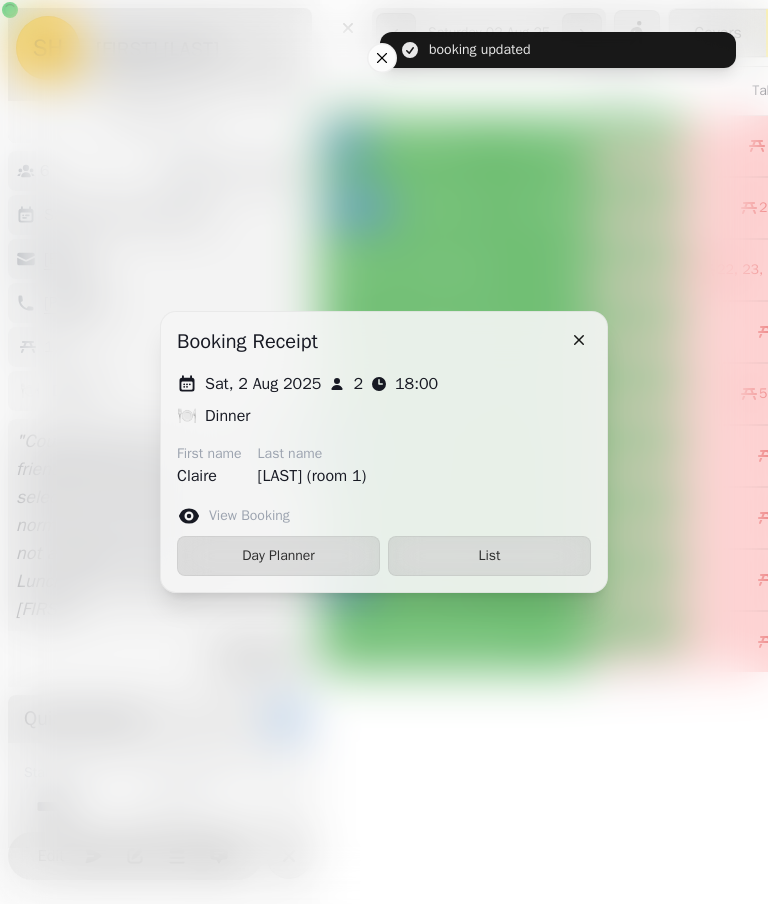 click on "List" at bounding box center (489, 556) 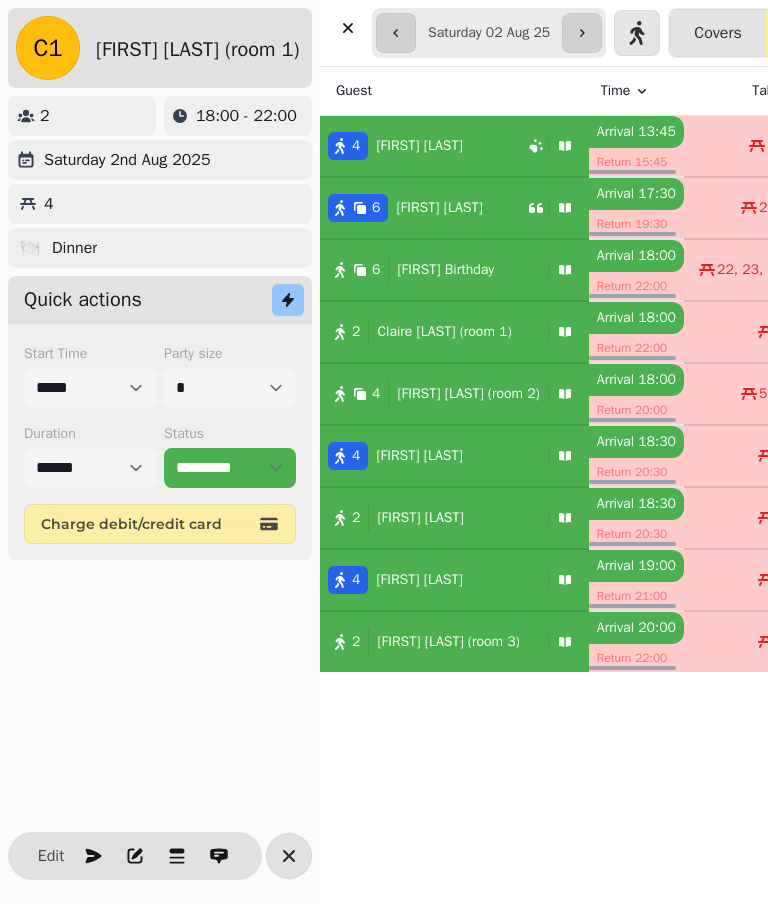 click on "[FIRST] [LAST] (room 2)" at bounding box center [468, 394] 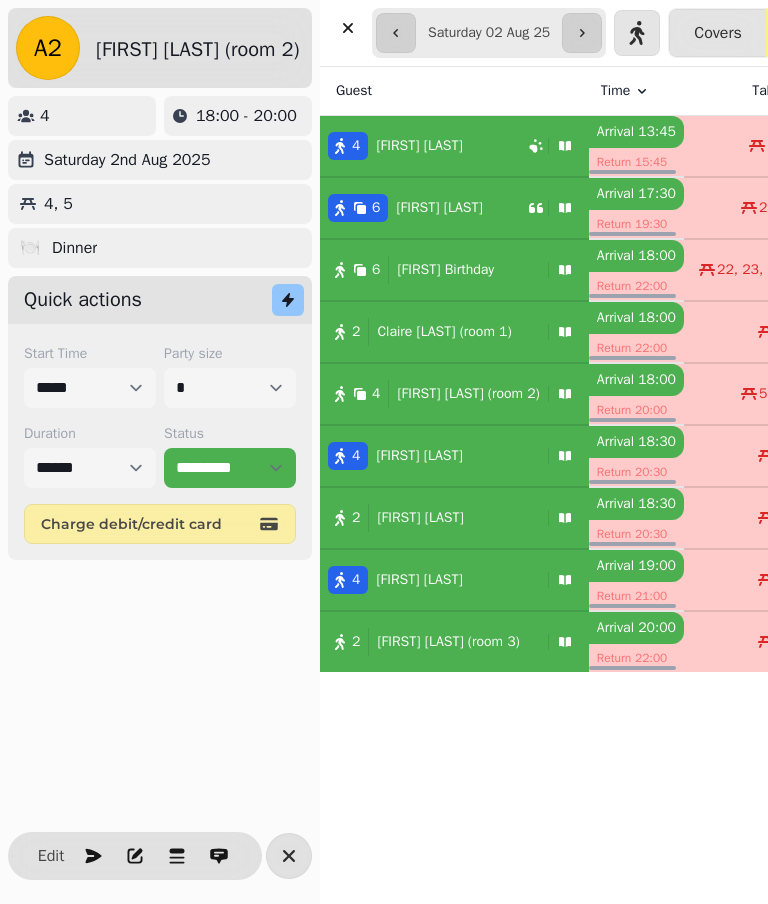click on "Edit" at bounding box center [51, 856] 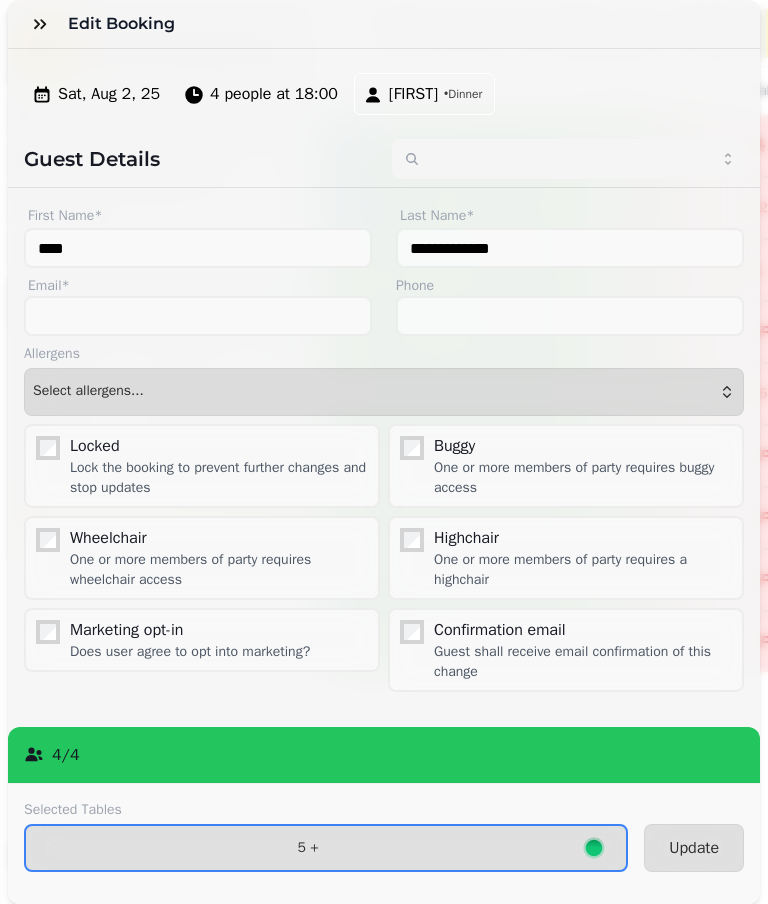 click on "5     +" at bounding box center (326, 848) 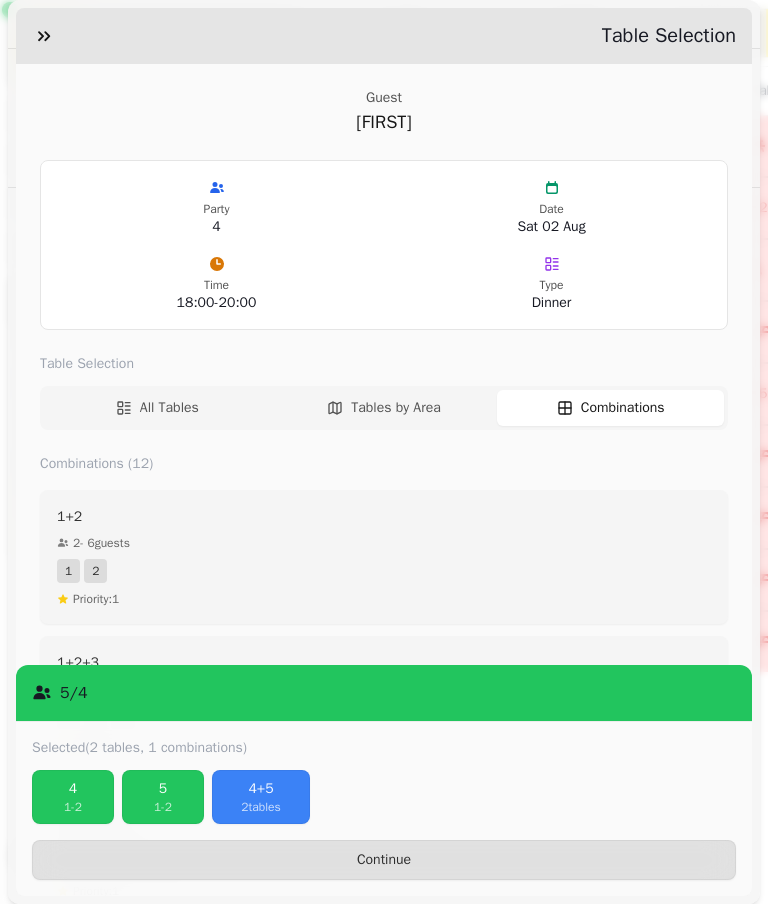 click on "2  tables" at bounding box center (261, 807) 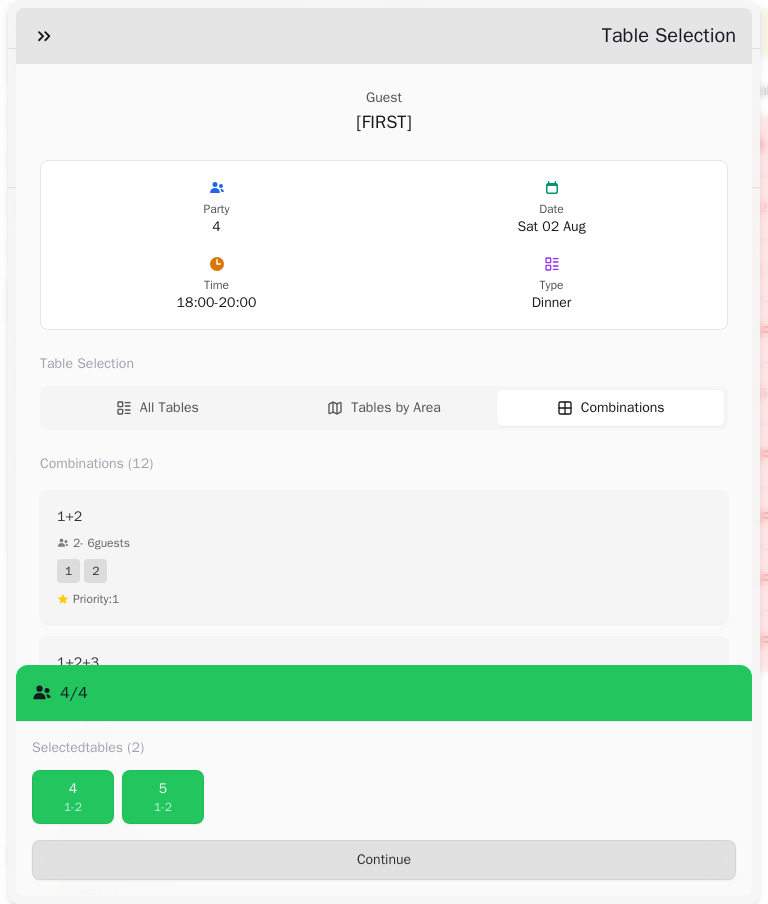 click on "5" at bounding box center (163, 789) 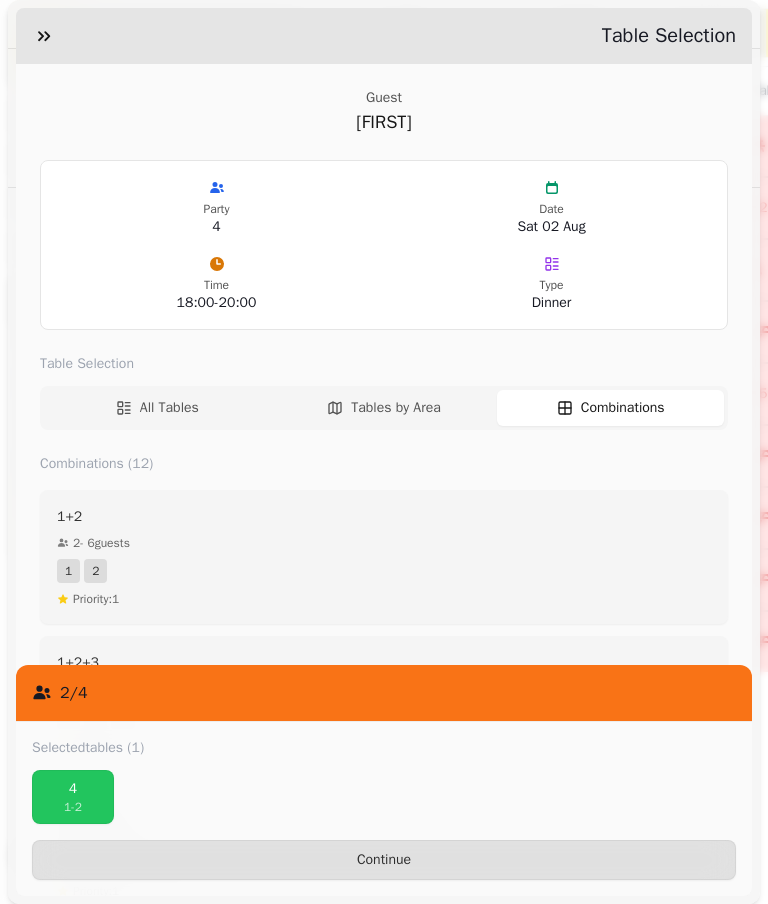 click on "1 - 2" at bounding box center [73, 807] 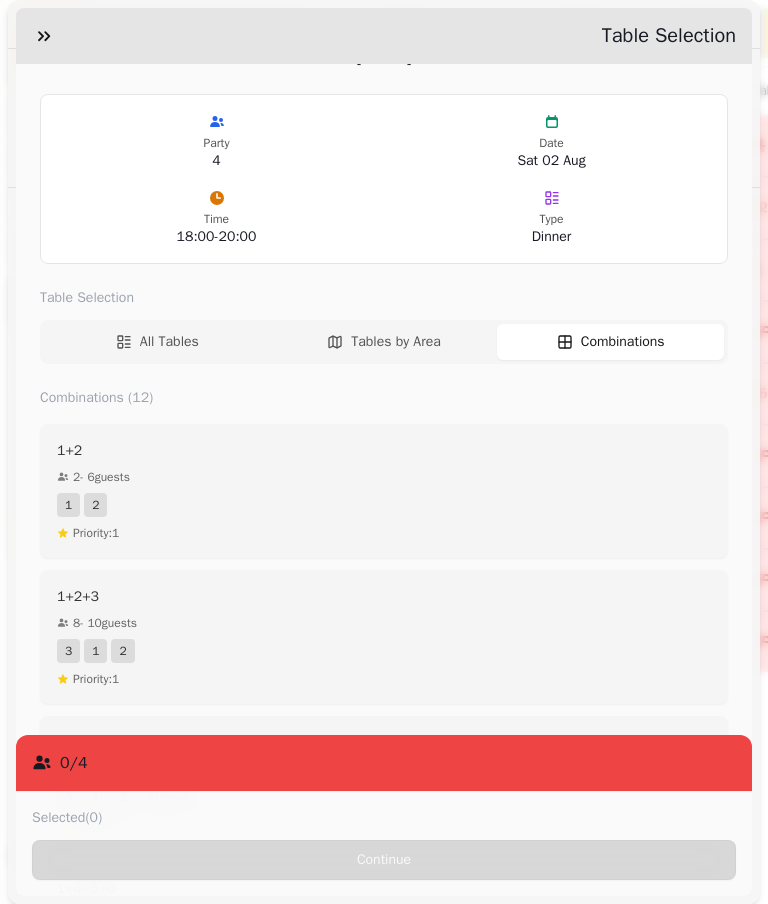 scroll, scrollTop: 65, scrollLeft: 0, axis: vertical 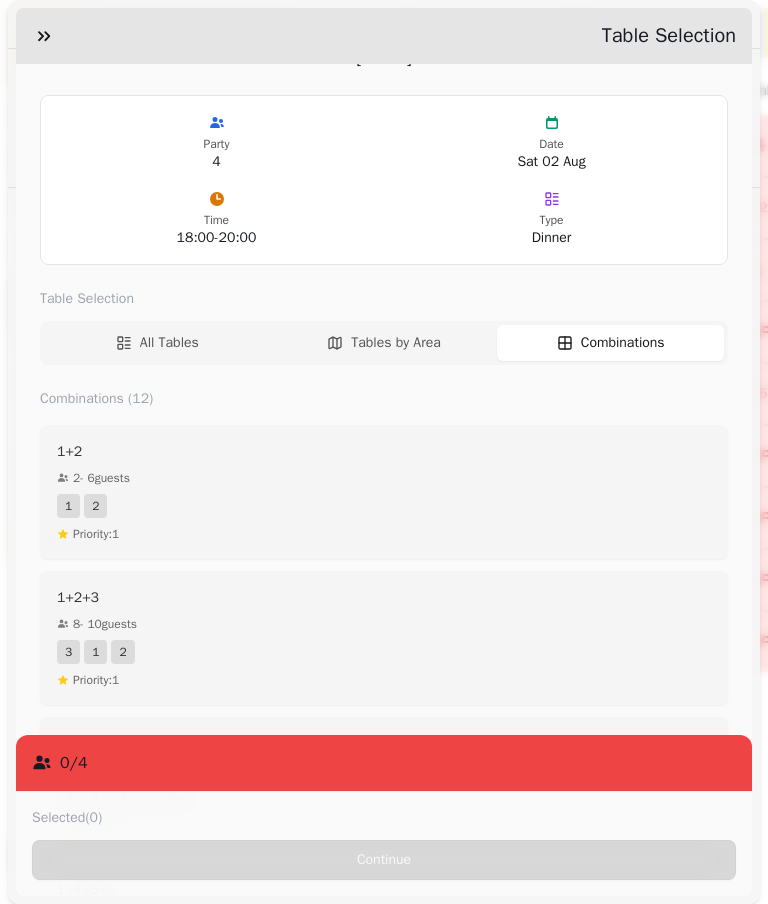 click on "All Tables" at bounding box center [157, 343] 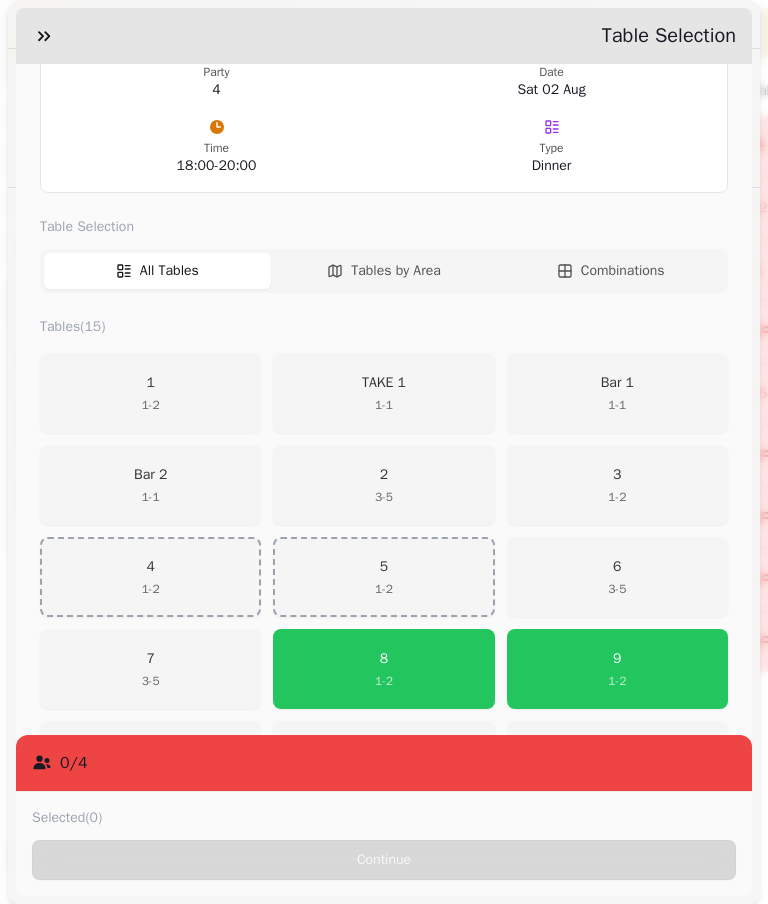 scroll, scrollTop: 132, scrollLeft: 0, axis: vertical 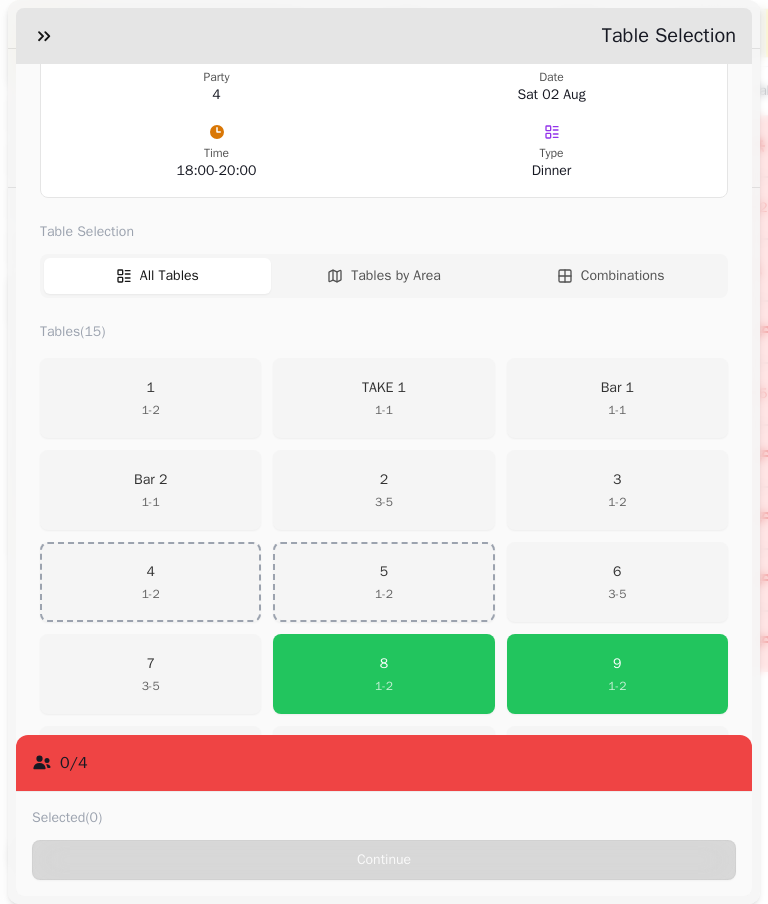 click on "8 1  -  2" at bounding box center [383, 674] 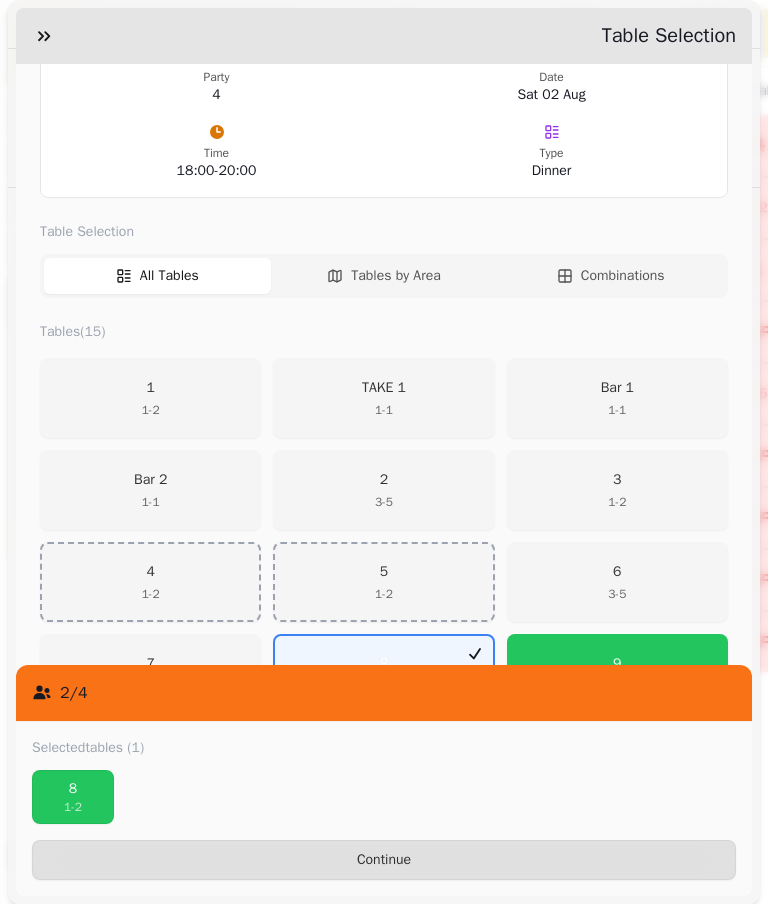 click on "9 1  -  2" at bounding box center (617, 674) 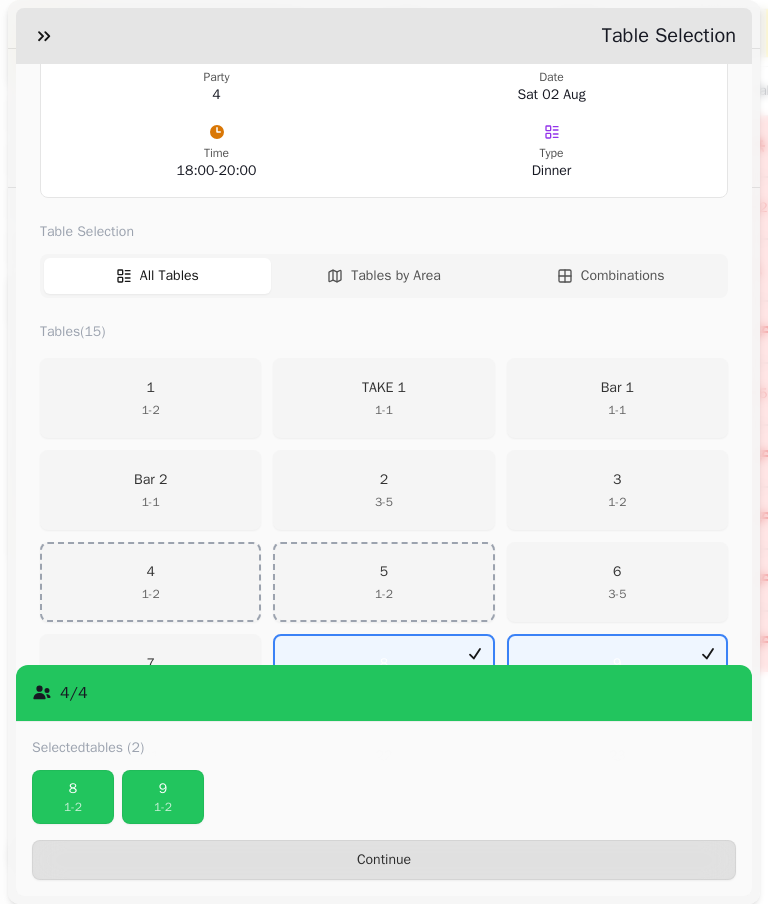 click on "Continue" at bounding box center [384, 860] 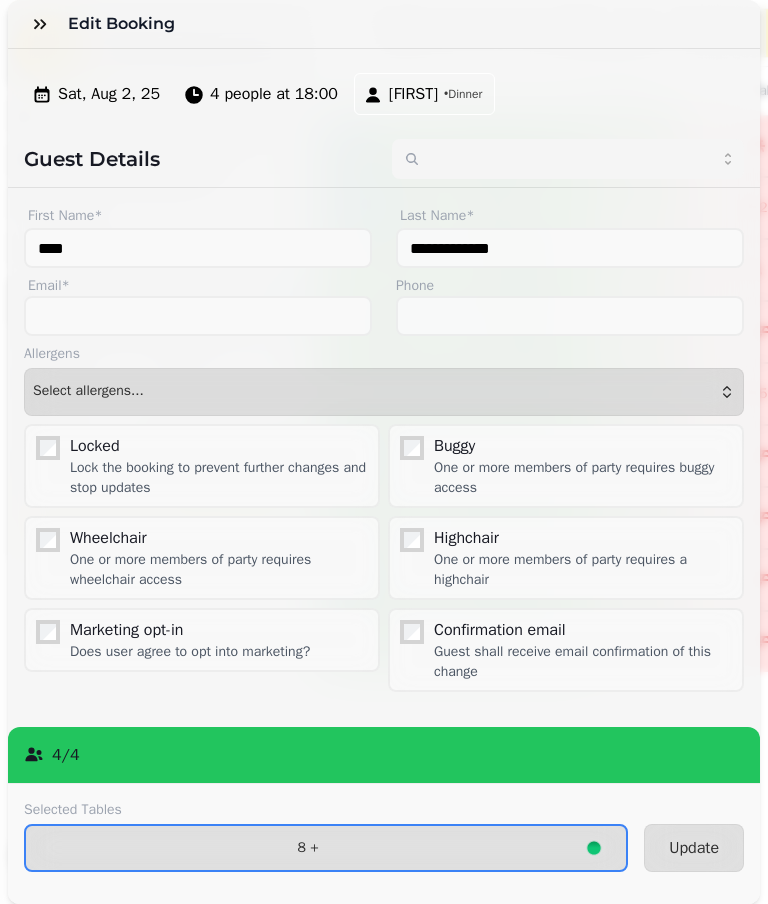 click on "Update" at bounding box center [694, 848] 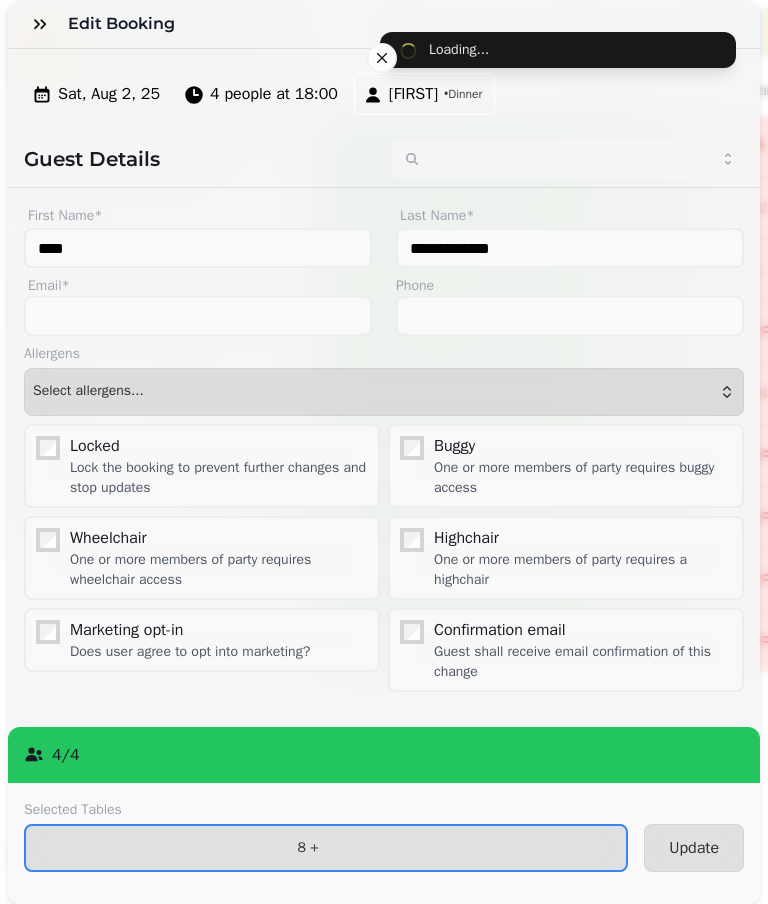 type on "******" 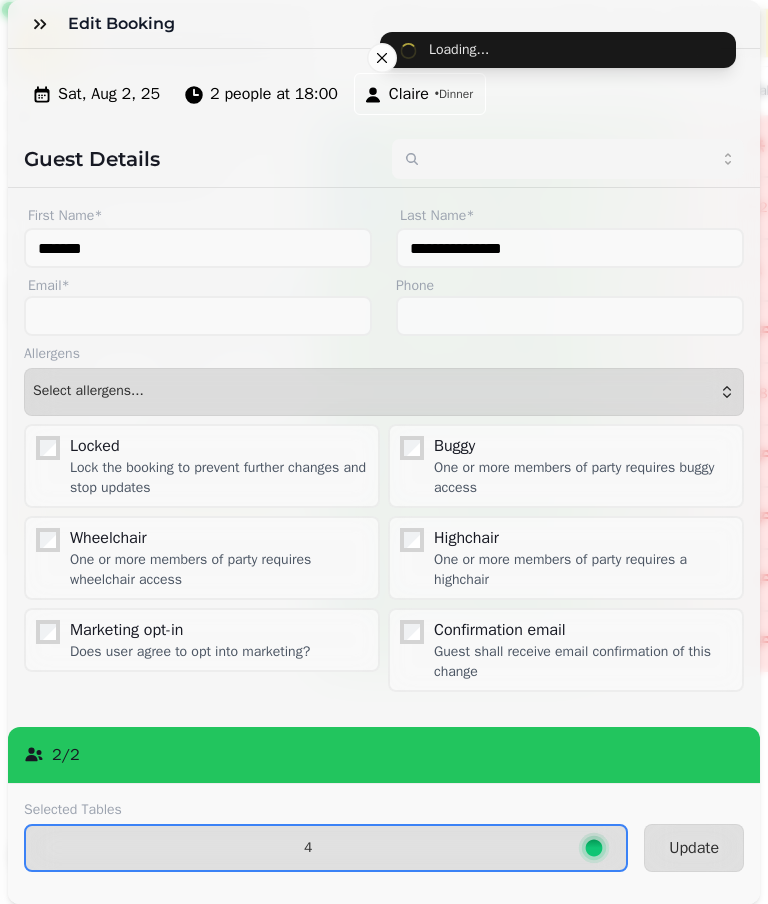 type on "****" 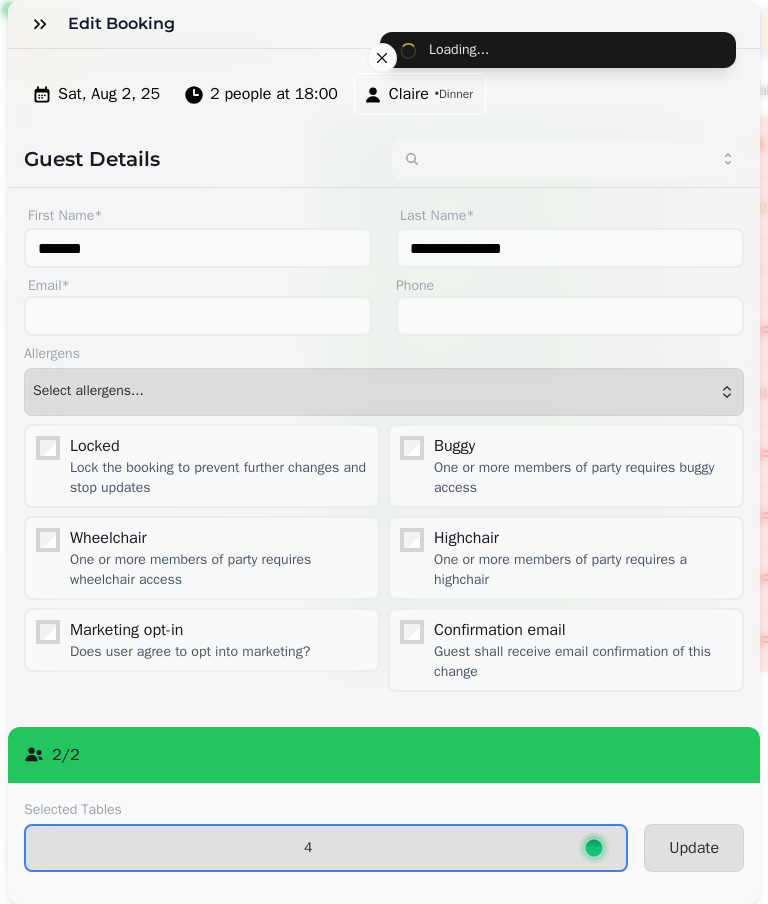 type on "**********" 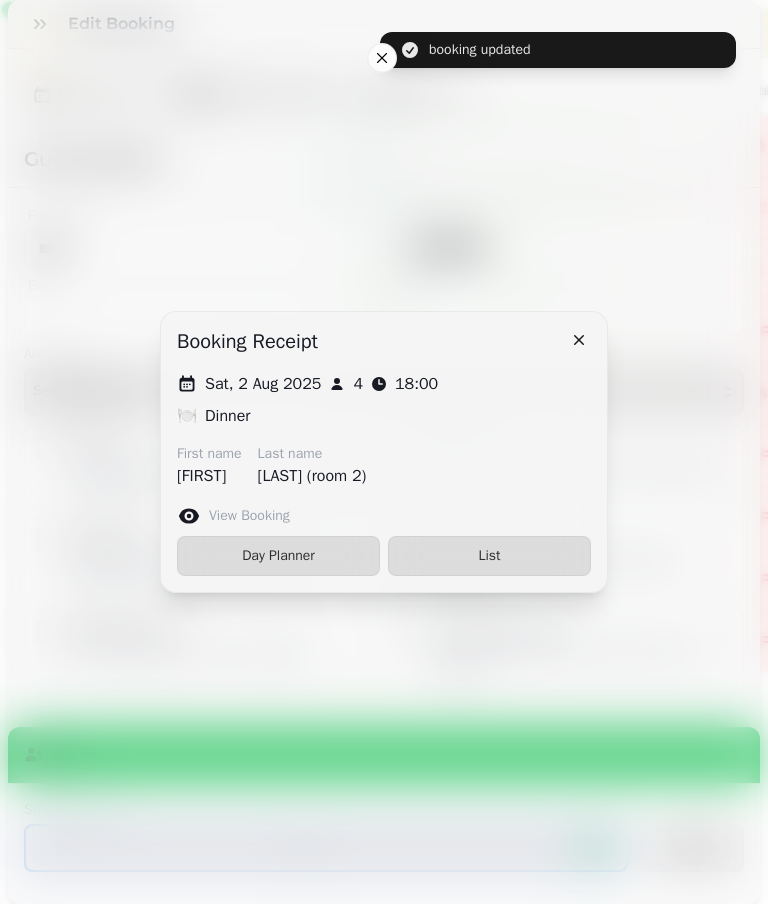 type on "******" 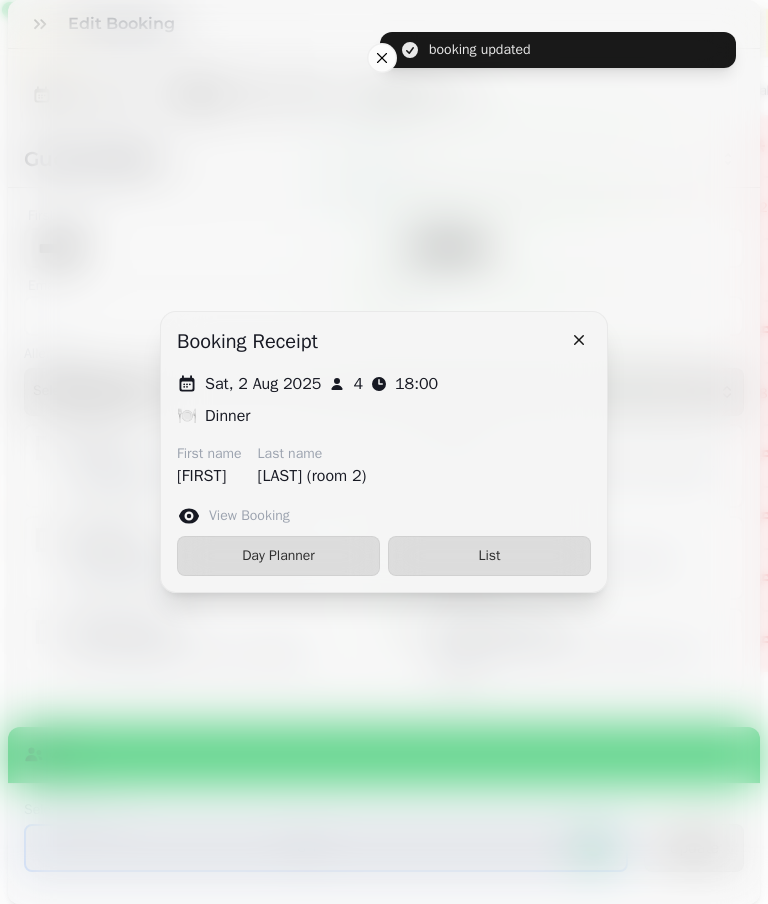 type on "**********" 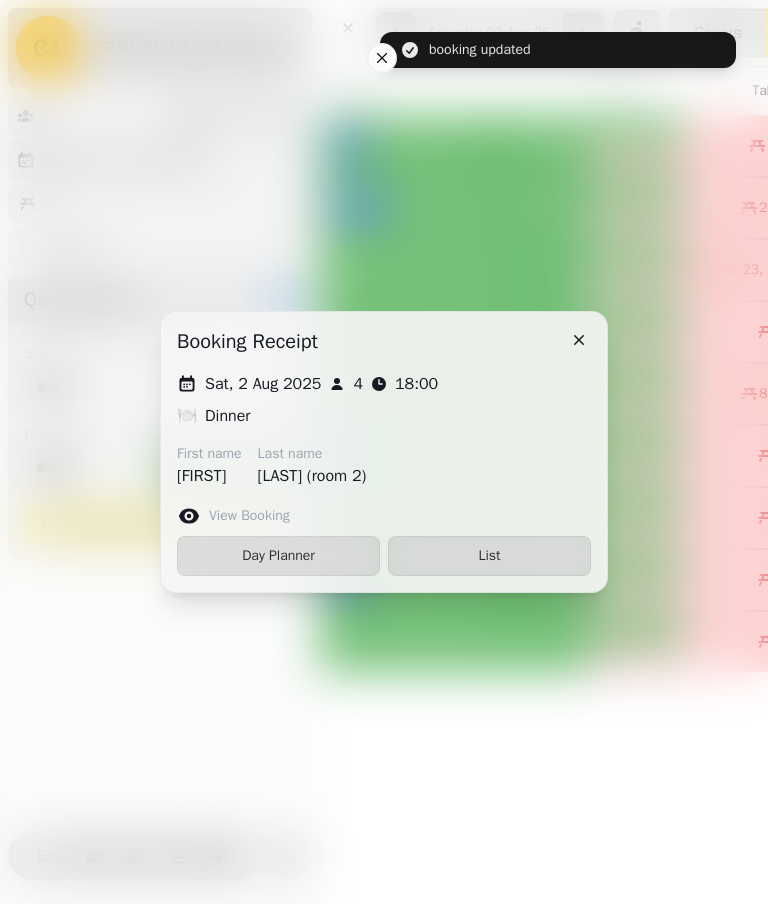 click on "List" at bounding box center (489, 556) 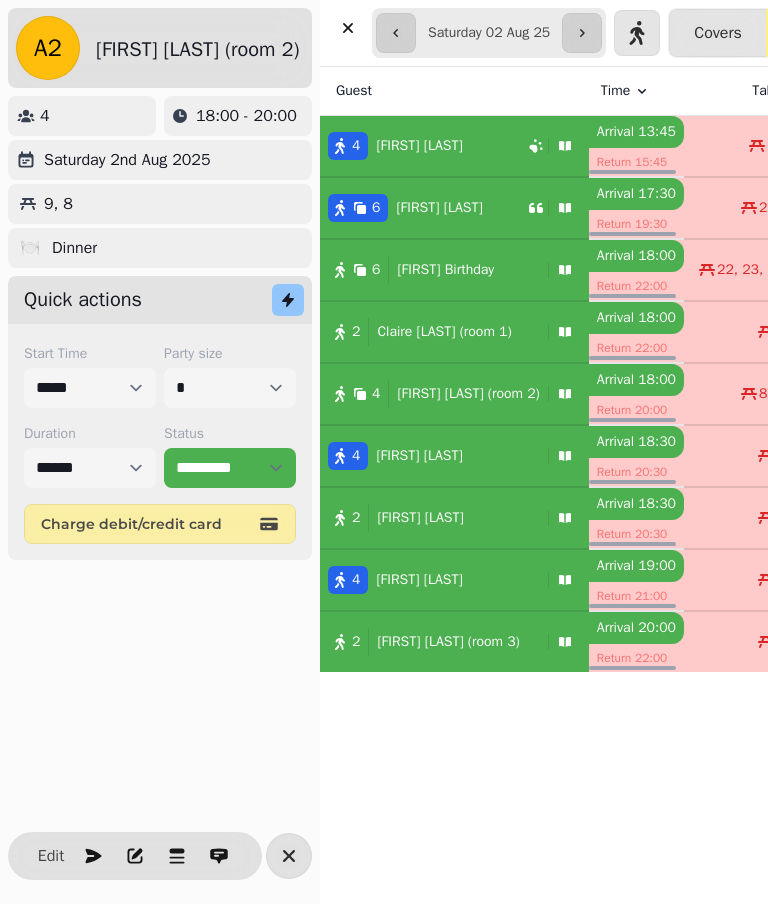 click on "[FIRST] [LAST]" at bounding box center [430, 456] 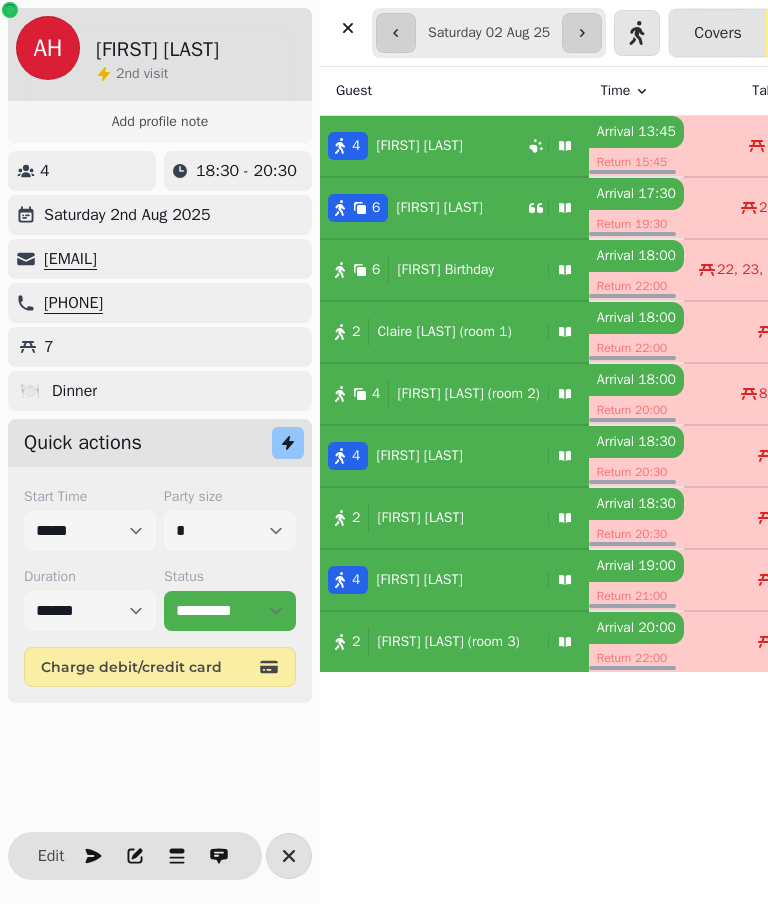 click on "Edit" at bounding box center (51, 856) 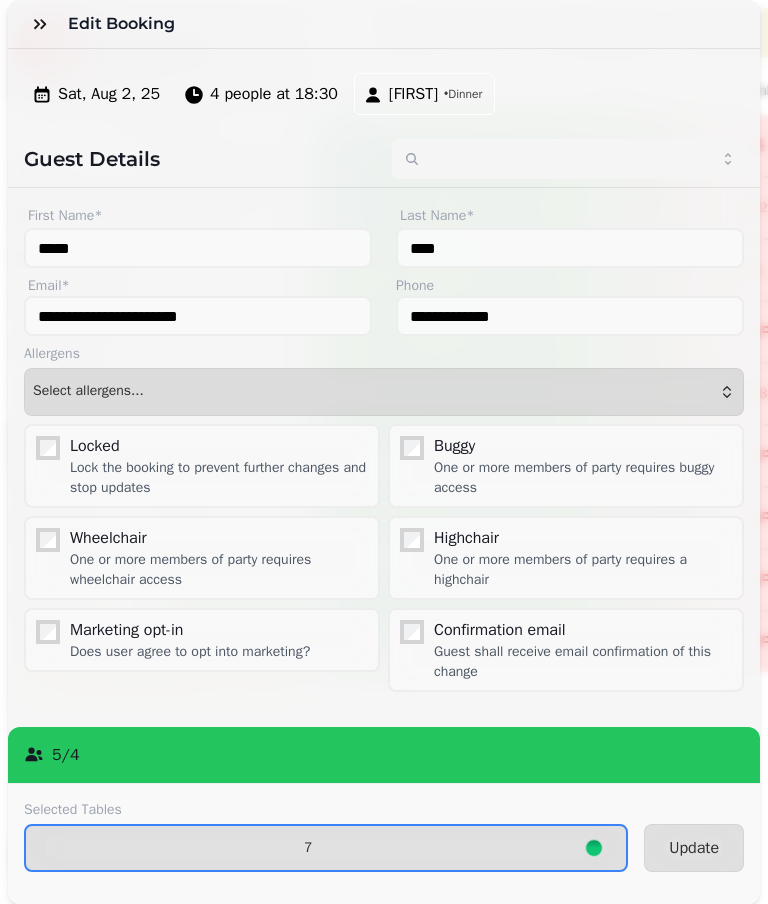 click on "7" at bounding box center [308, 848] 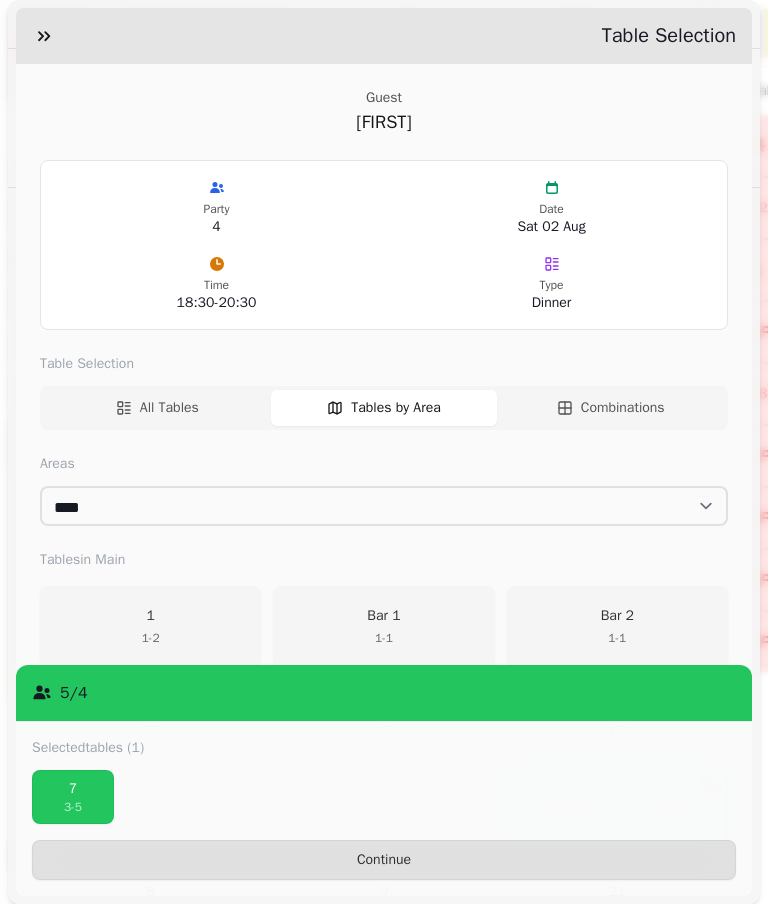 scroll, scrollTop: 330, scrollLeft: 0, axis: vertical 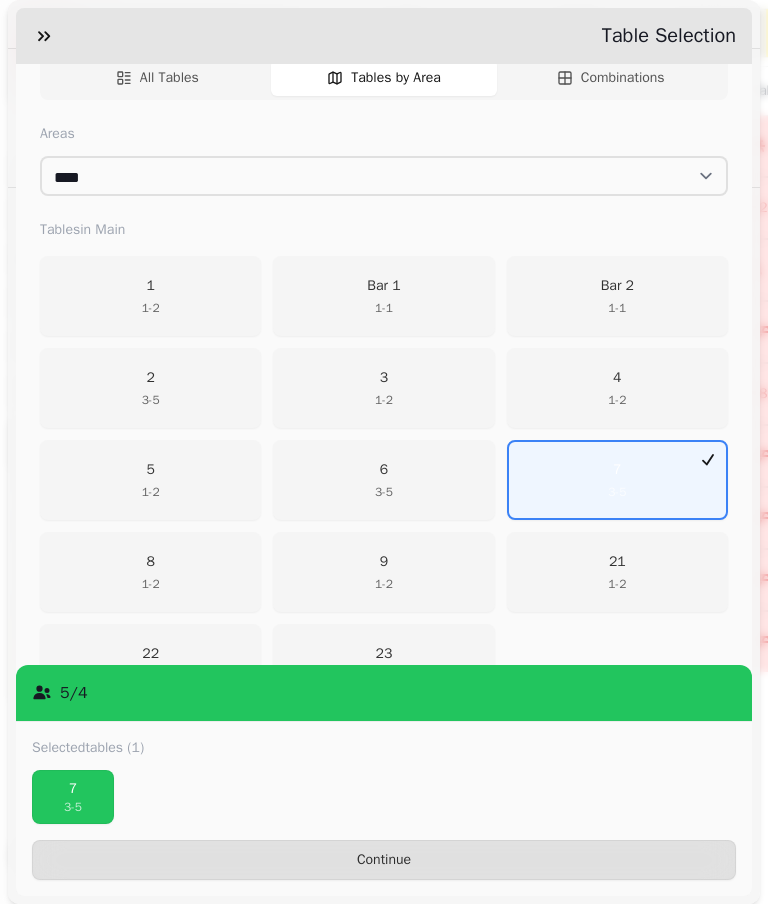 click on "[PHONE]" at bounding box center (383, 480) 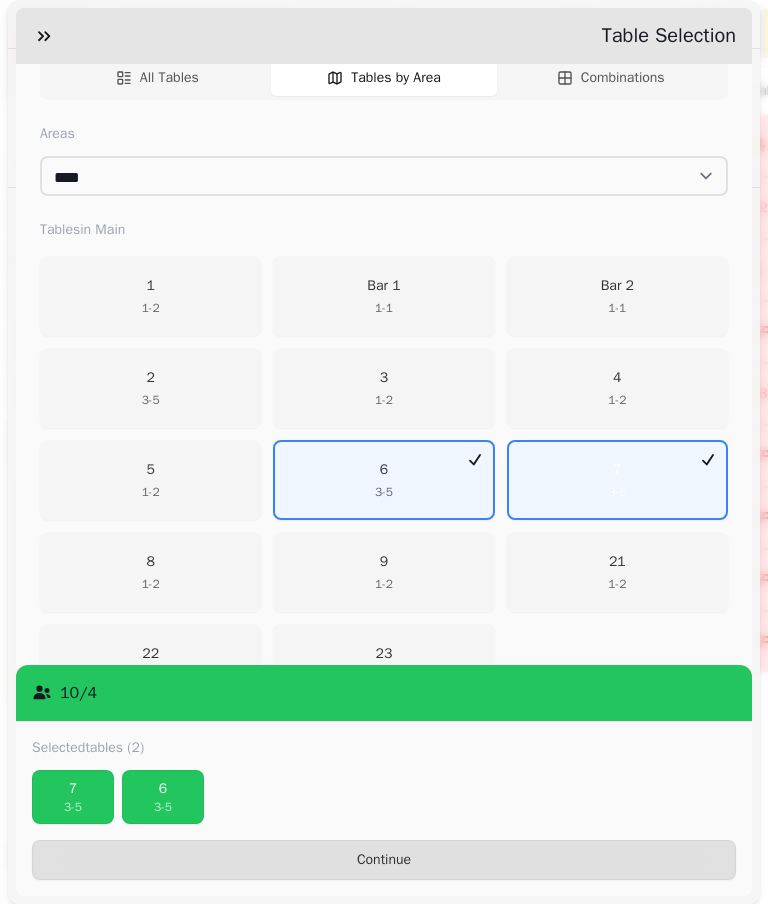 click on "7" at bounding box center (73, 789) 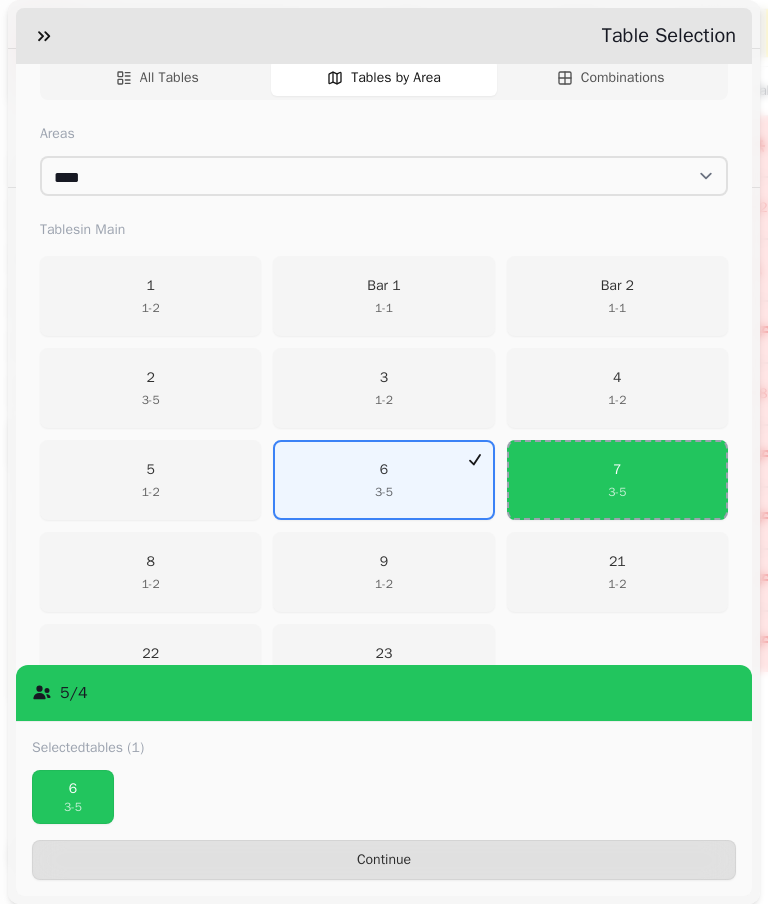 click on "Continue" at bounding box center (384, 860) 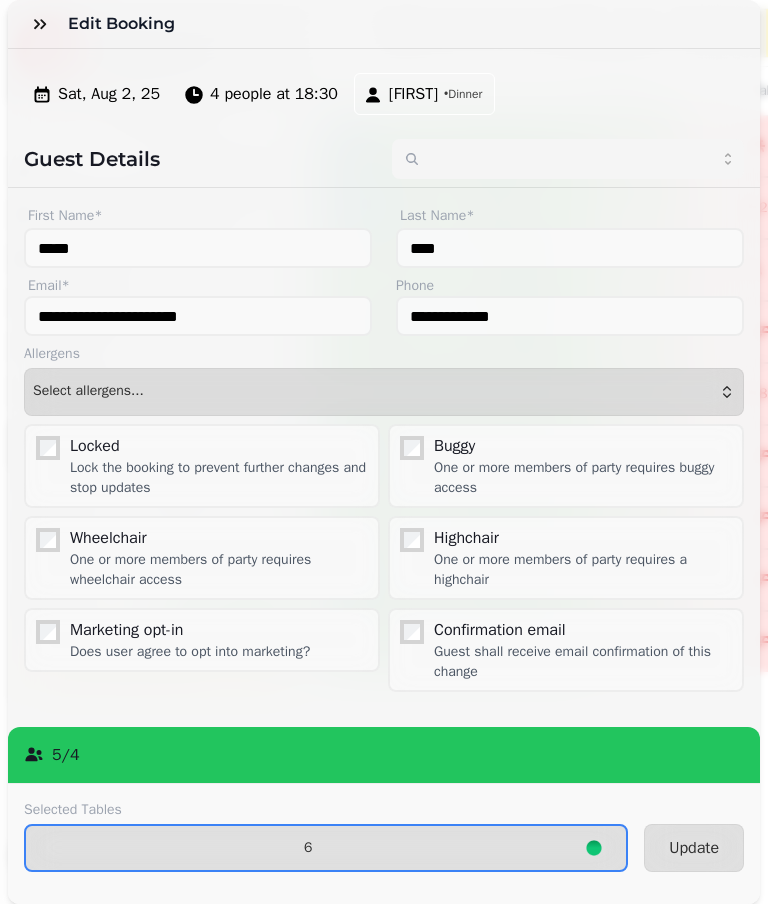 click on "Update" at bounding box center (694, 848) 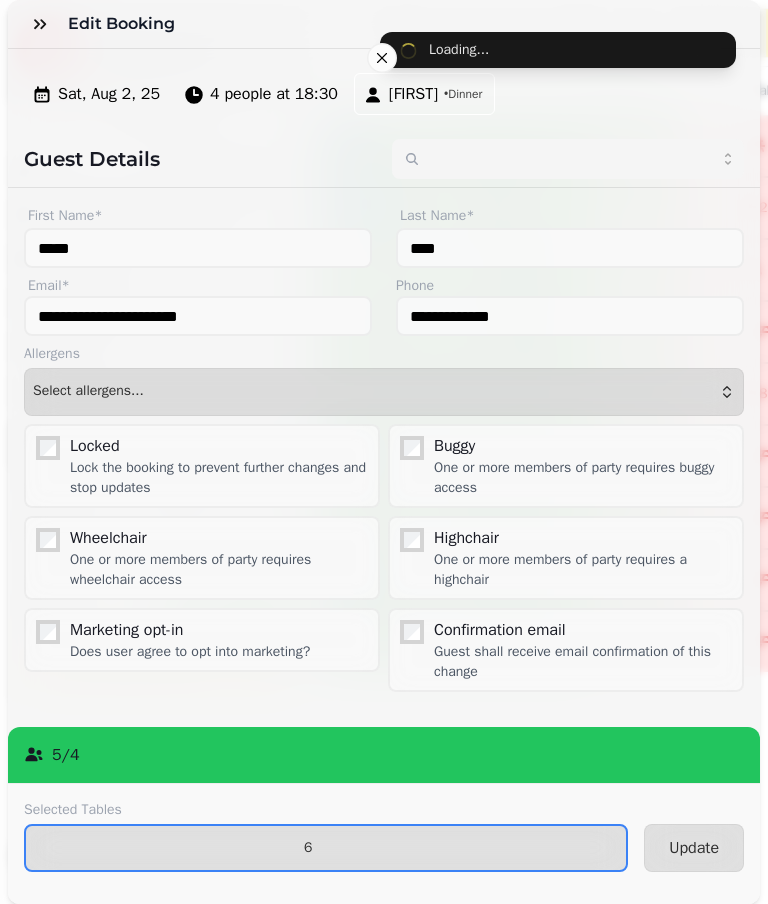 type on "****" 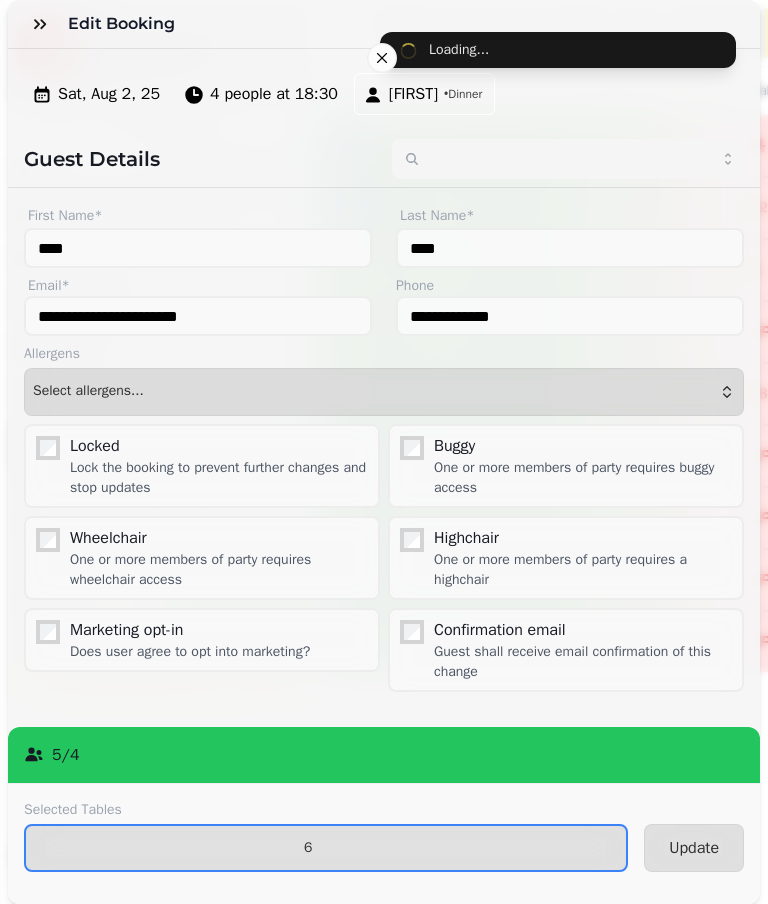type on "**********" 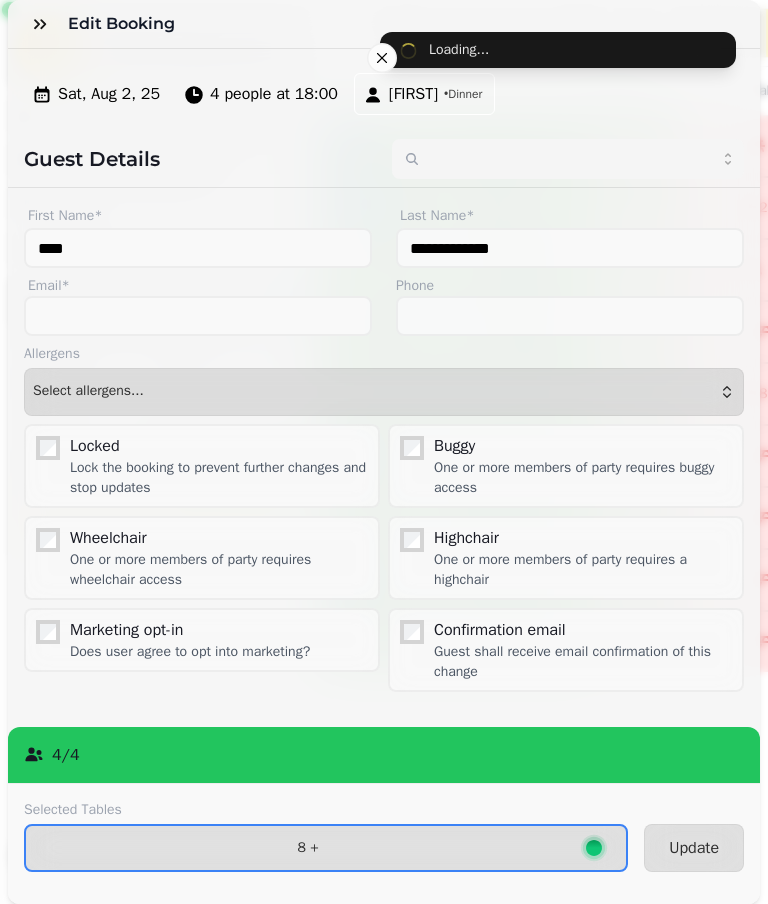 type on "*****" 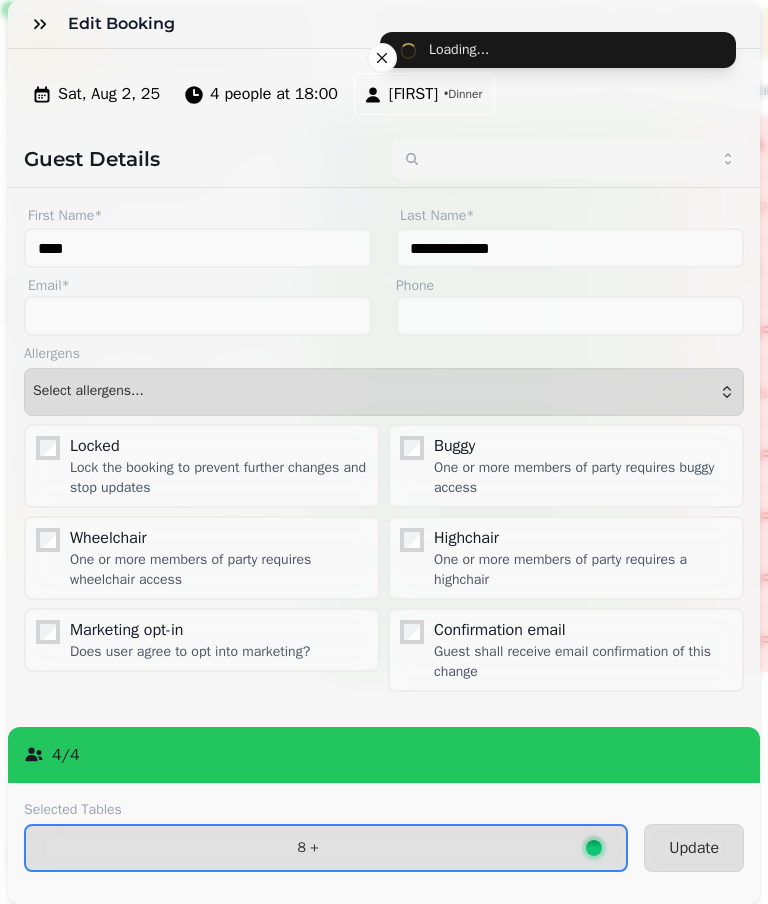 type on "****" 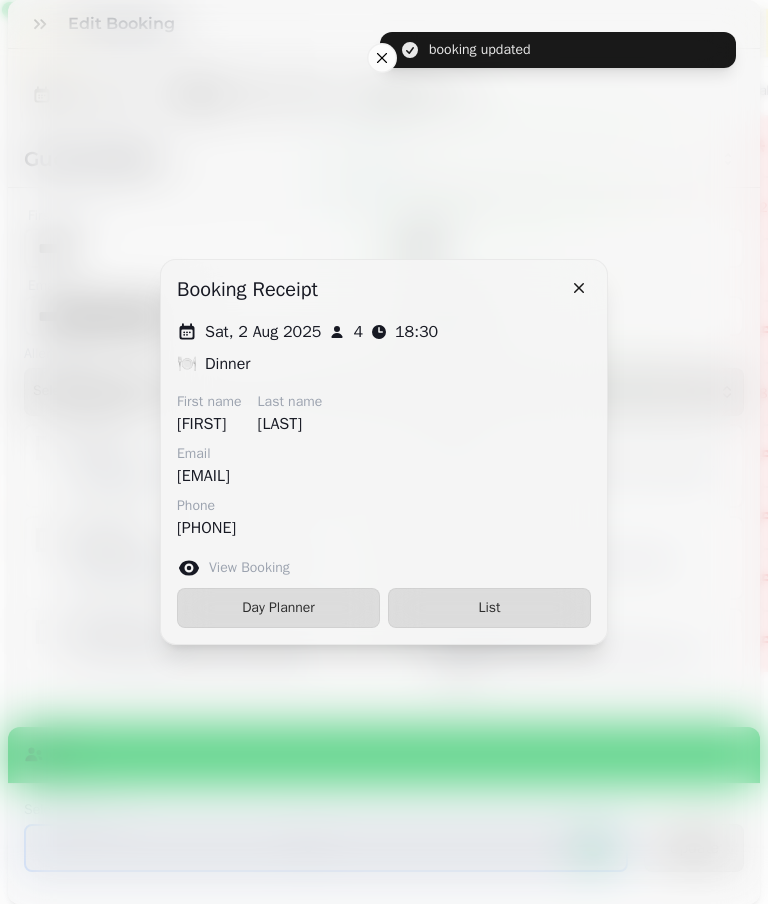 type on "****" 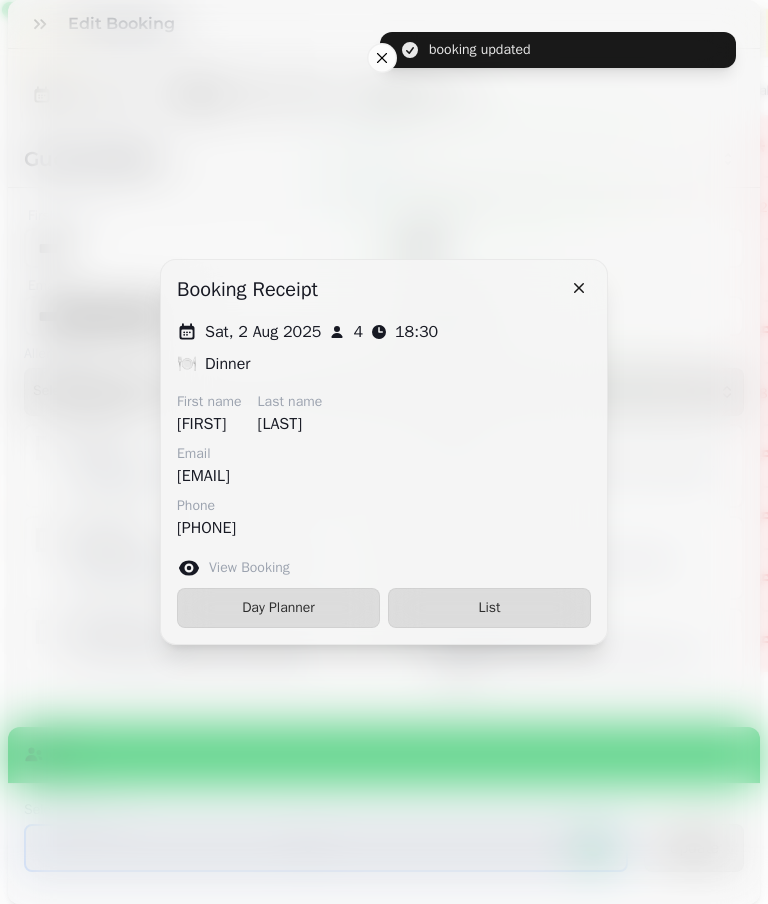 type on "**********" 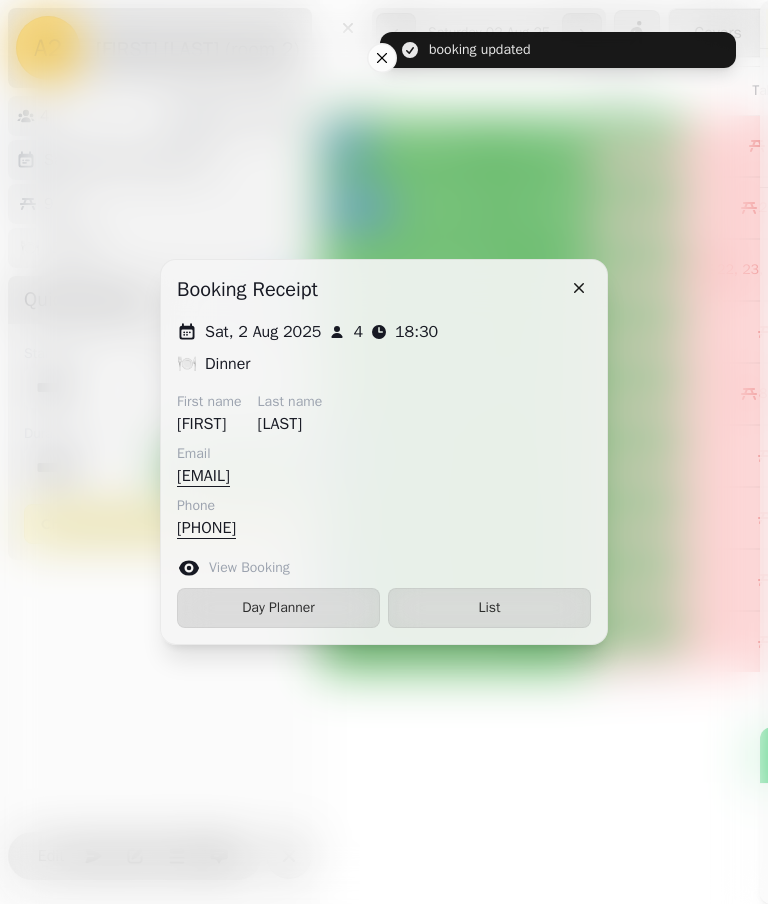 click on "List" at bounding box center [489, 608] 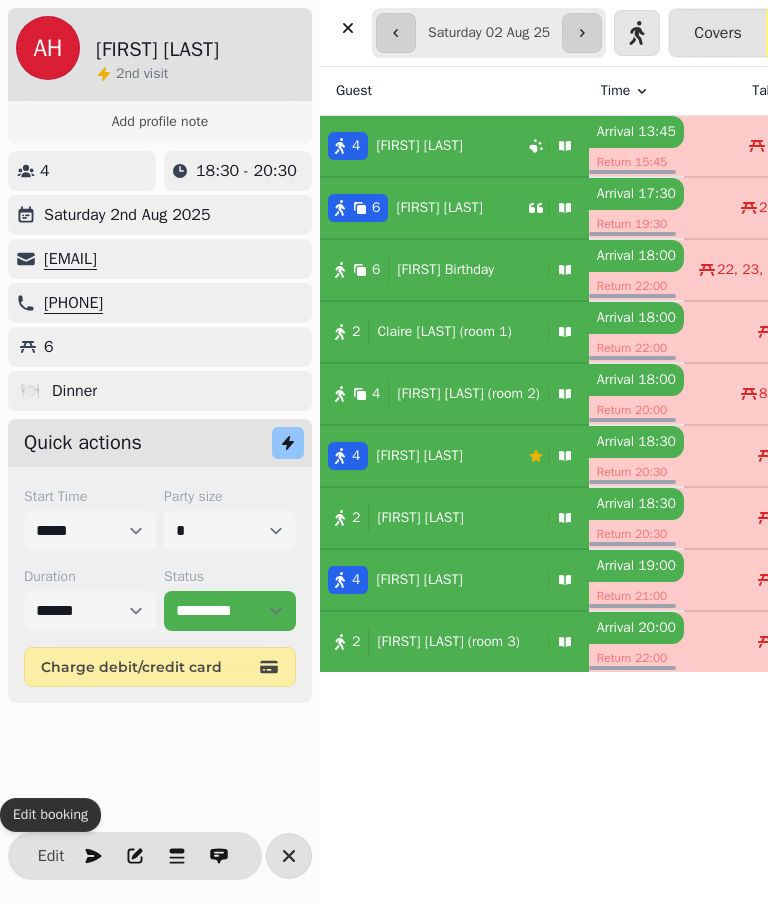 scroll, scrollTop: 92, scrollLeft: 0, axis: vertical 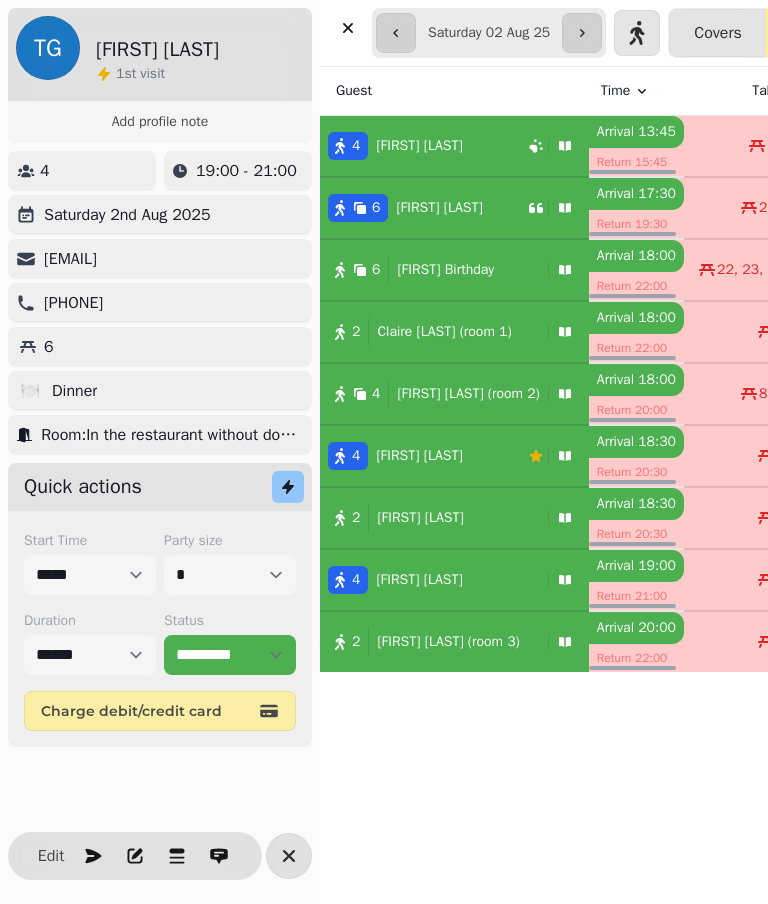 click on "Edit" at bounding box center [51, 856] 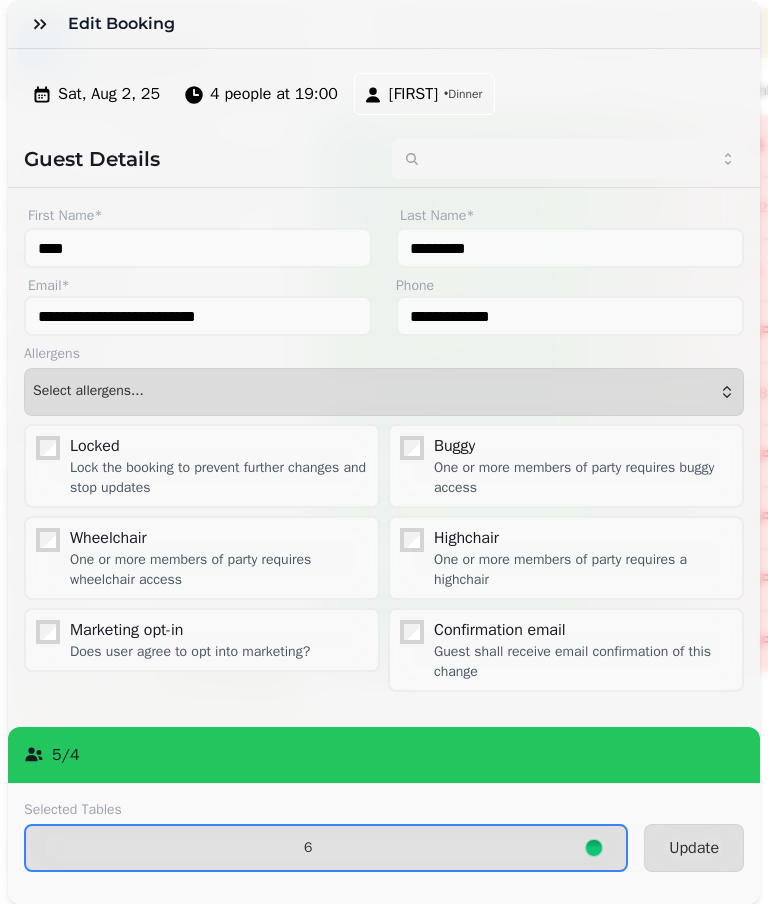 click on "6" at bounding box center (326, 848) 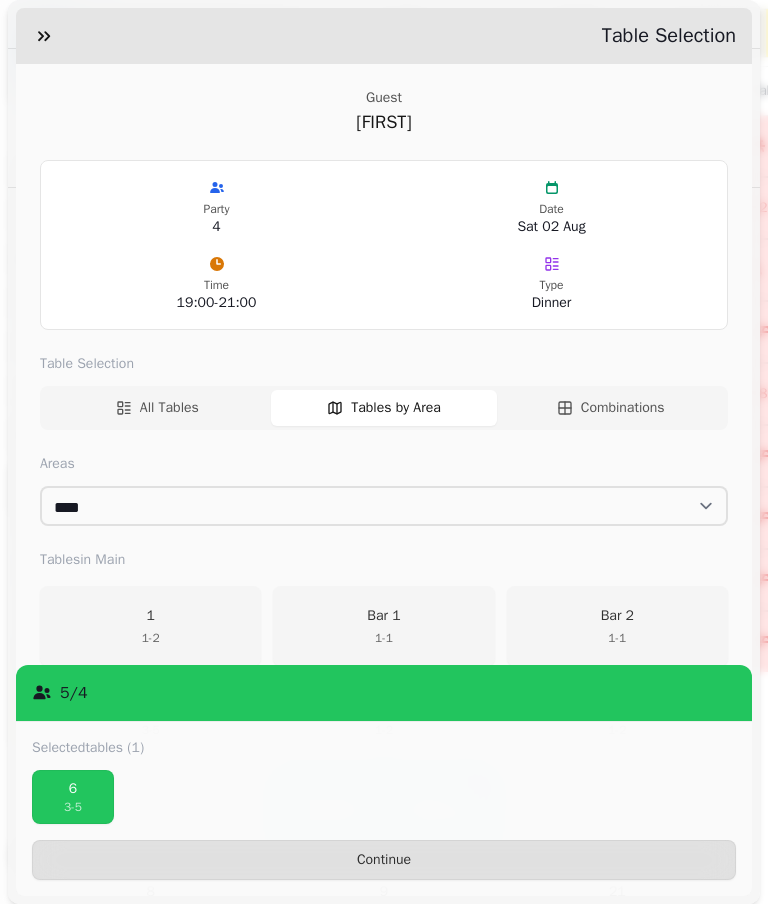 scroll, scrollTop: 330, scrollLeft: 0, axis: vertical 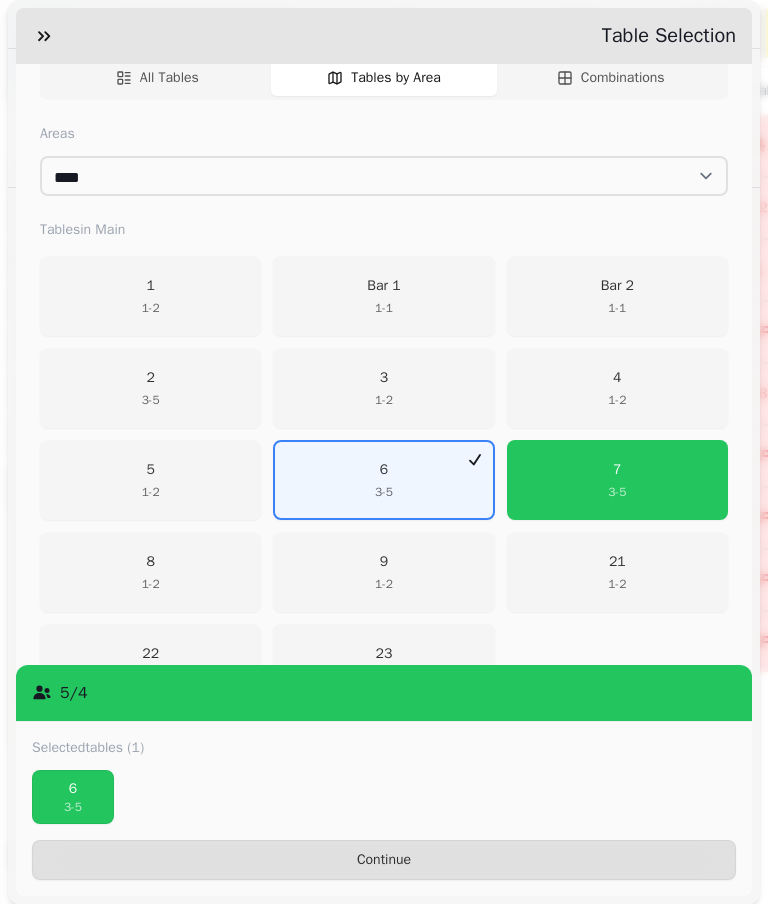 click on "[PHONE]" at bounding box center [383, 480] 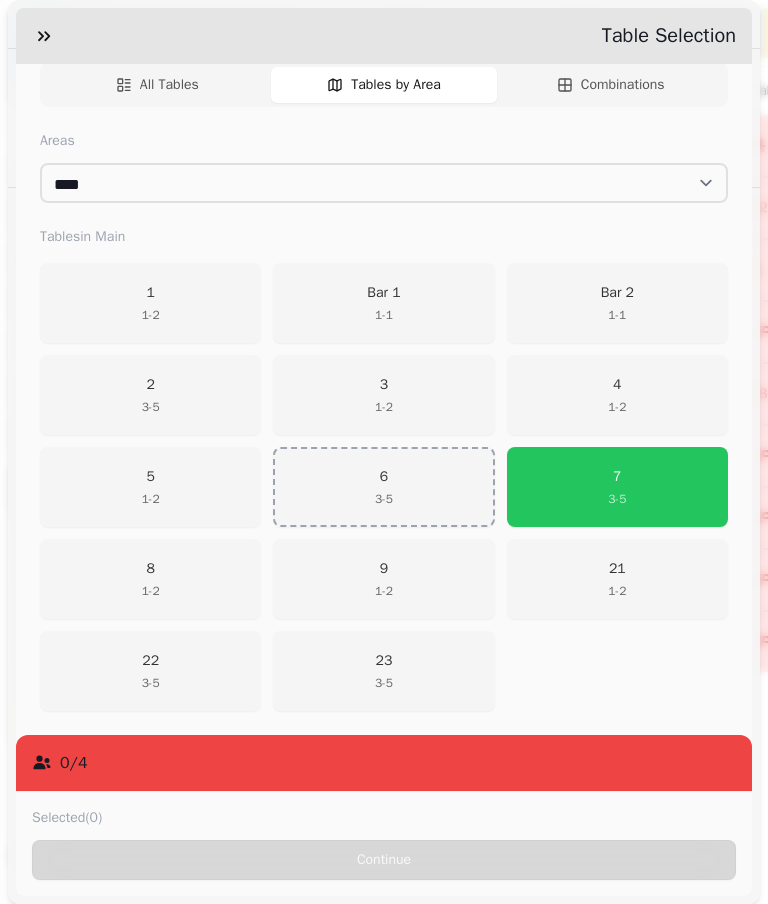 scroll, scrollTop: 323, scrollLeft: 0, axis: vertical 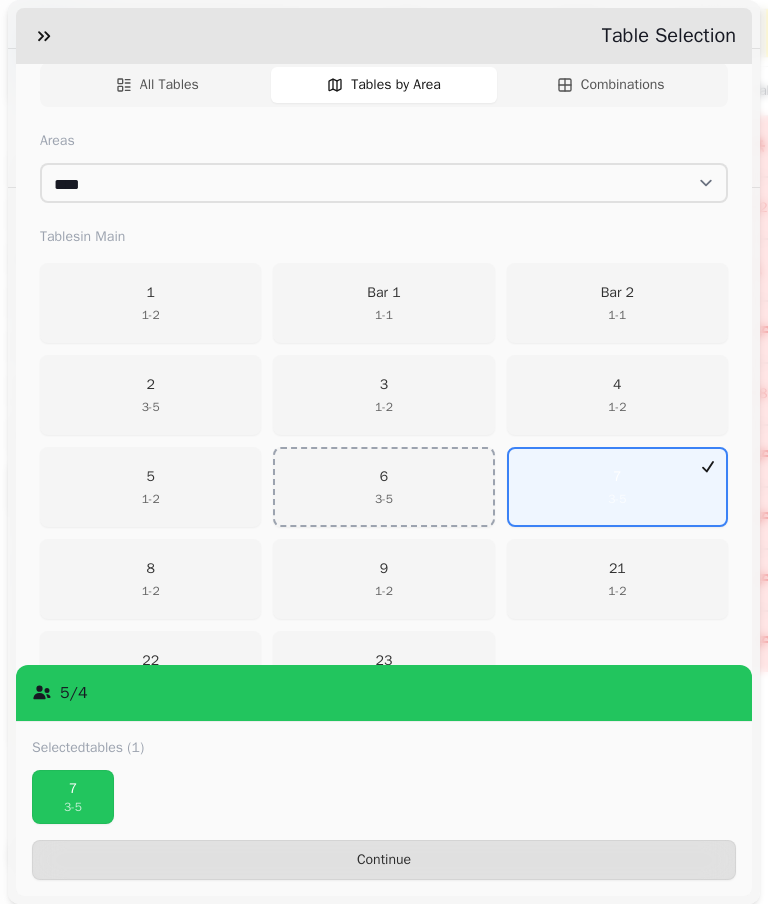 click on "Continue" at bounding box center [384, 860] 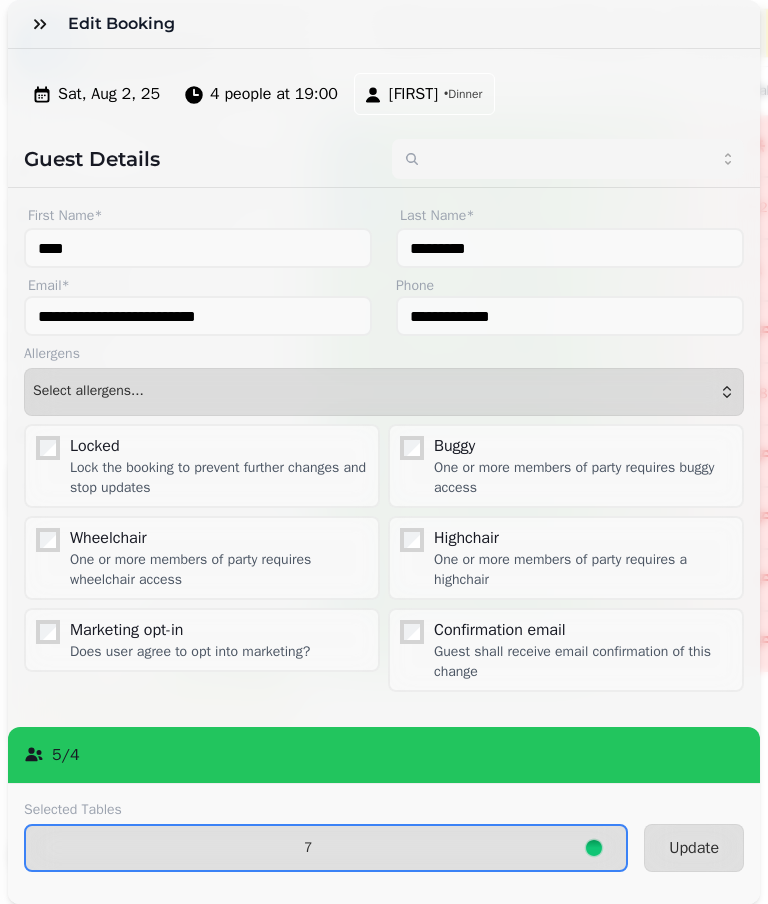 click on "Update" at bounding box center [694, 848] 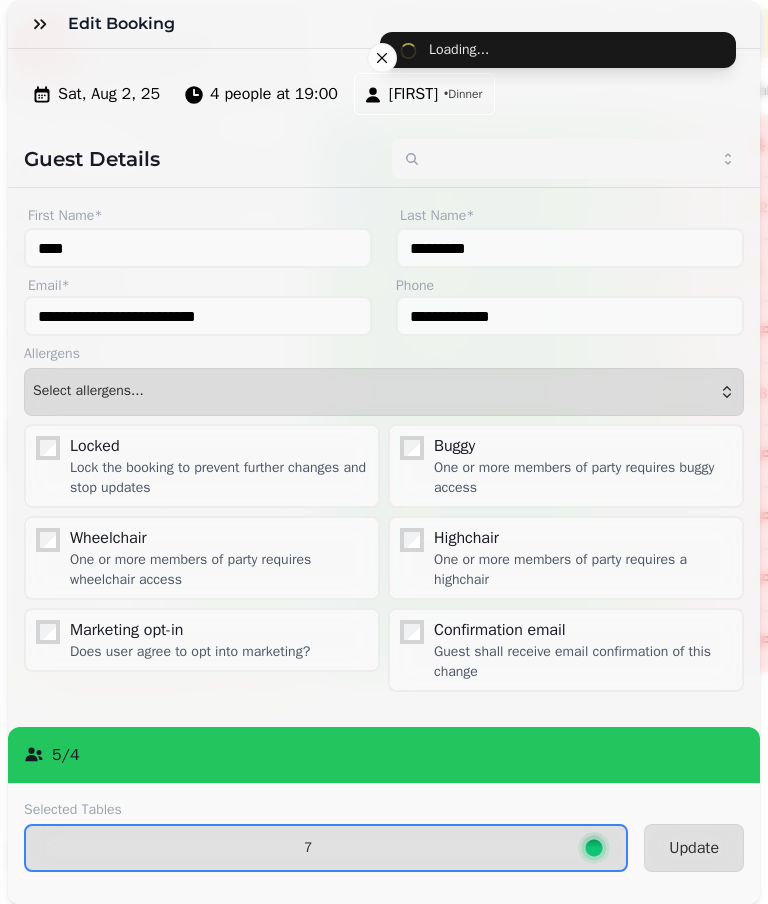 type on "*****" 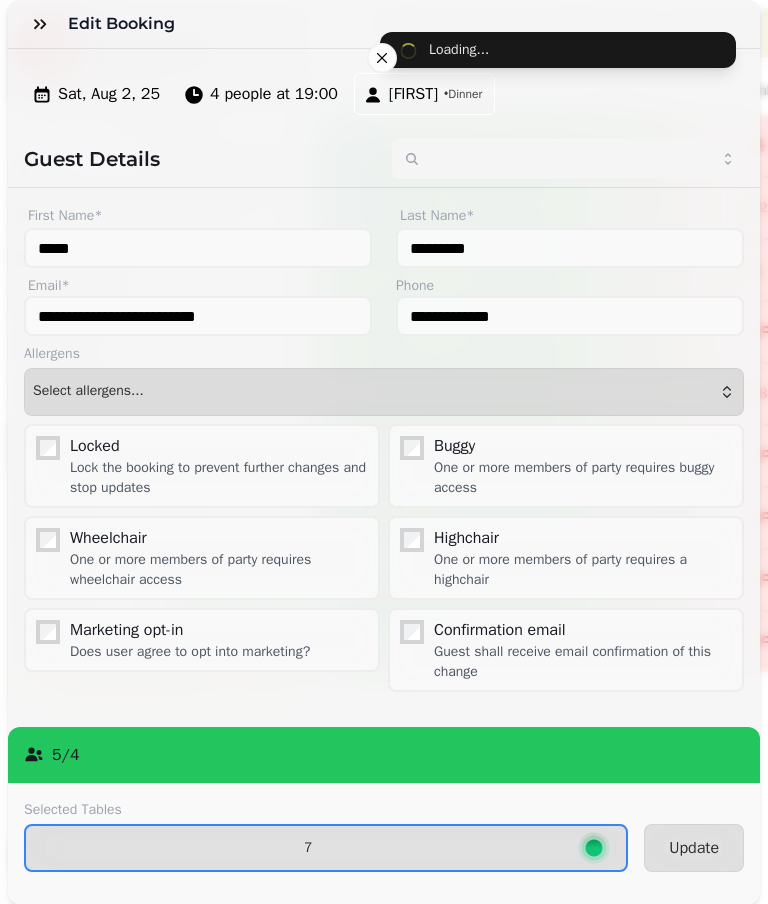 type on "****" 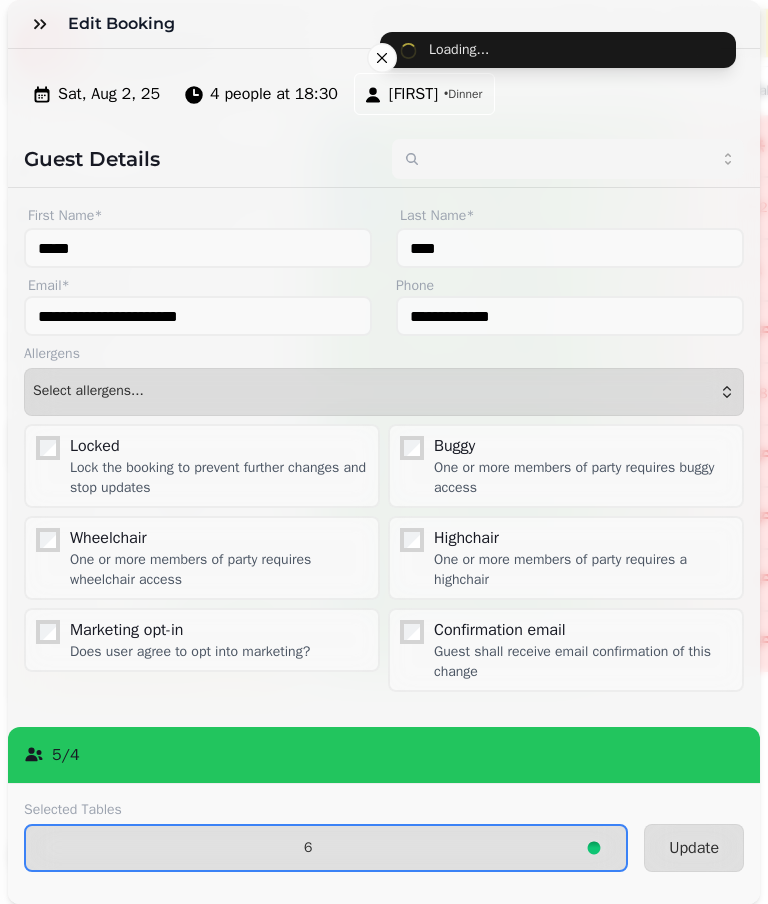 type on "****" 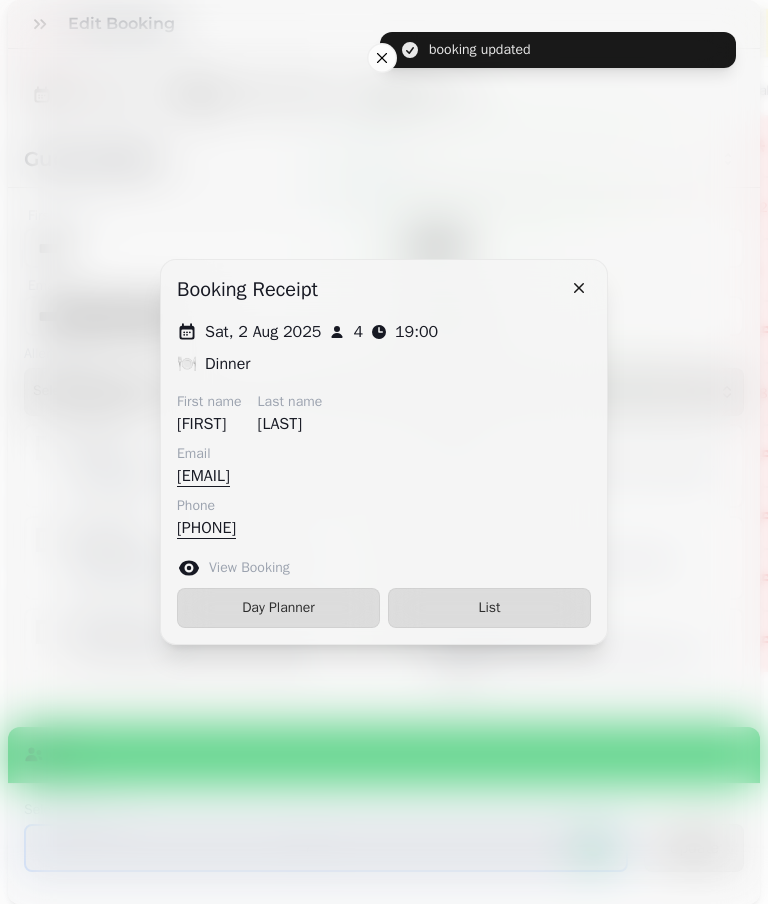 type on "*****" 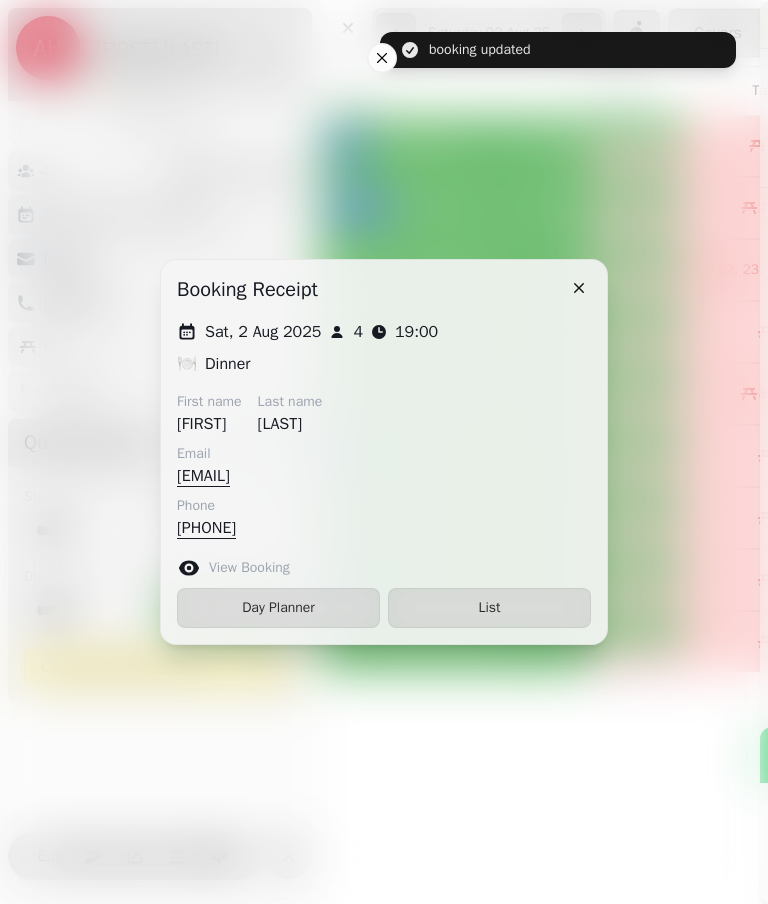 click on "List" at bounding box center [489, 608] 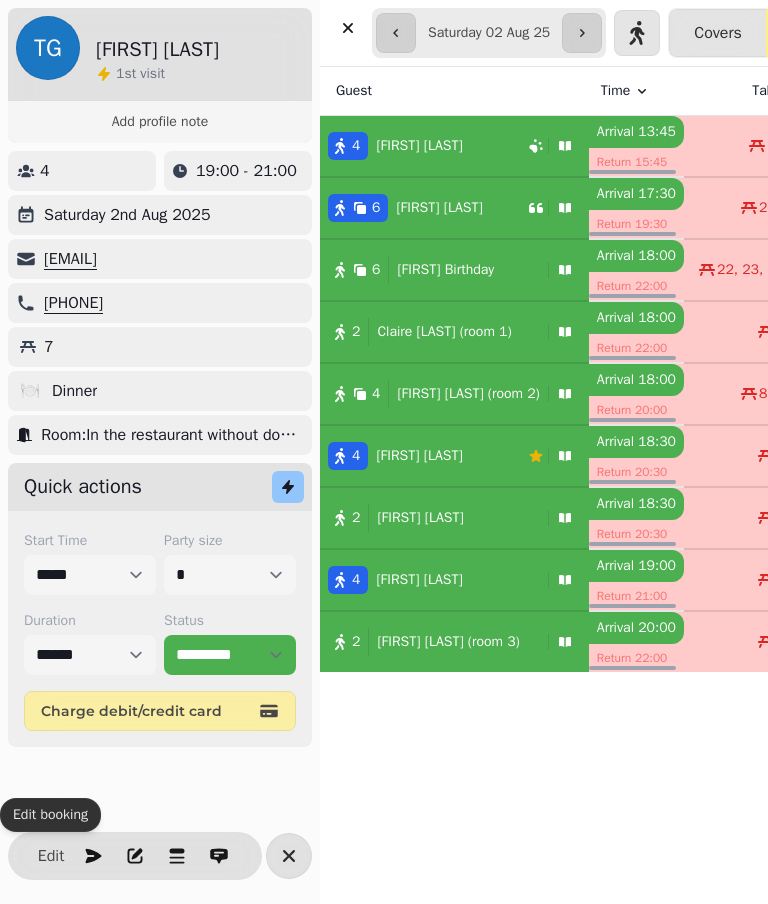 click on "[FIRST] [LAST] (room 3)" at bounding box center [448, 642] 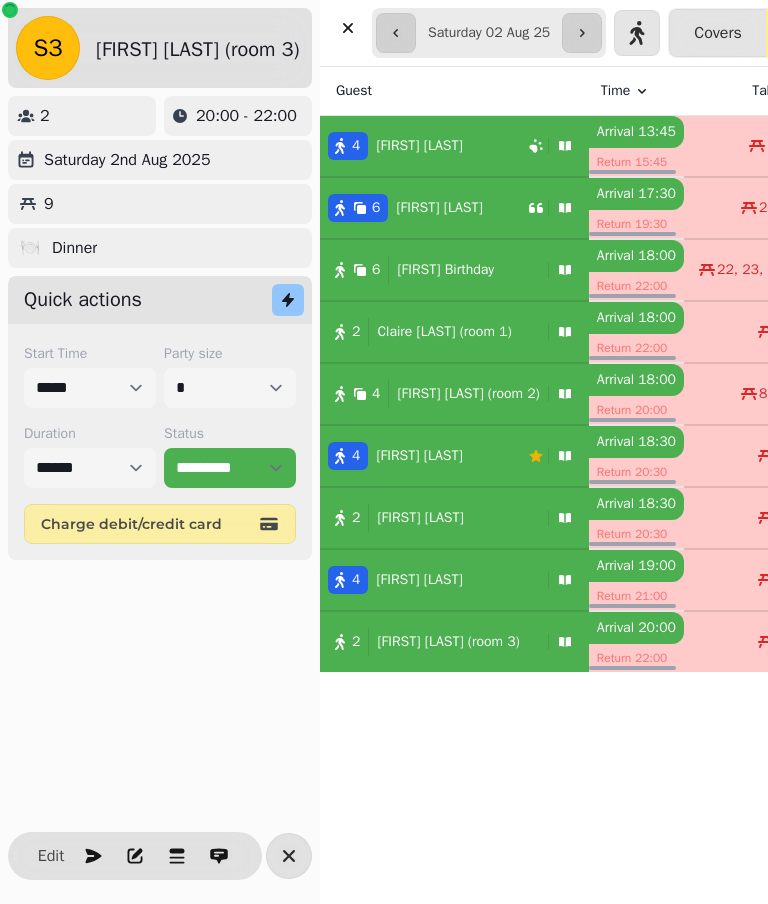 click on "Edit" at bounding box center [51, 856] 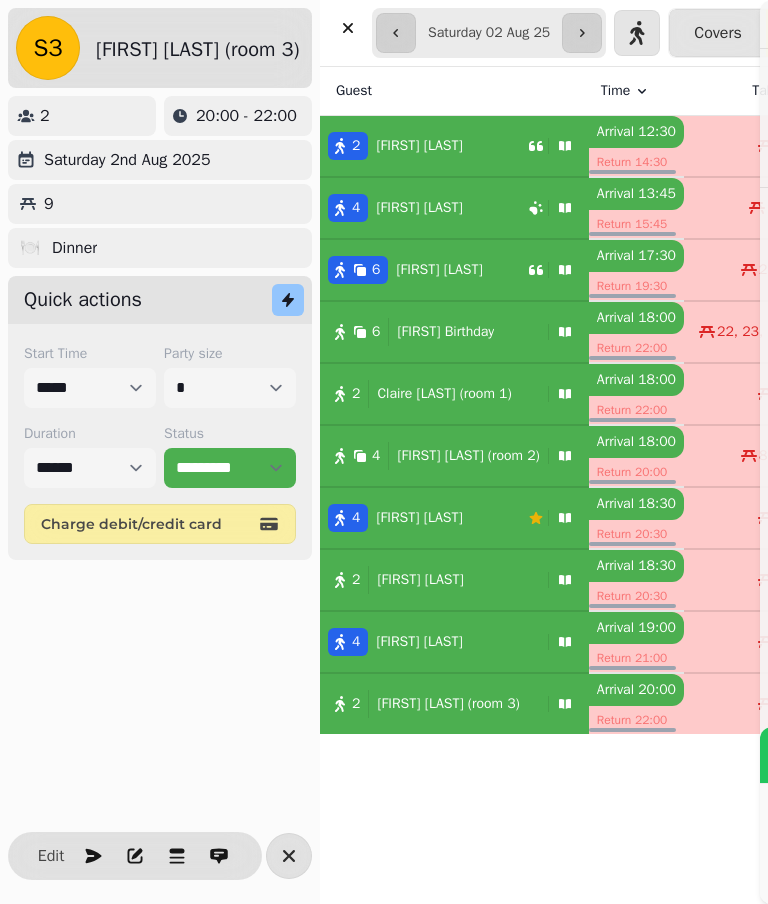 type on "****" 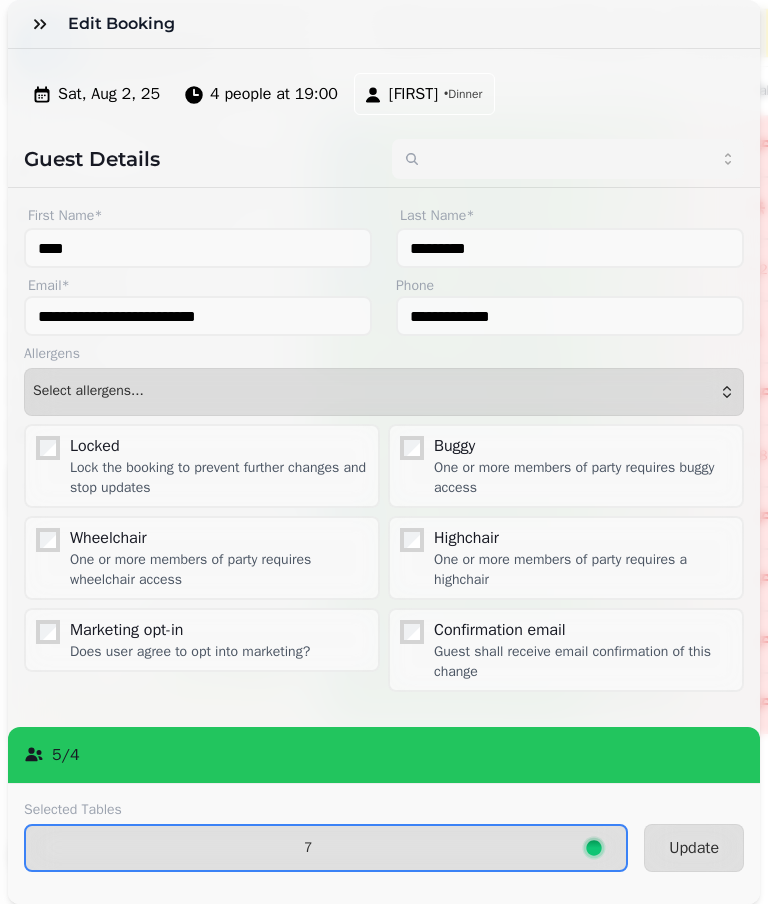 scroll, scrollTop: 0, scrollLeft: 0, axis: both 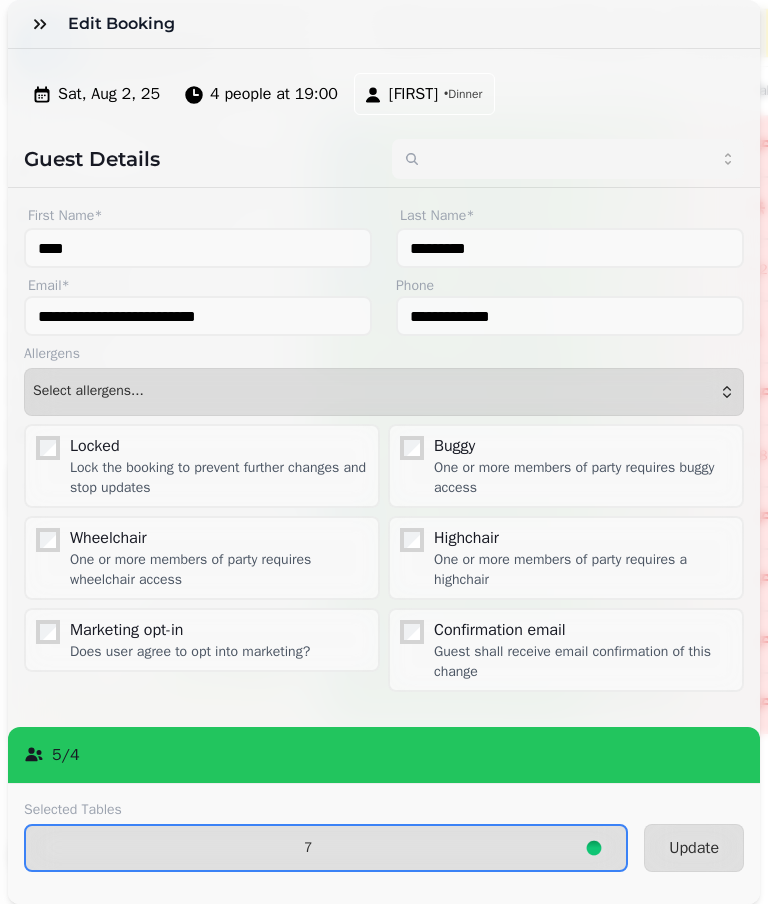 click on "7" at bounding box center [308, 848] 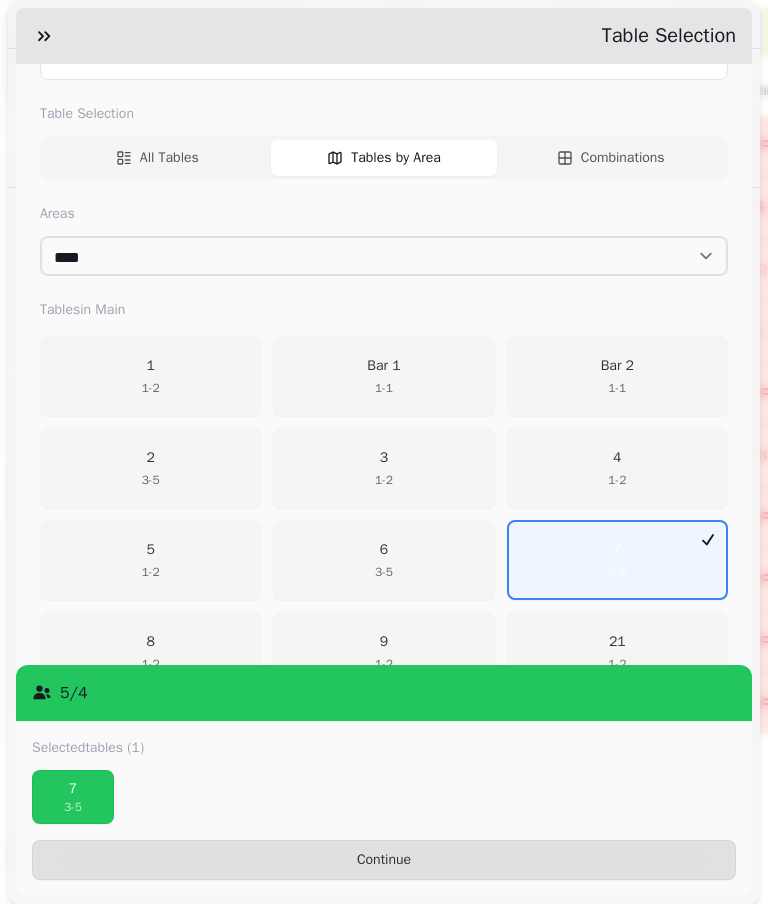 scroll, scrollTop: 330, scrollLeft: 0, axis: vertical 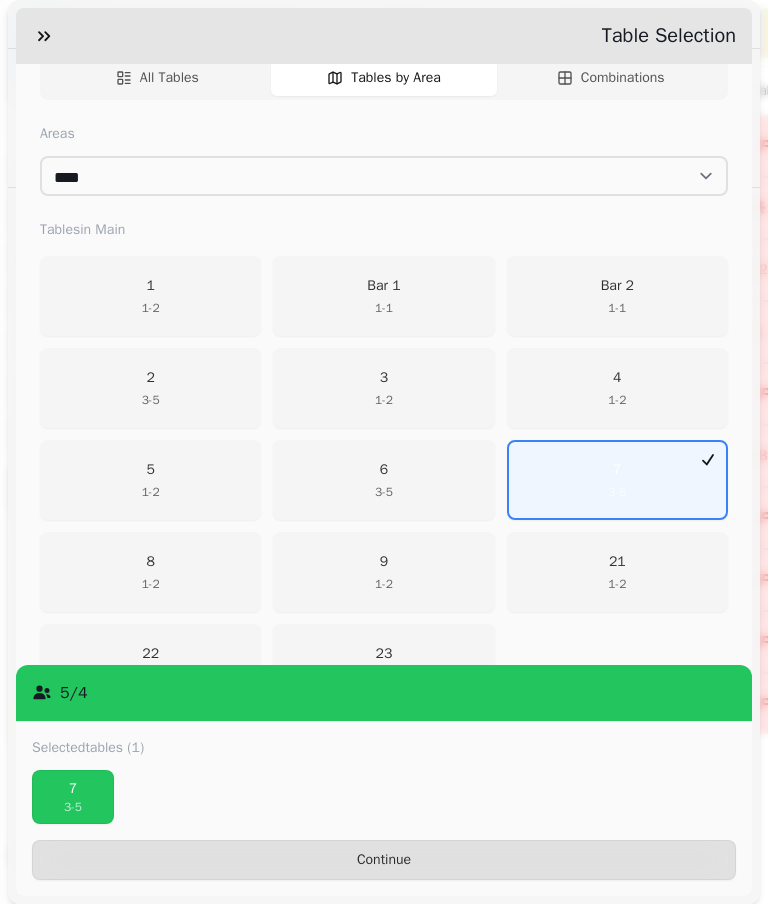 click on "7 3  -  5" at bounding box center (617, 480) 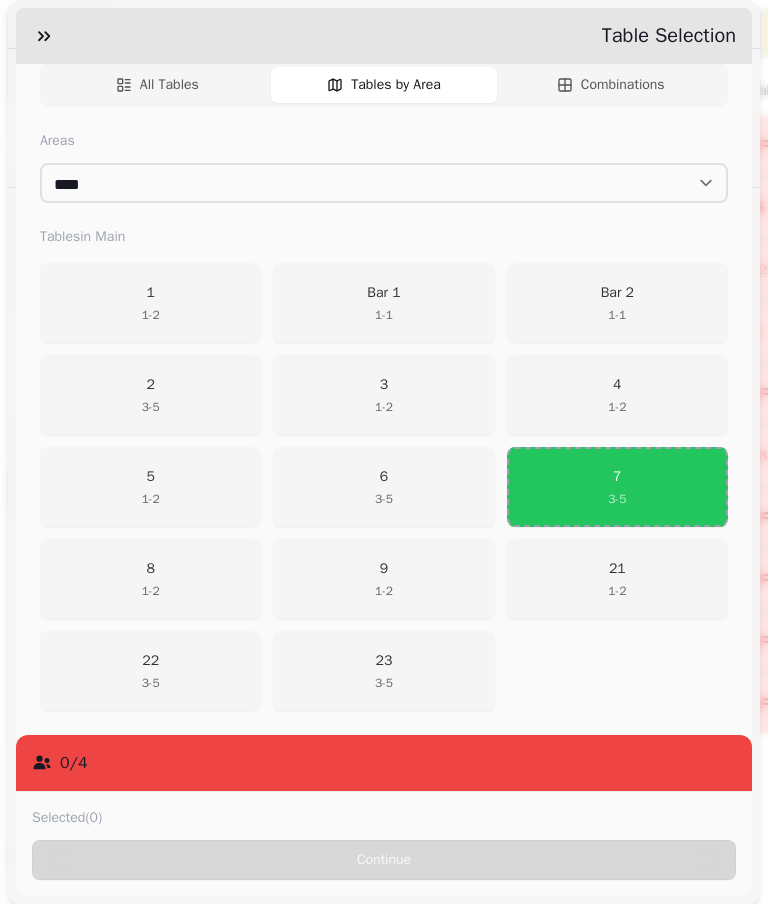 click on "5 1  -  2" at bounding box center [150, 487] 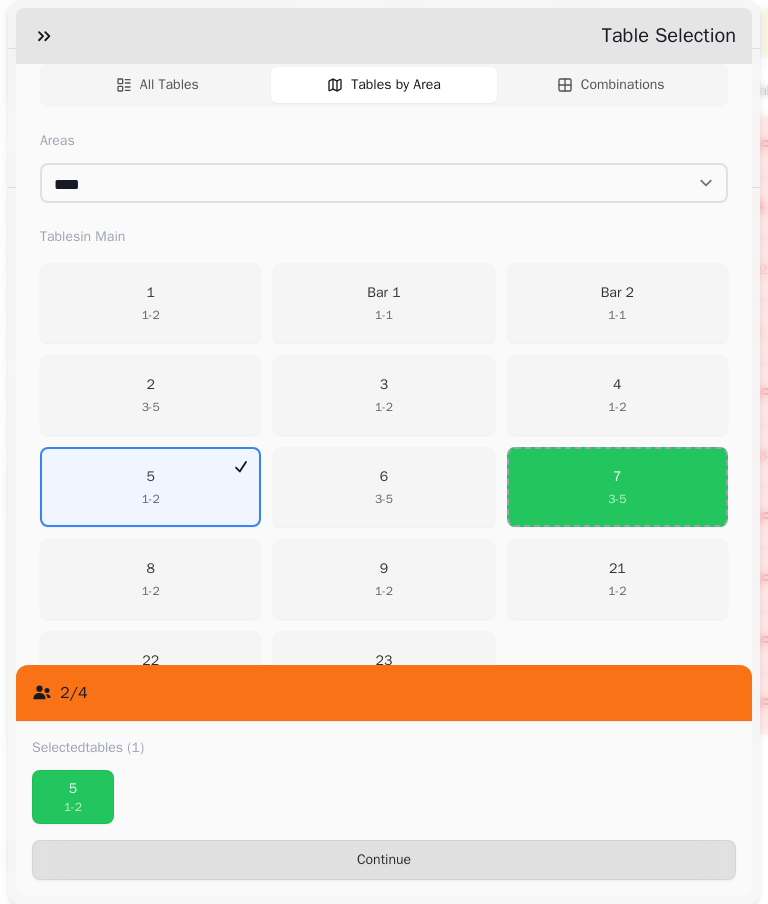 click on "Continue" at bounding box center (384, 860) 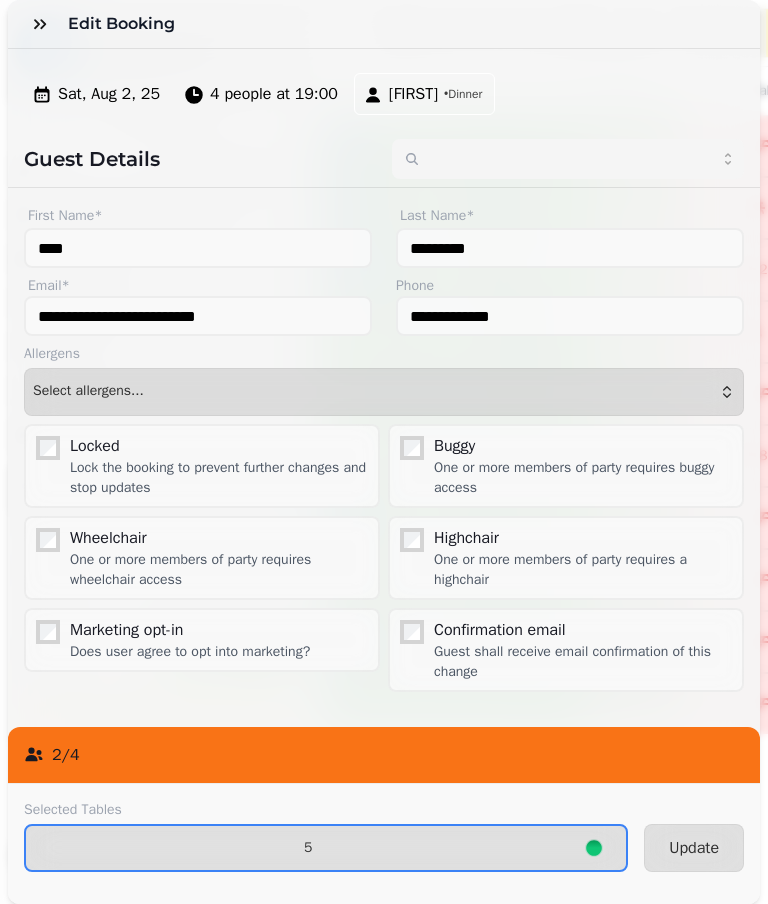 click on "Update" at bounding box center [694, 848] 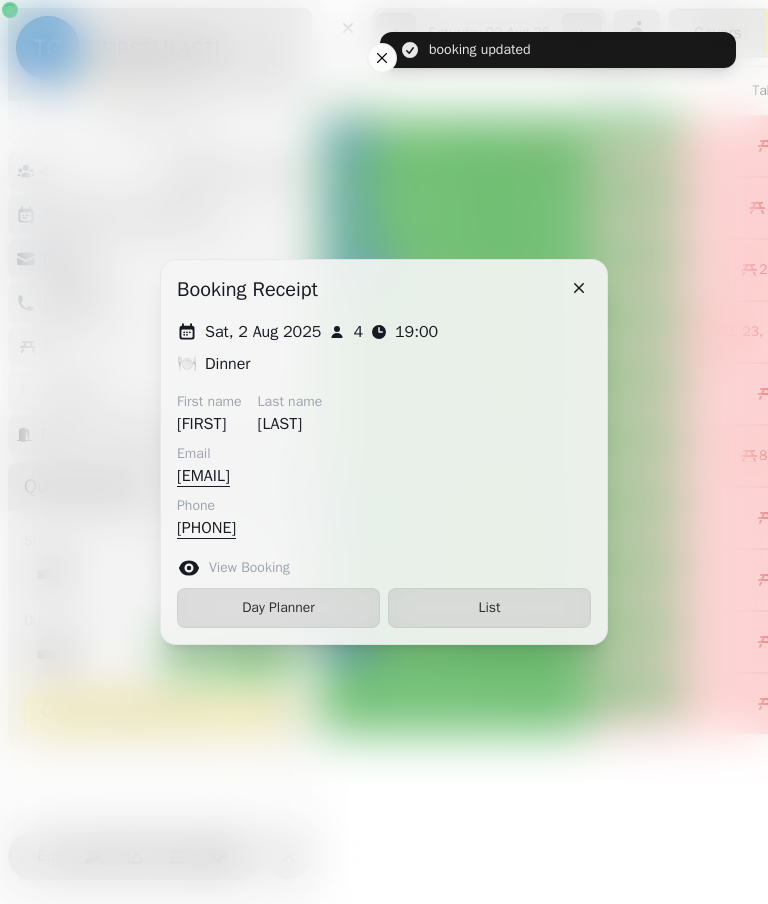 click on "List" at bounding box center [489, 608] 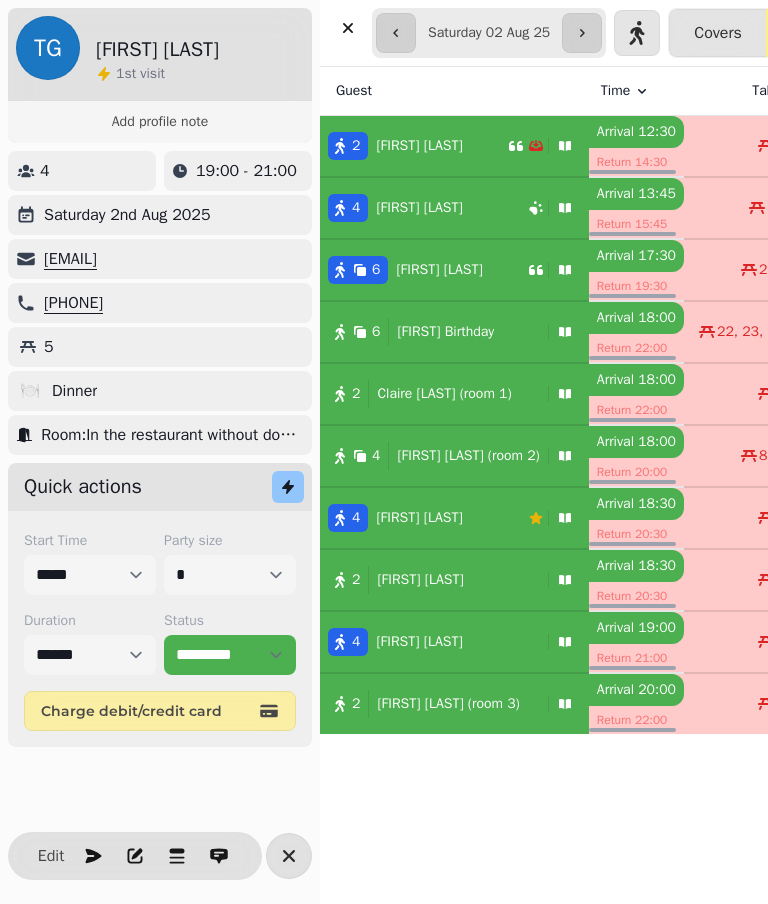 scroll, scrollTop: 190, scrollLeft: 0, axis: vertical 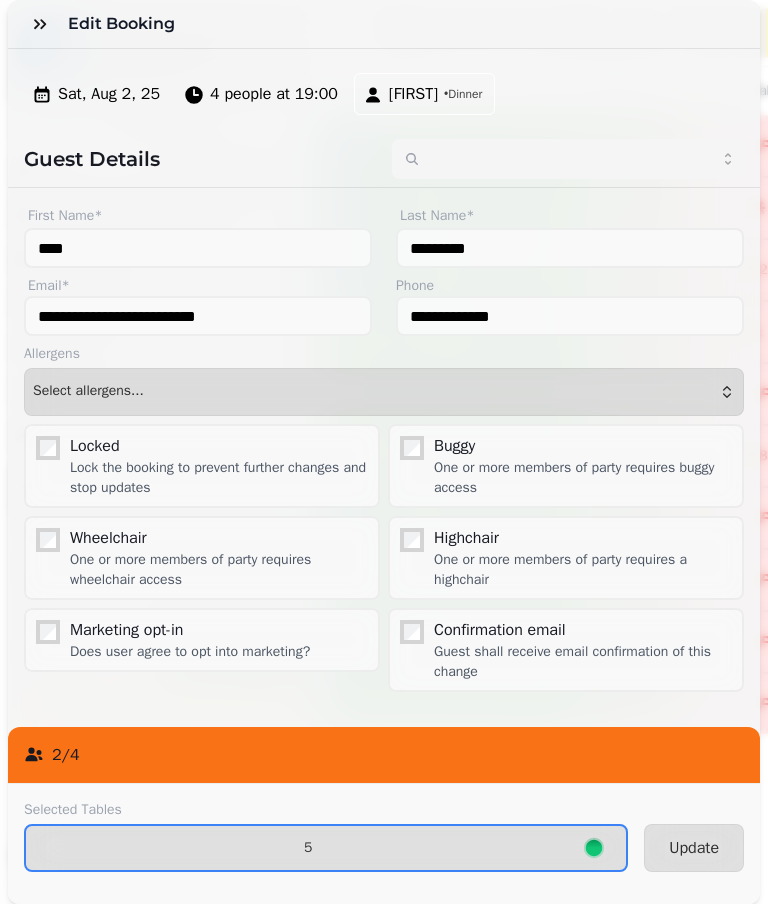 click on "5" at bounding box center (326, 848) 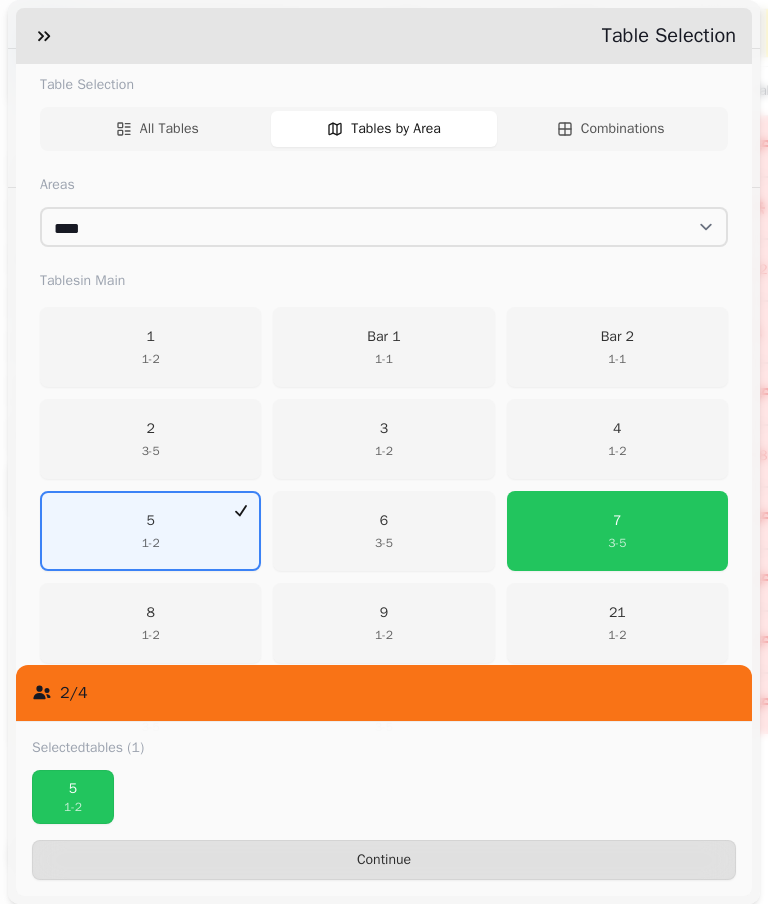 scroll, scrollTop: 330, scrollLeft: 0, axis: vertical 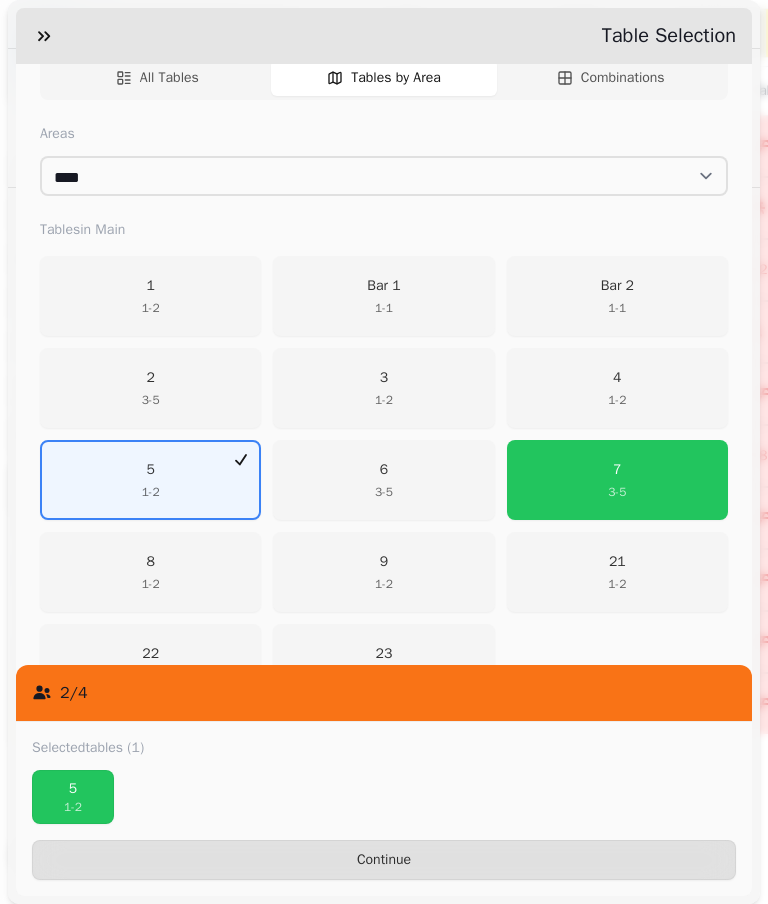 click on "7 3  -  5" at bounding box center [617, 480] 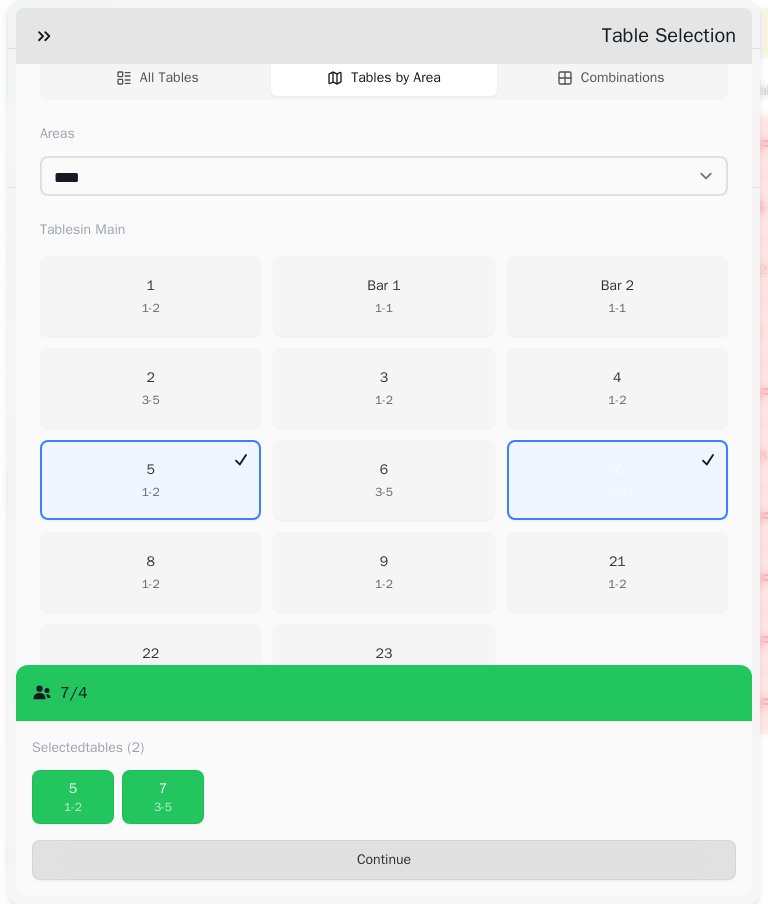 click on "5" at bounding box center [73, 789] 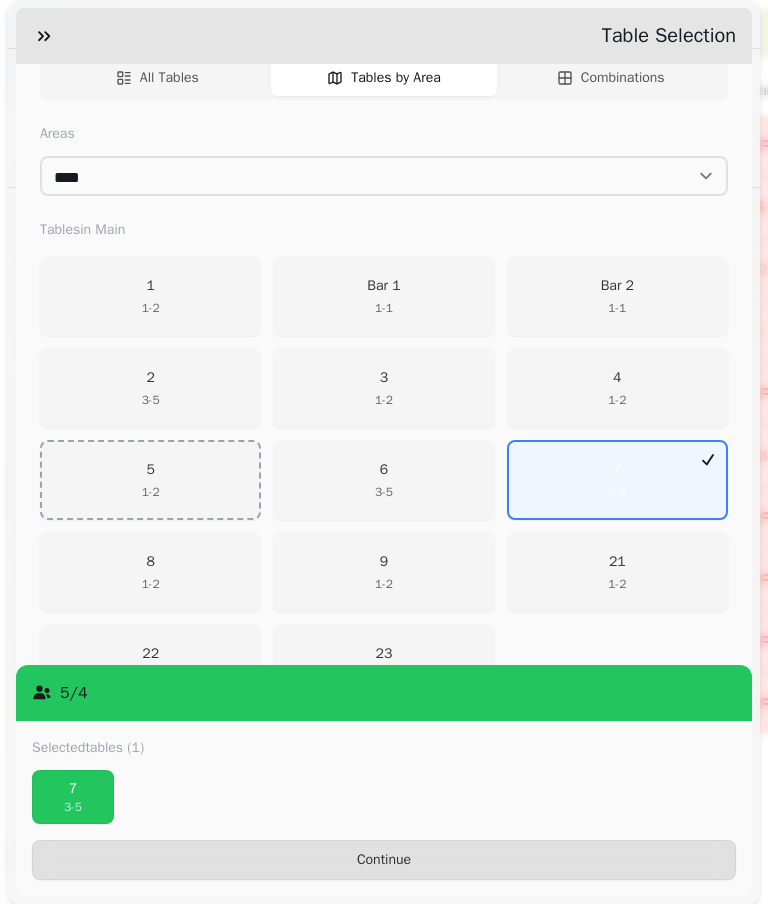 click on "Continue" at bounding box center (384, 860) 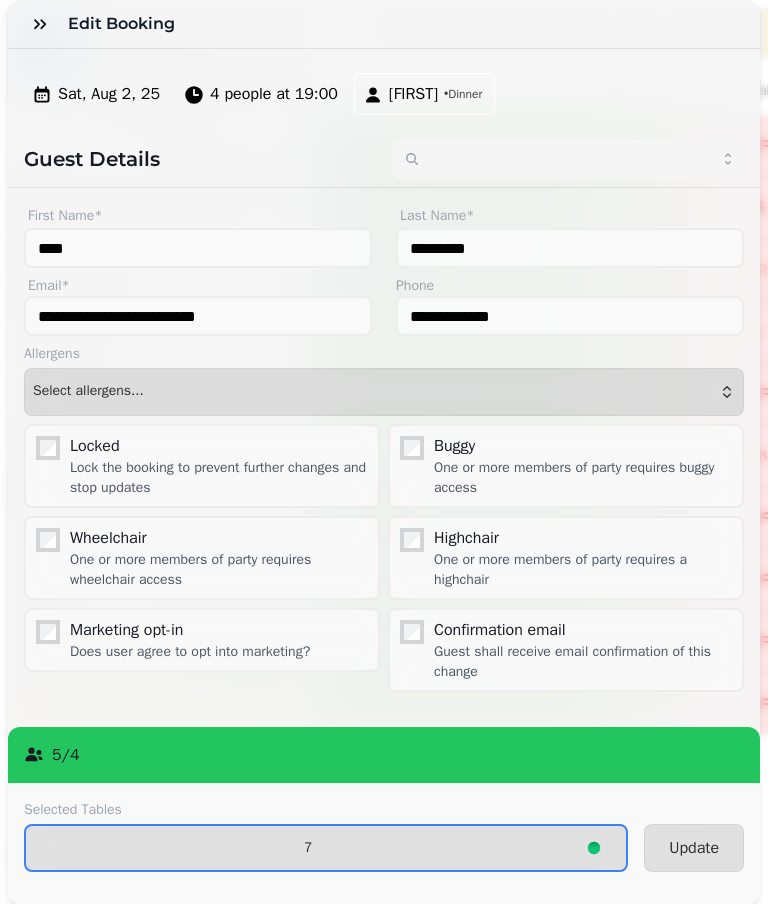 click on "Update" at bounding box center [694, 848] 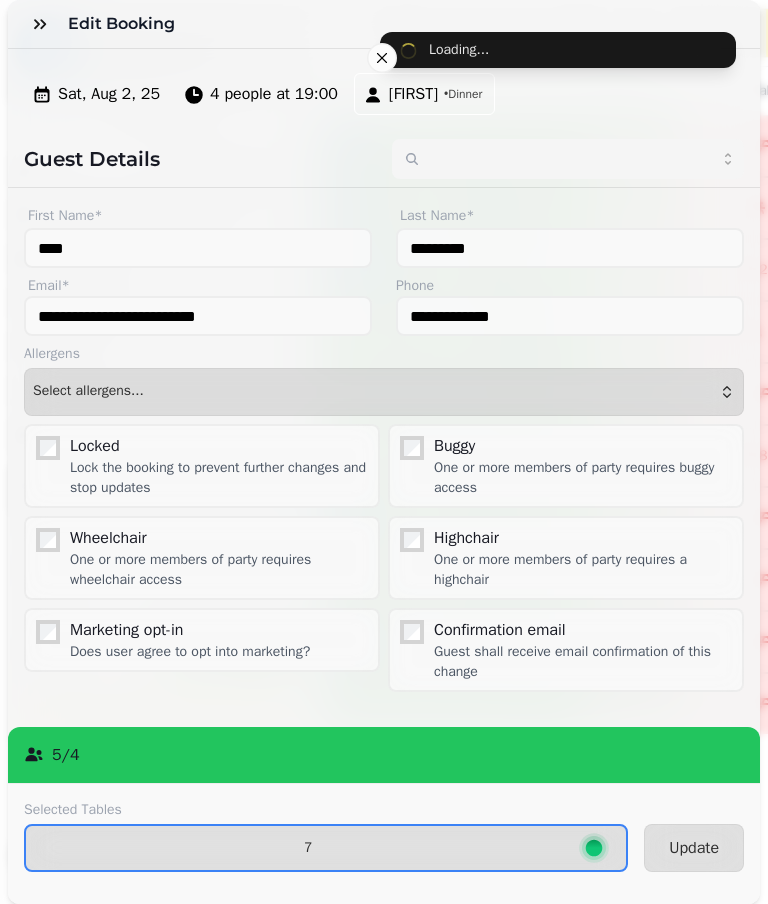 scroll, scrollTop: 0, scrollLeft: 0, axis: both 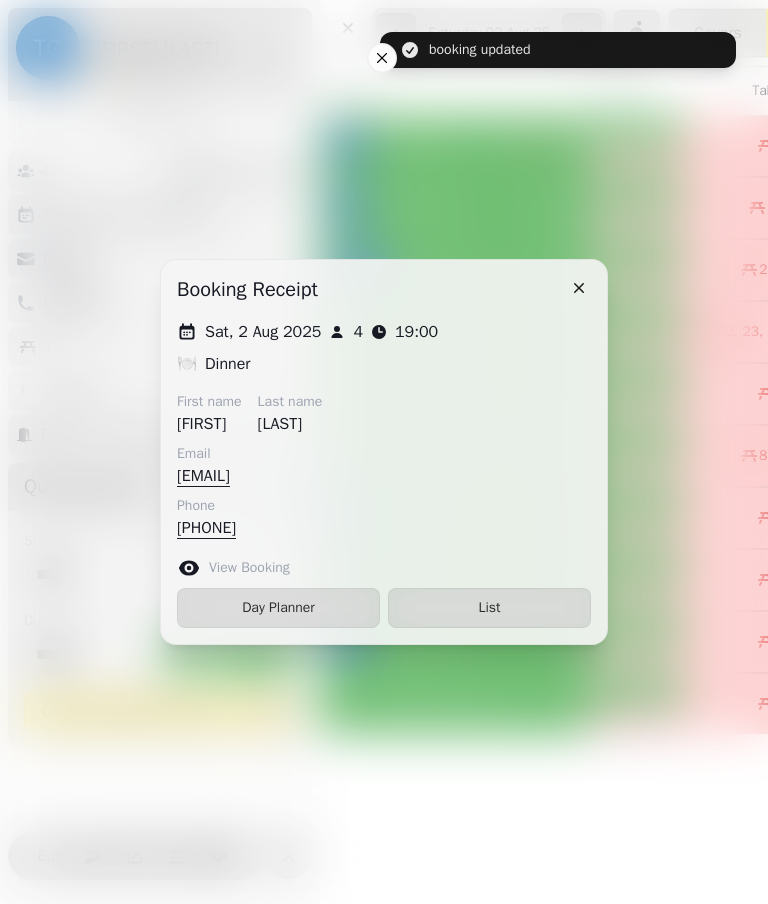 click on "List" at bounding box center (489, 608) 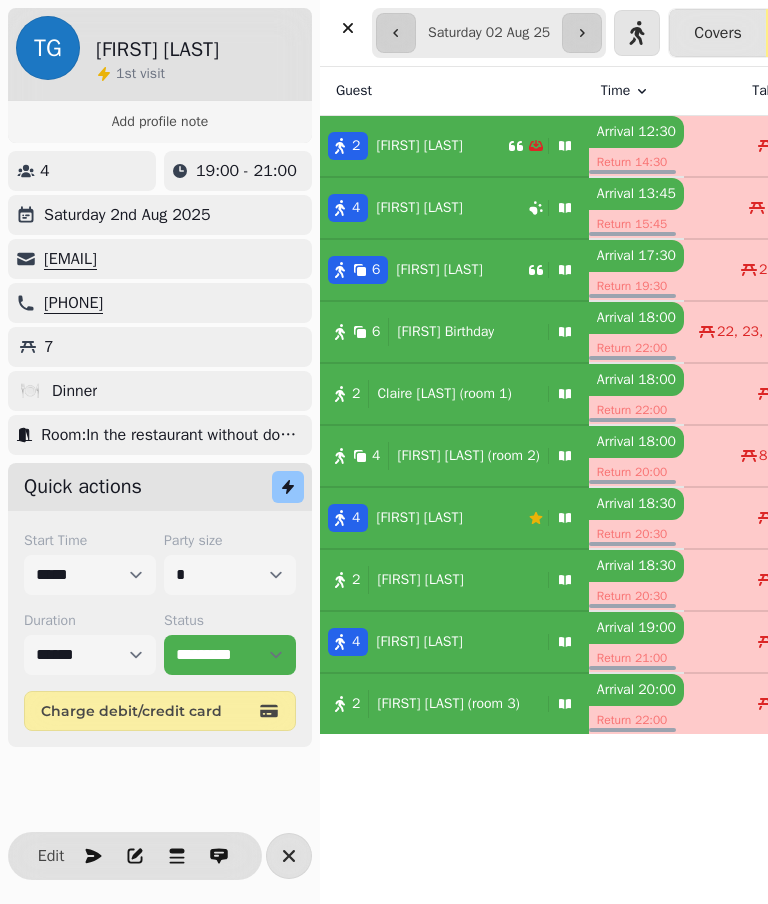 scroll, scrollTop: 190, scrollLeft: 0, axis: vertical 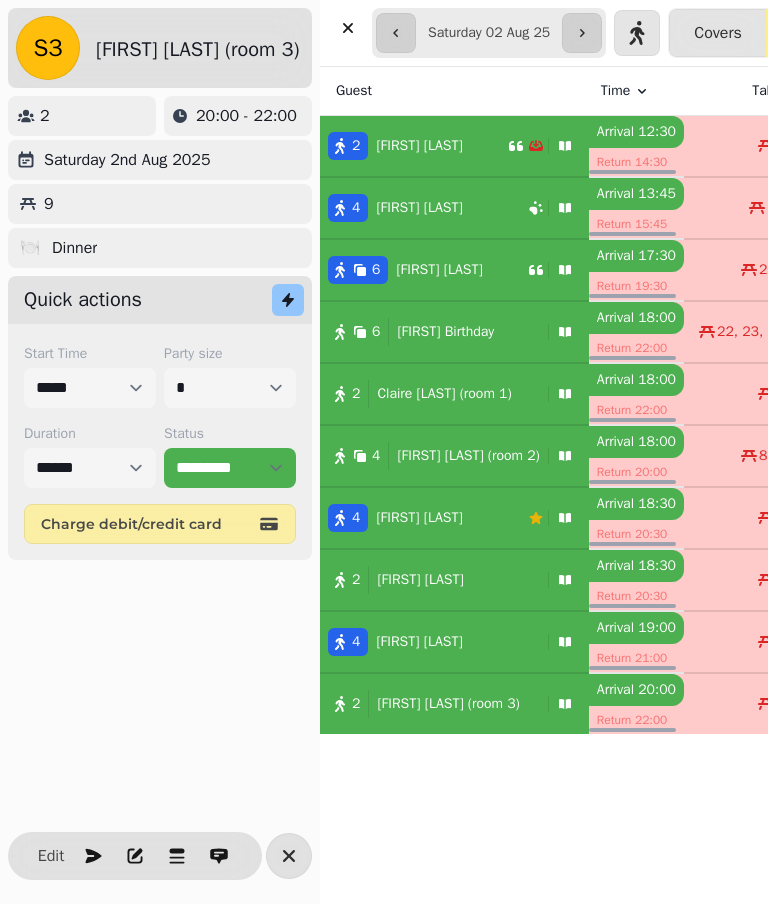 click on "[FIRST] [LAST] (room 3)" at bounding box center (448, 704) 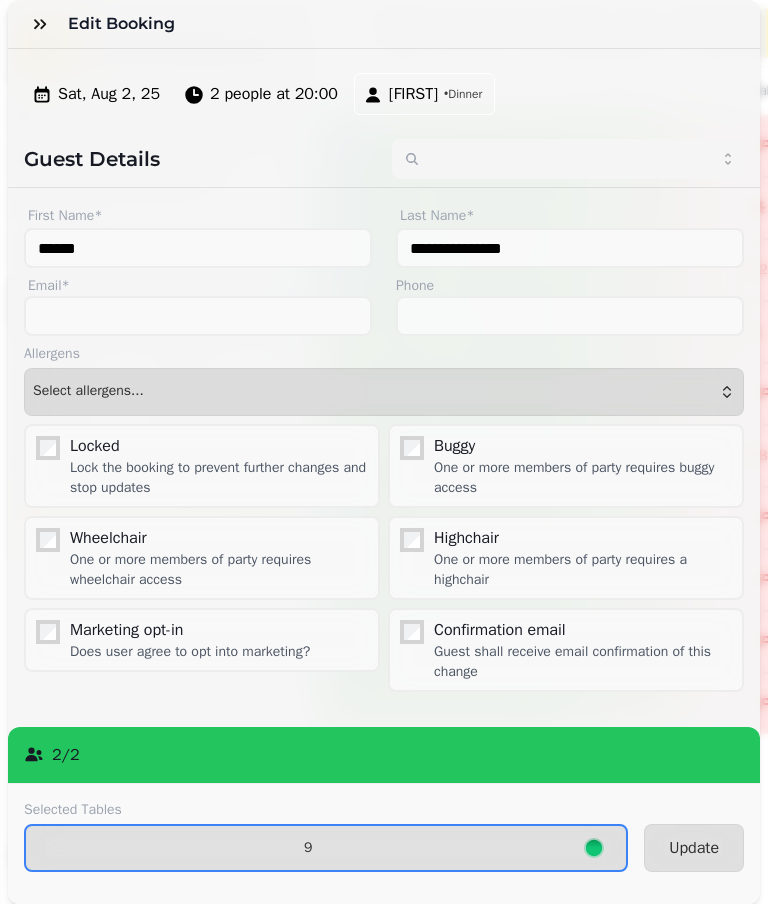 click on "9" at bounding box center (326, 848) 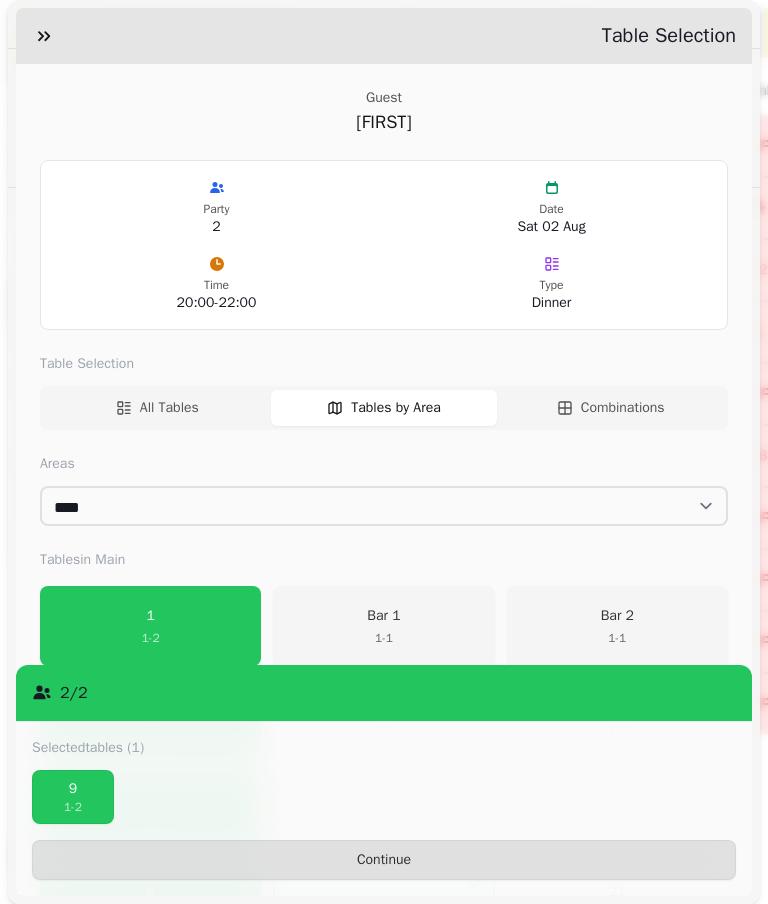 scroll, scrollTop: 393, scrollLeft: 0, axis: vertical 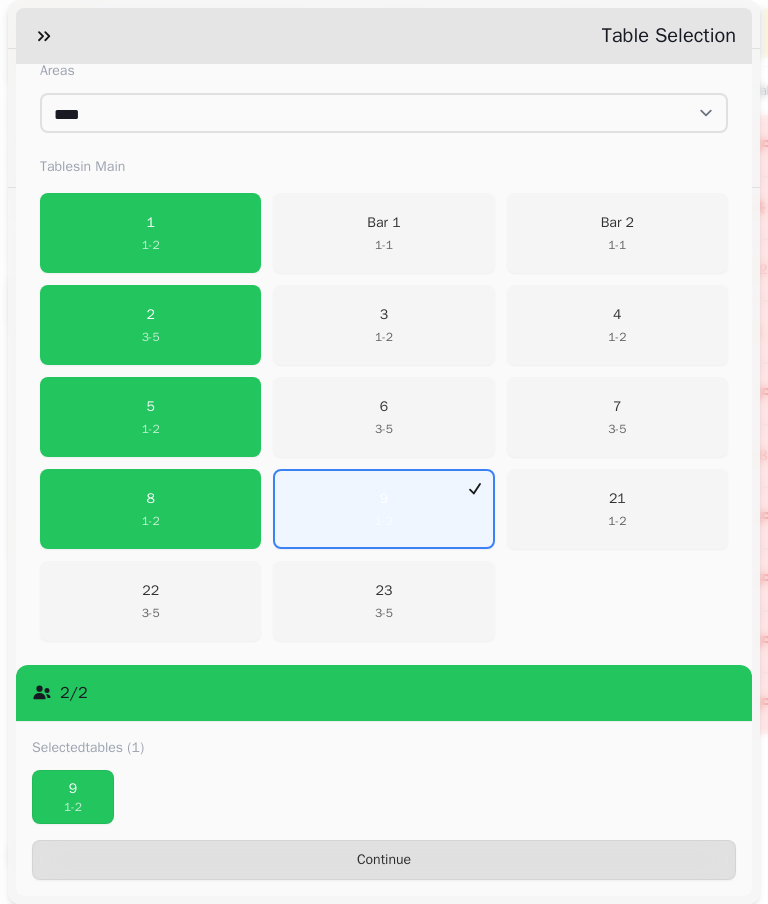 click on "5 1  -  2" at bounding box center [150, 417] 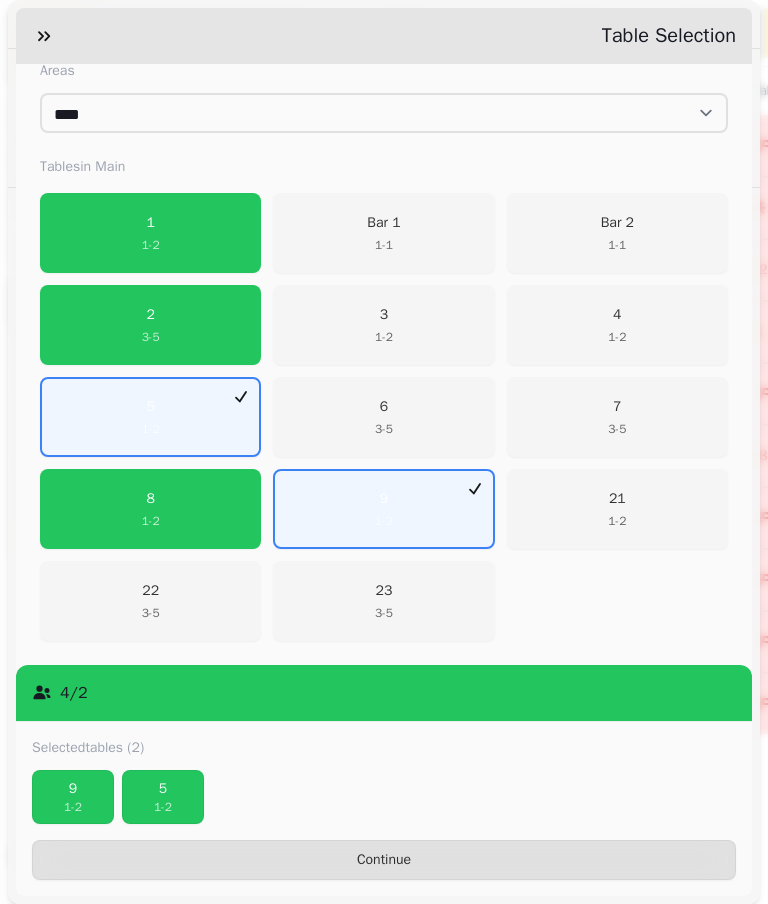 click on "9" at bounding box center [73, 789] 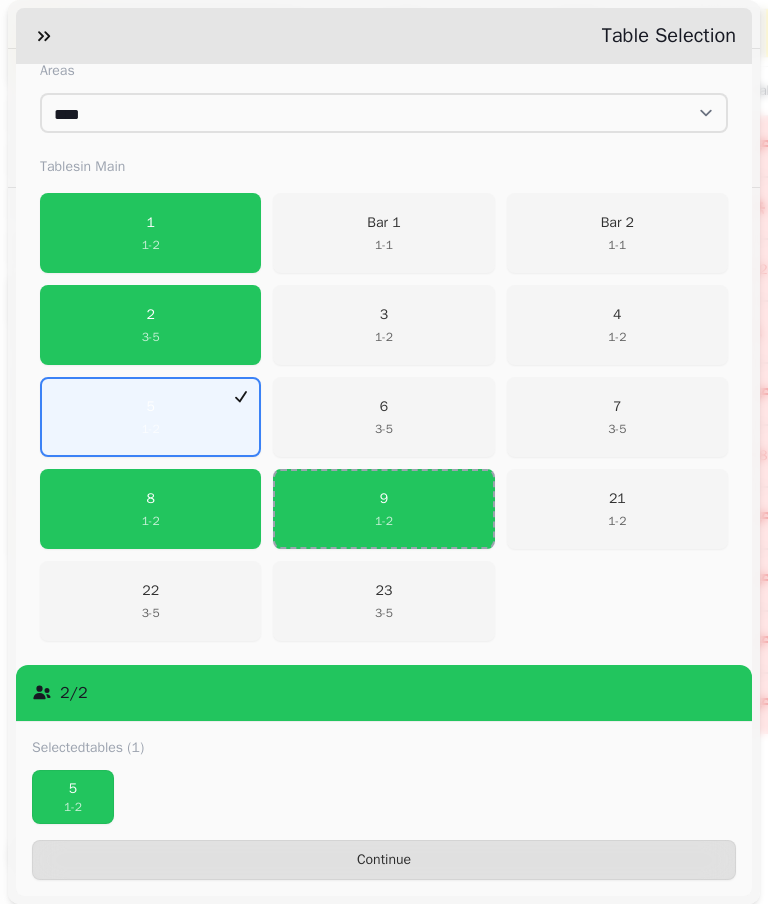 click on "Continue" at bounding box center [384, 860] 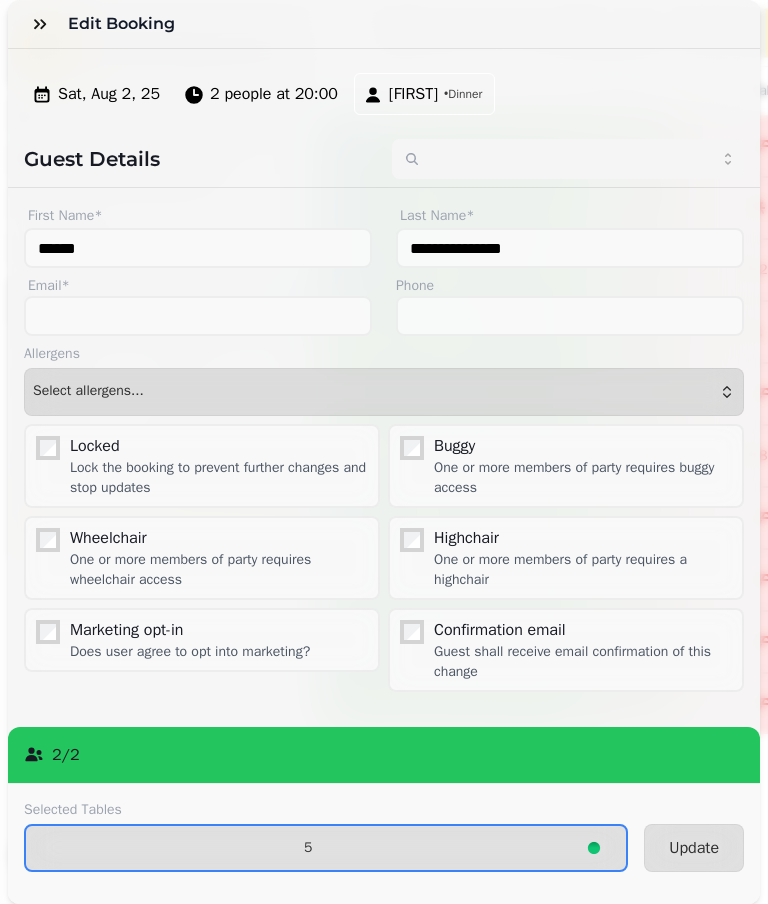 click on "Update" at bounding box center (694, 848) 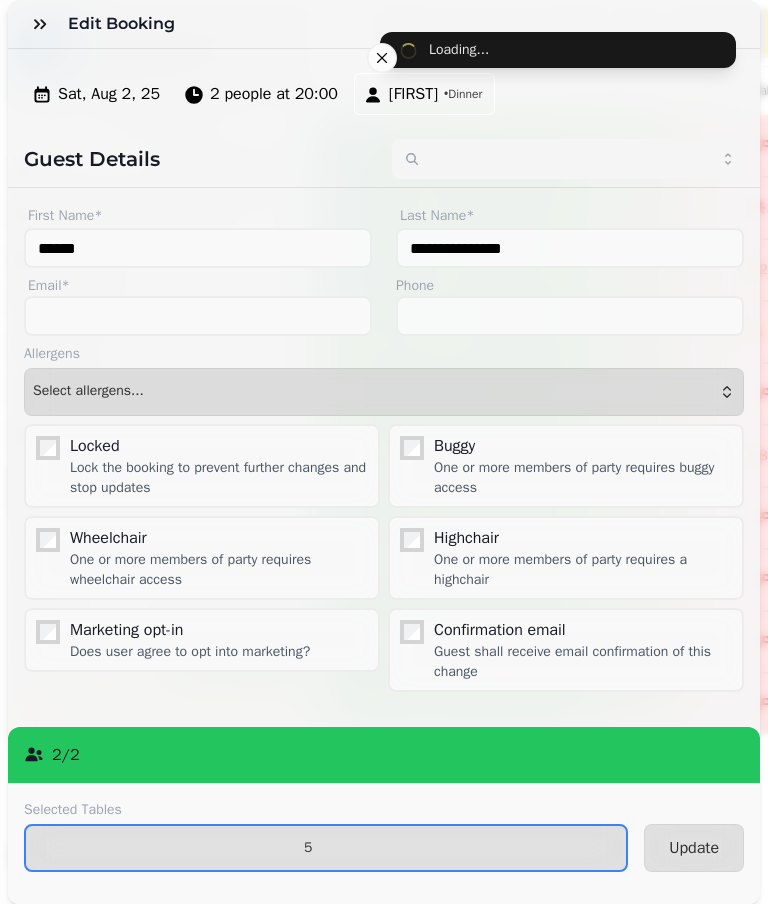 type on "****" 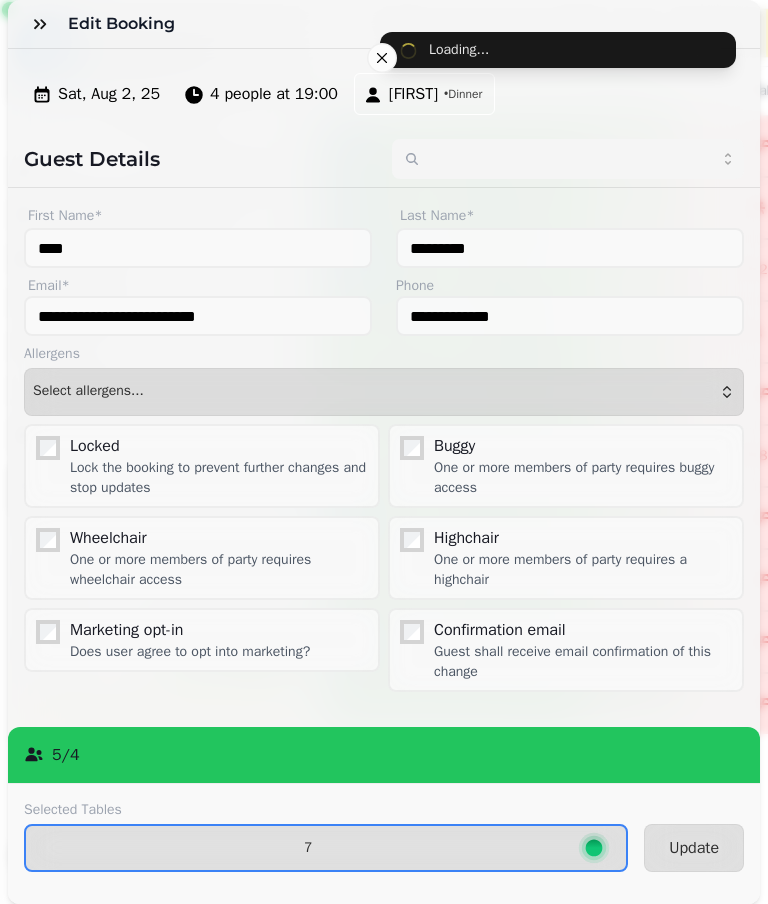 scroll, scrollTop: 0, scrollLeft: 0, axis: both 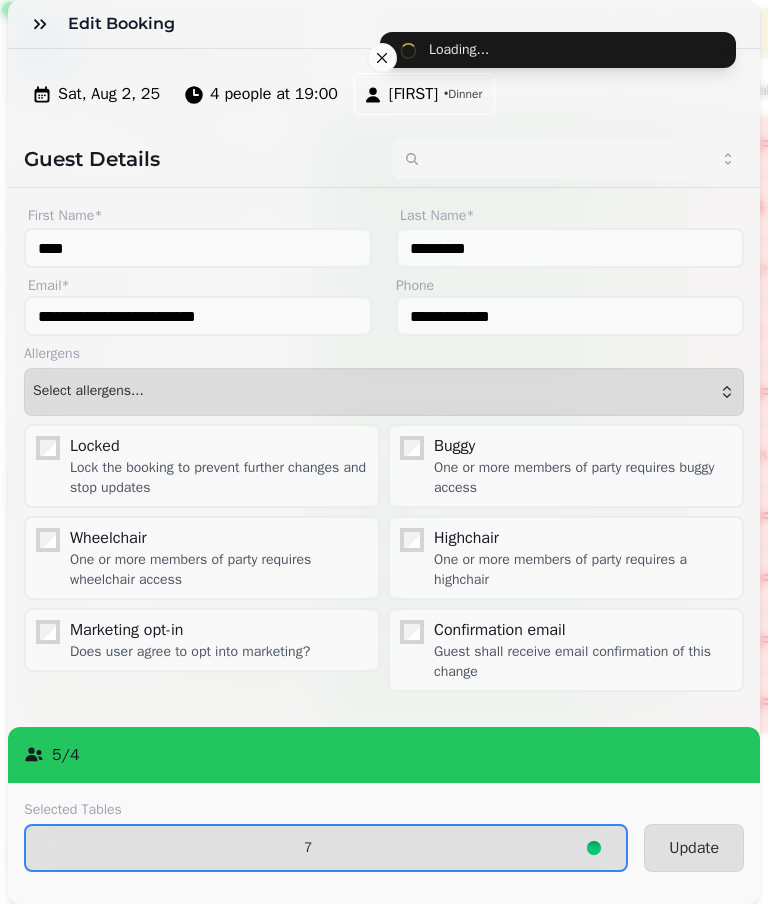 type on "*****" 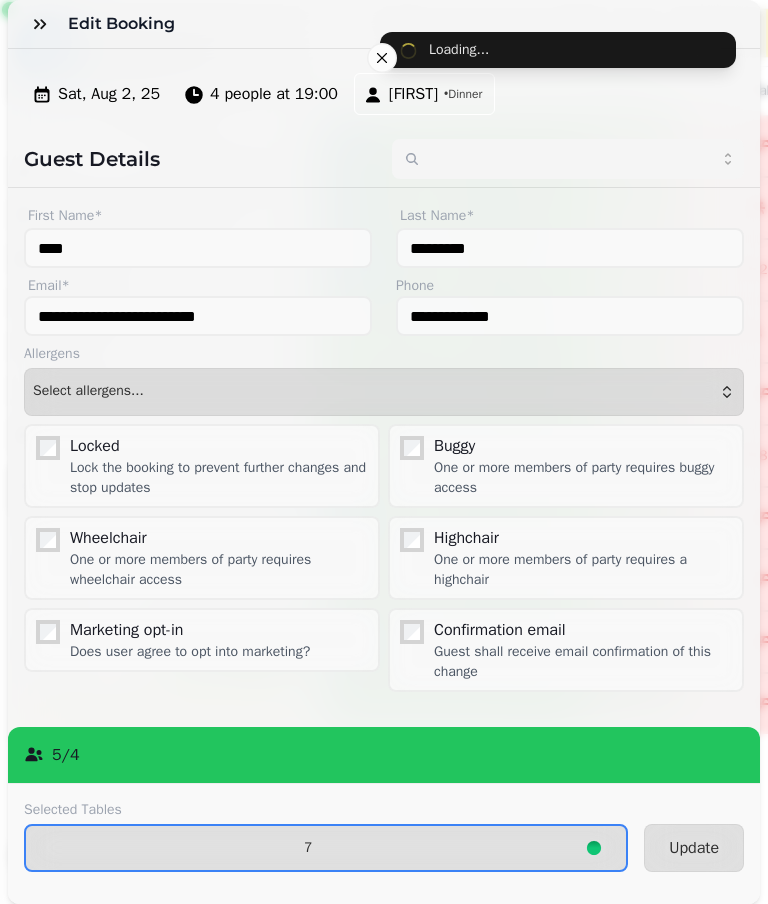 type on "**********" 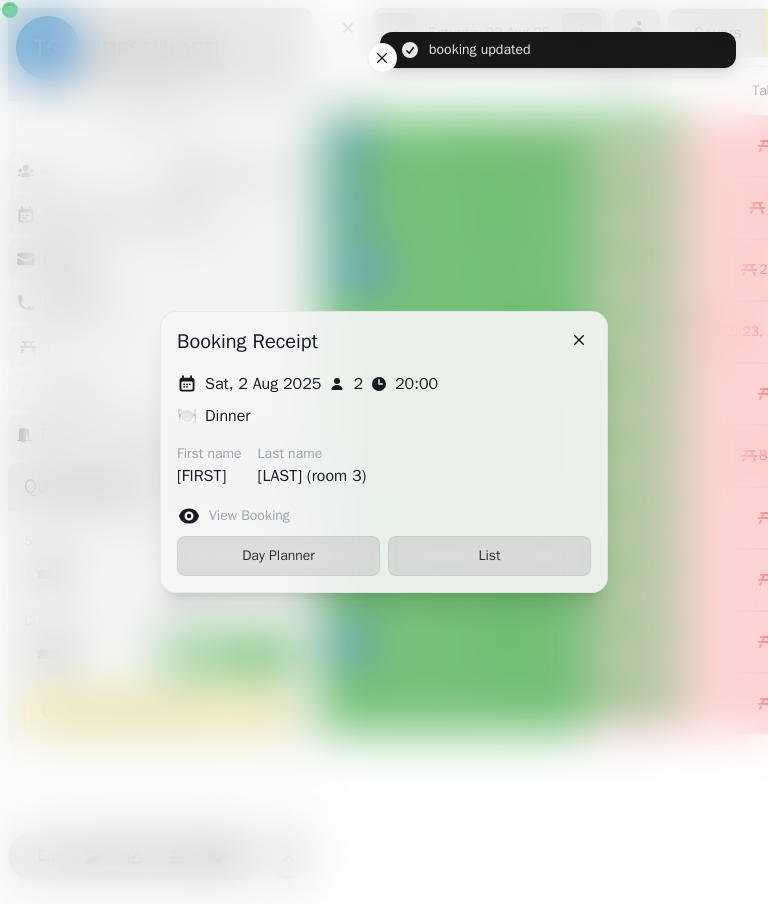 click on "List" at bounding box center (489, 556) 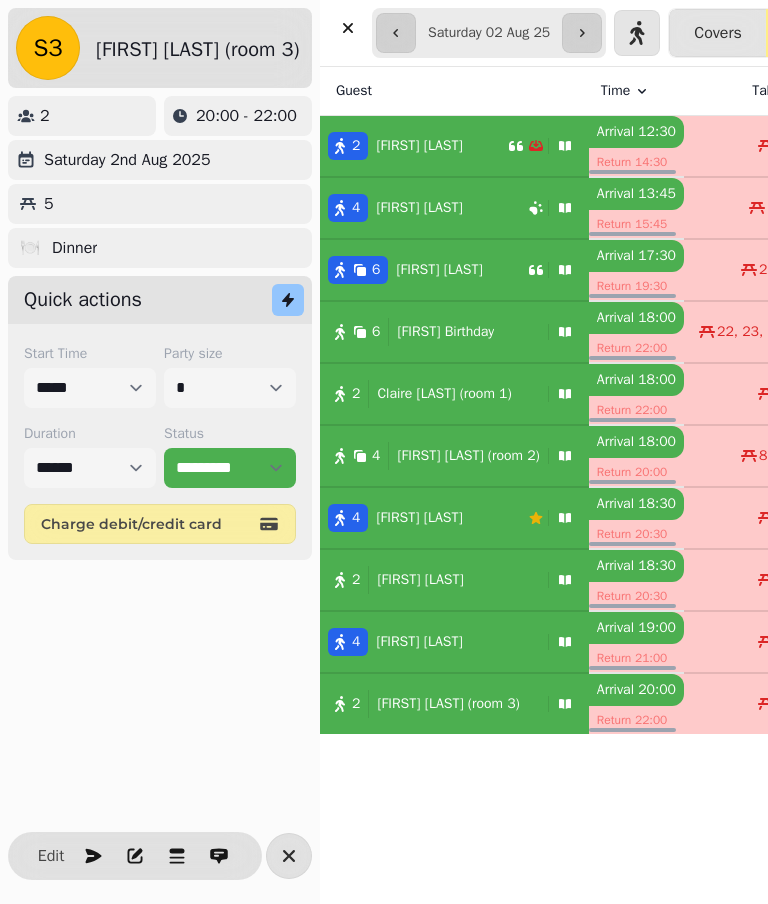 scroll, scrollTop: 7, scrollLeft: 0, axis: vertical 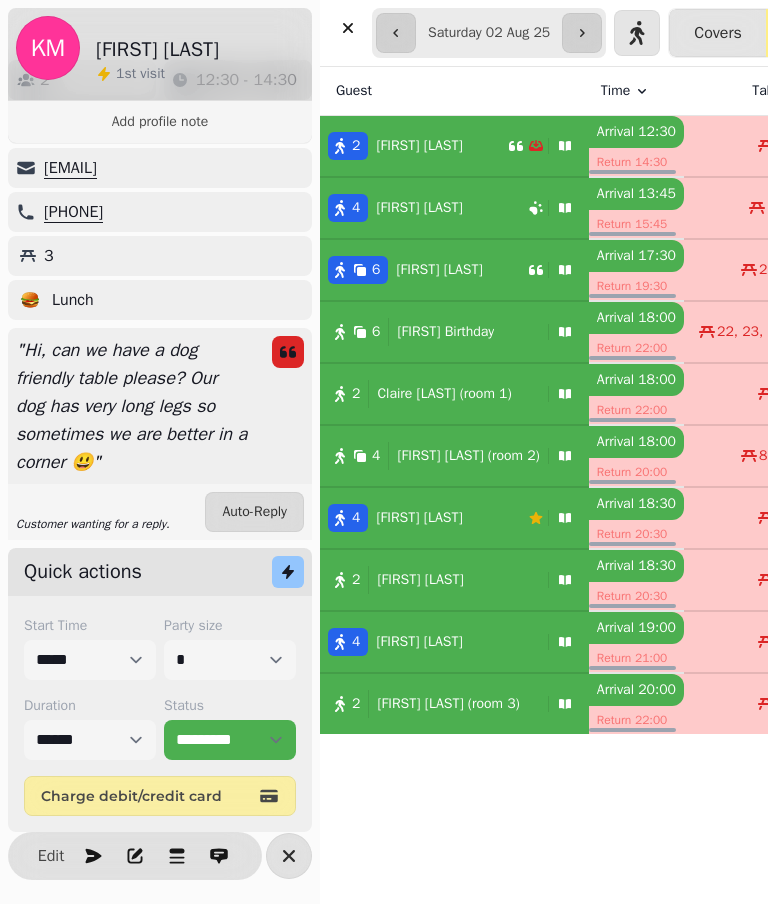 click on "Edit" at bounding box center (51, 856) 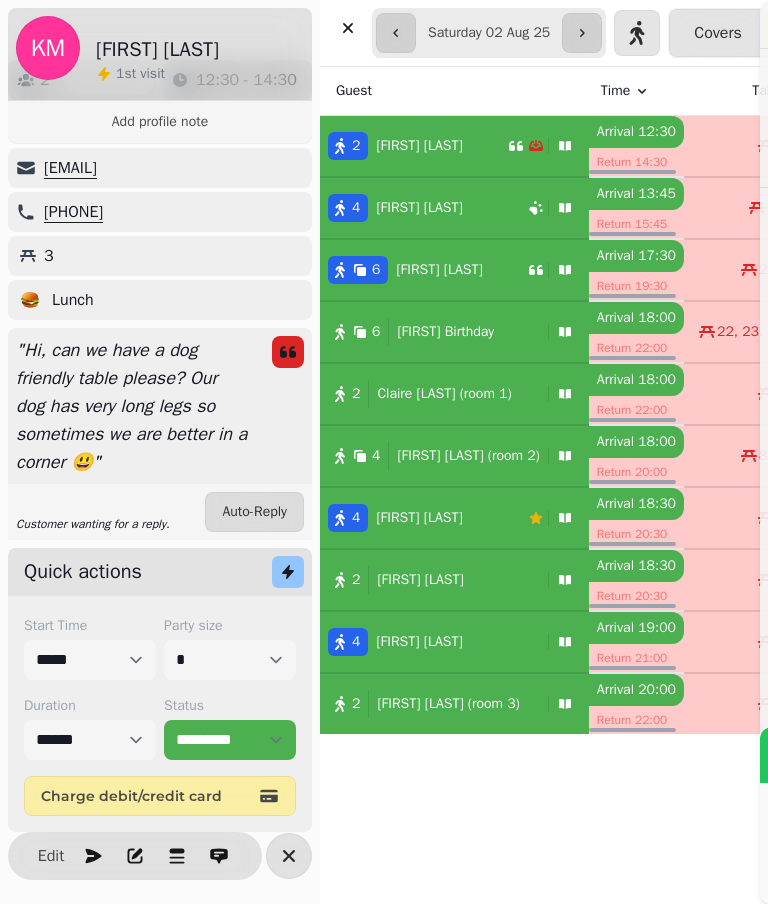 scroll, scrollTop: 90, scrollLeft: 0, axis: vertical 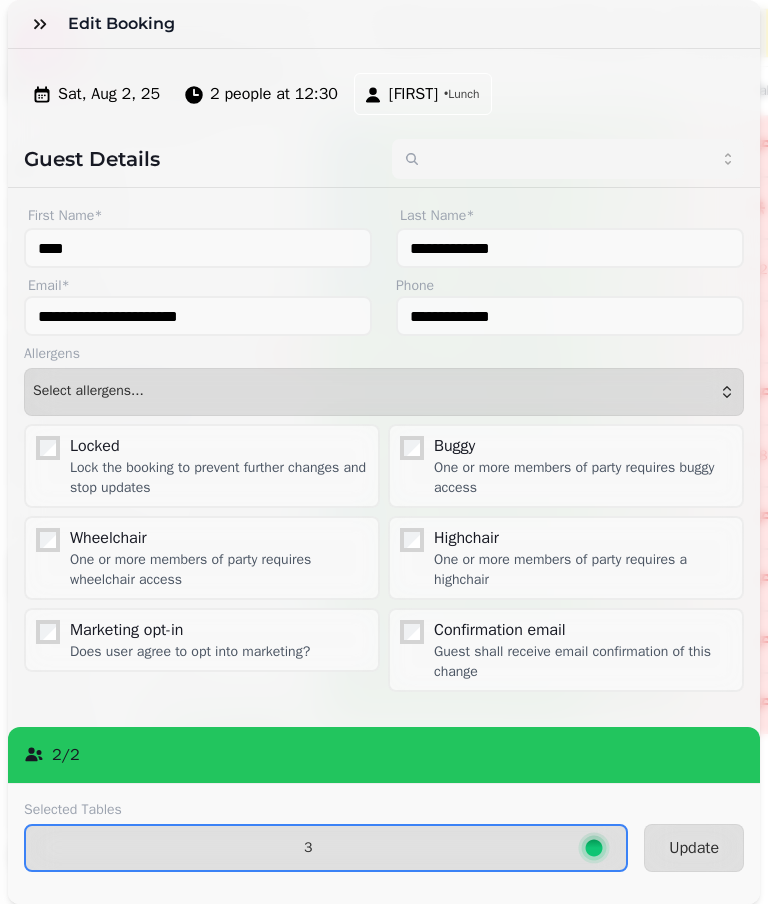 click on "3" at bounding box center [308, 848] 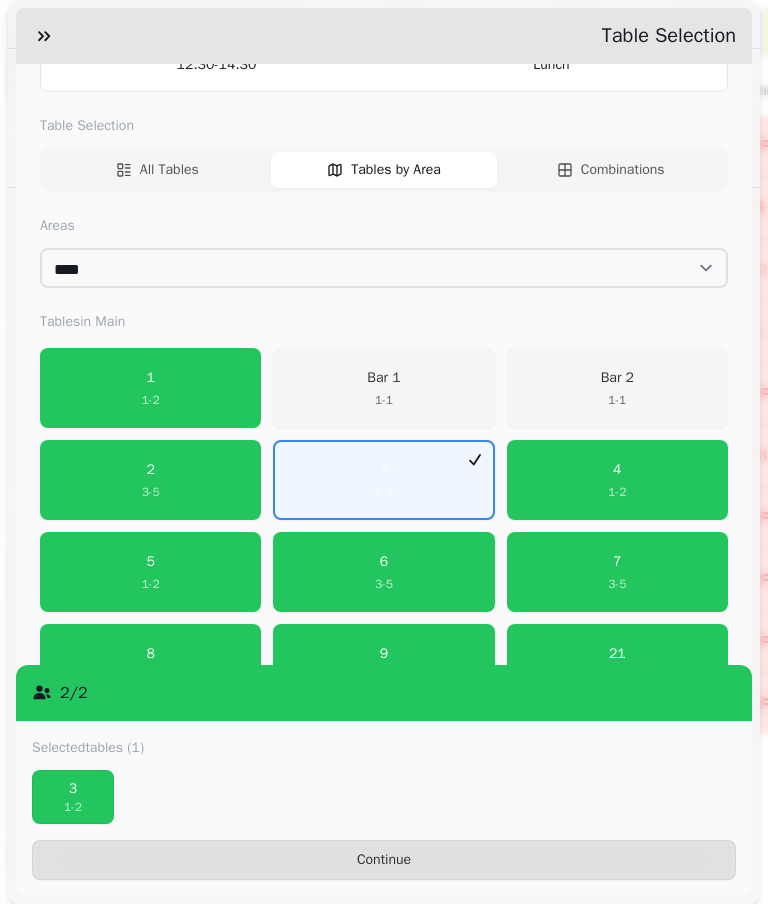 scroll, scrollTop: 238, scrollLeft: 0, axis: vertical 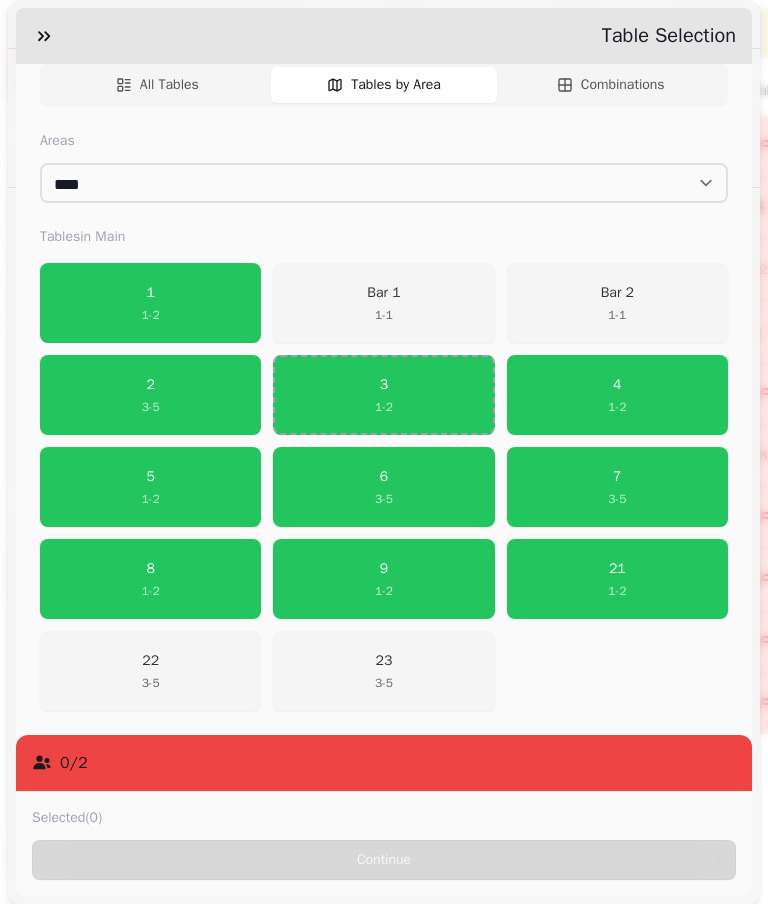 click on "[PHONE]" at bounding box center (383, 671) 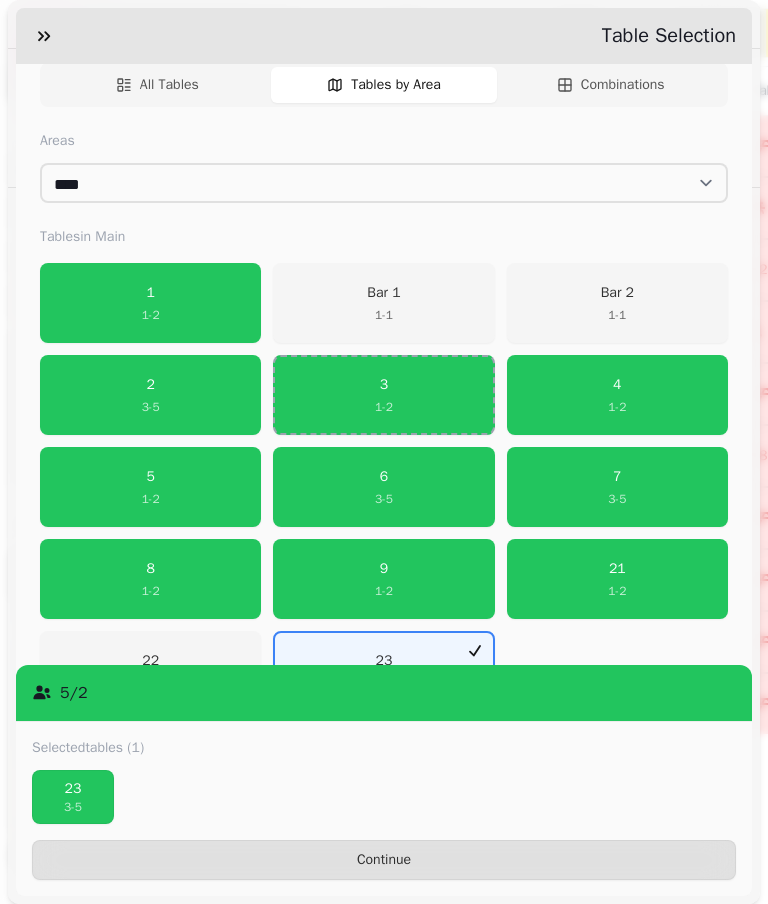 click on "Continue" at bounding box center (384, 860) 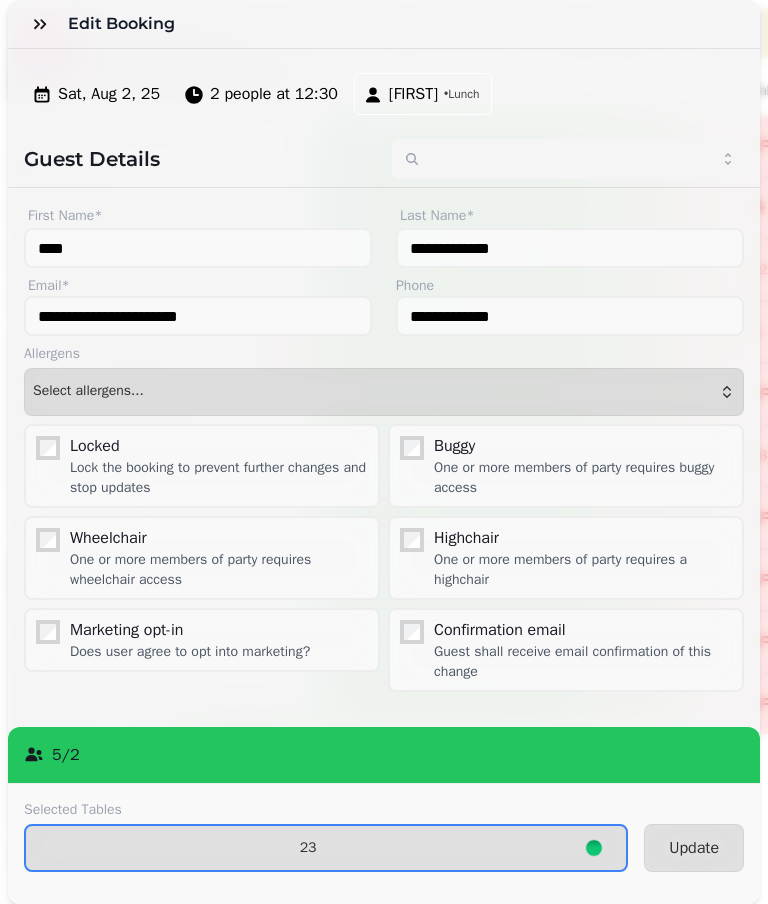 click on "Update" at bounding box center [694, 848] 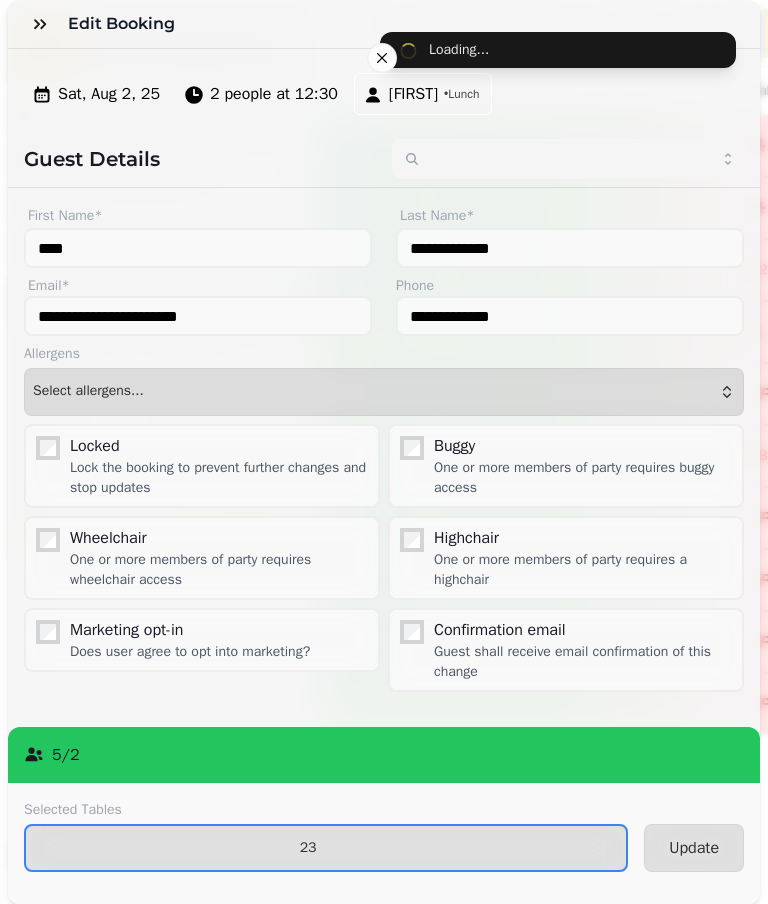 type on "*****" 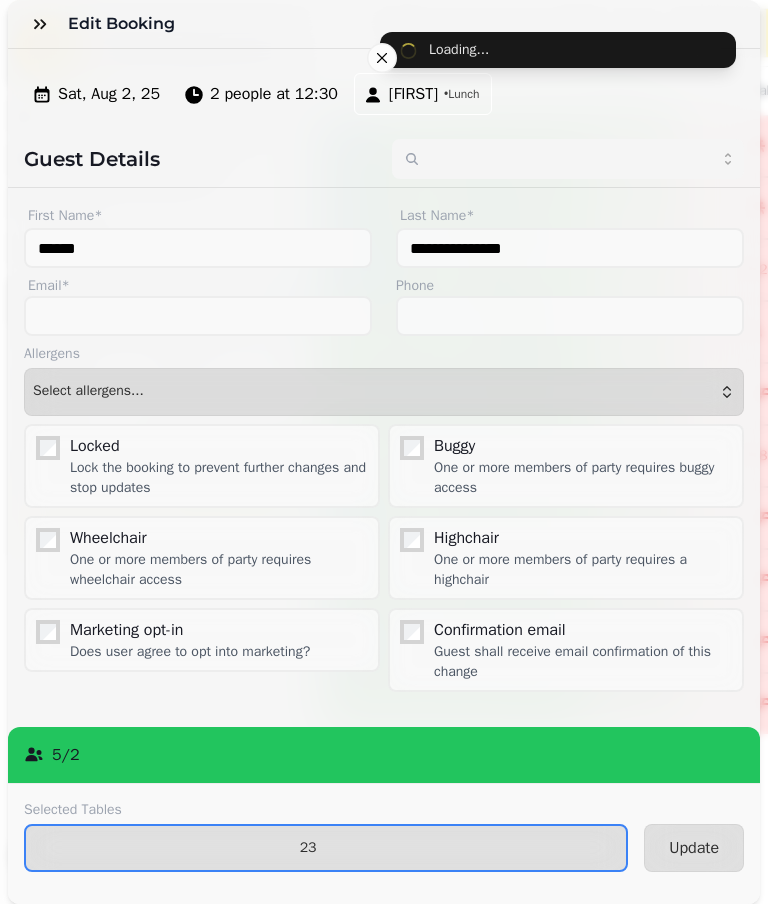scroll, scrollTop: 0, scrollLeft: 0, axis: both 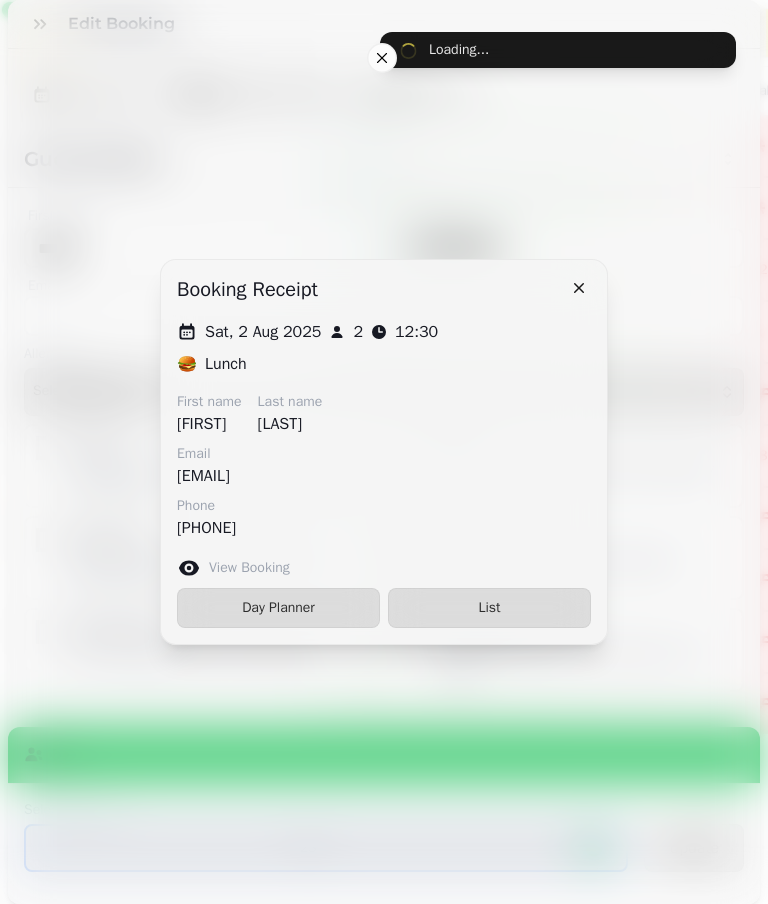 type on "****" 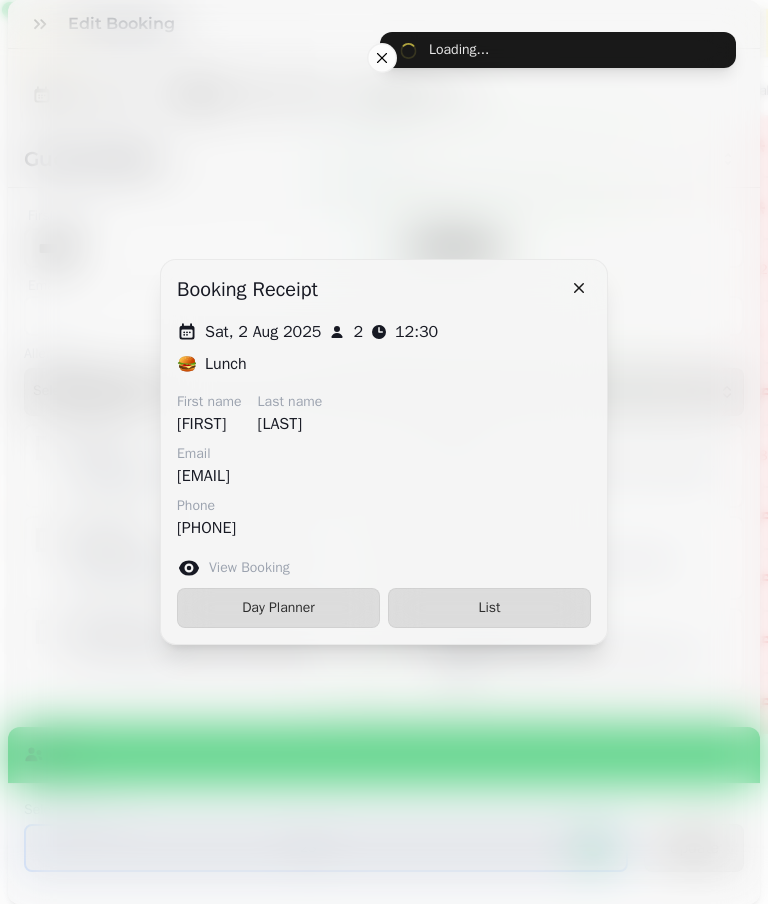 type on "**********" 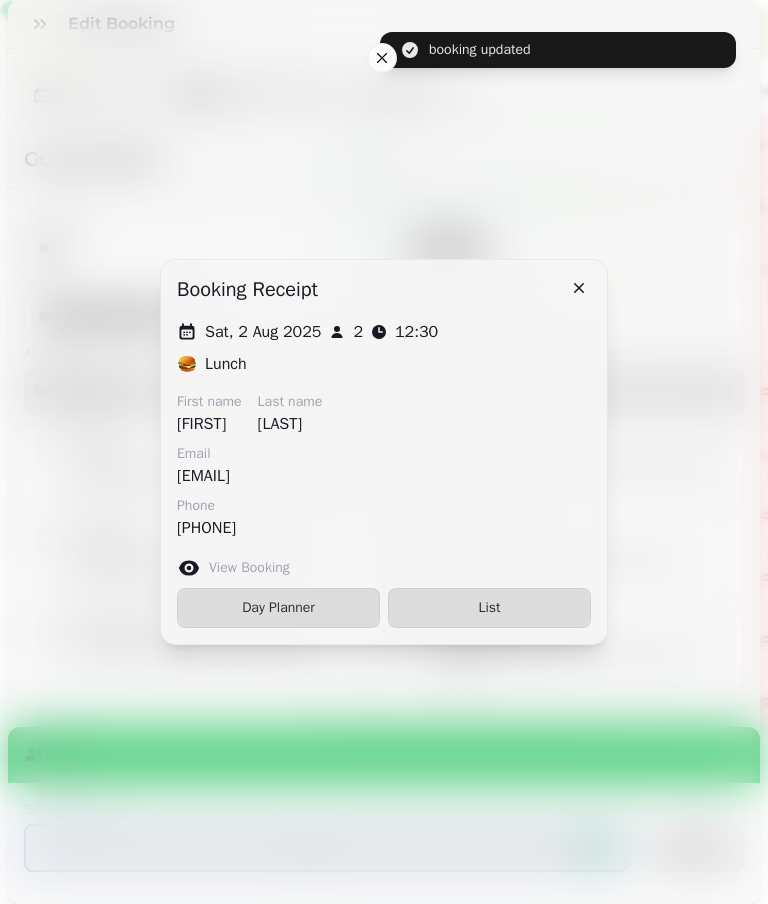 type on "*****" 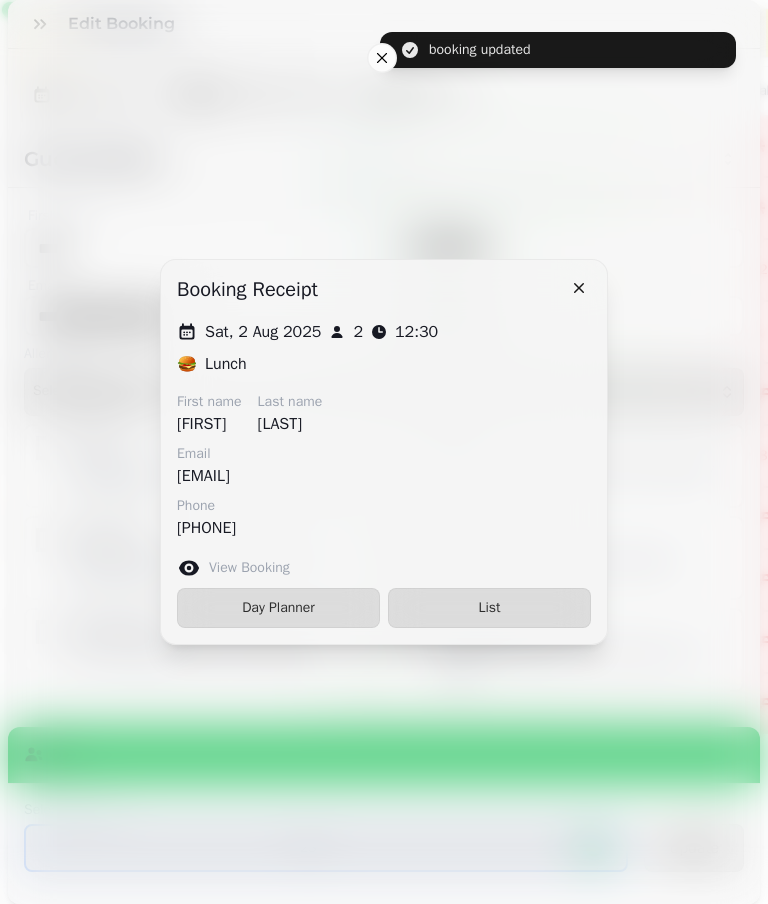 type on "**********" 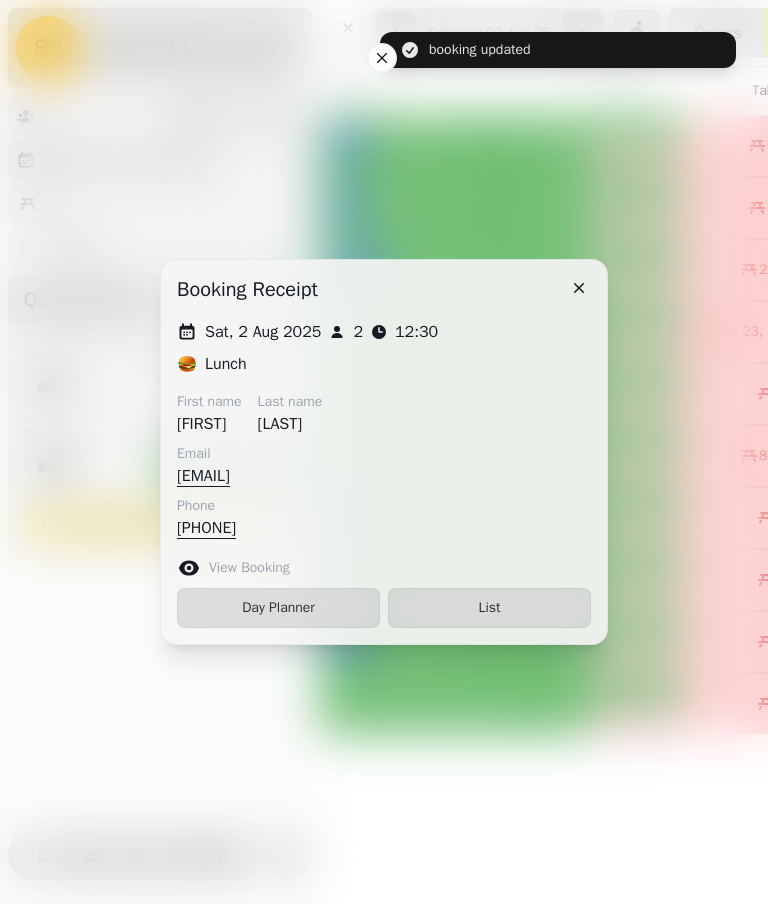 click on "List" at bounding box center [489, 608] 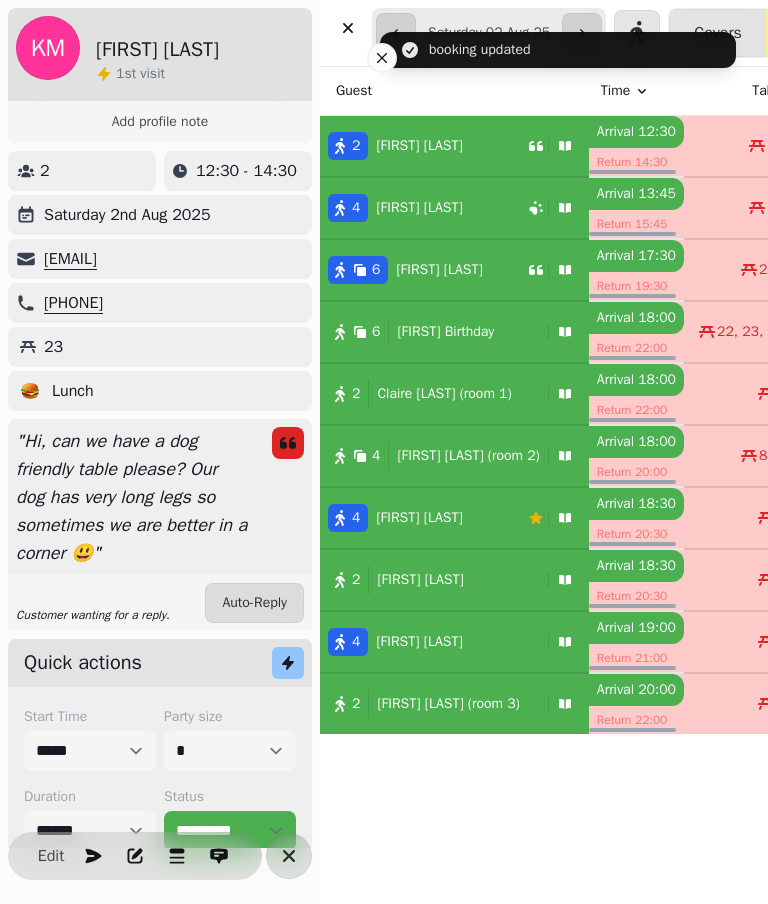 click on "[FIRST] [LAST]" at bounding box center (454, 208) 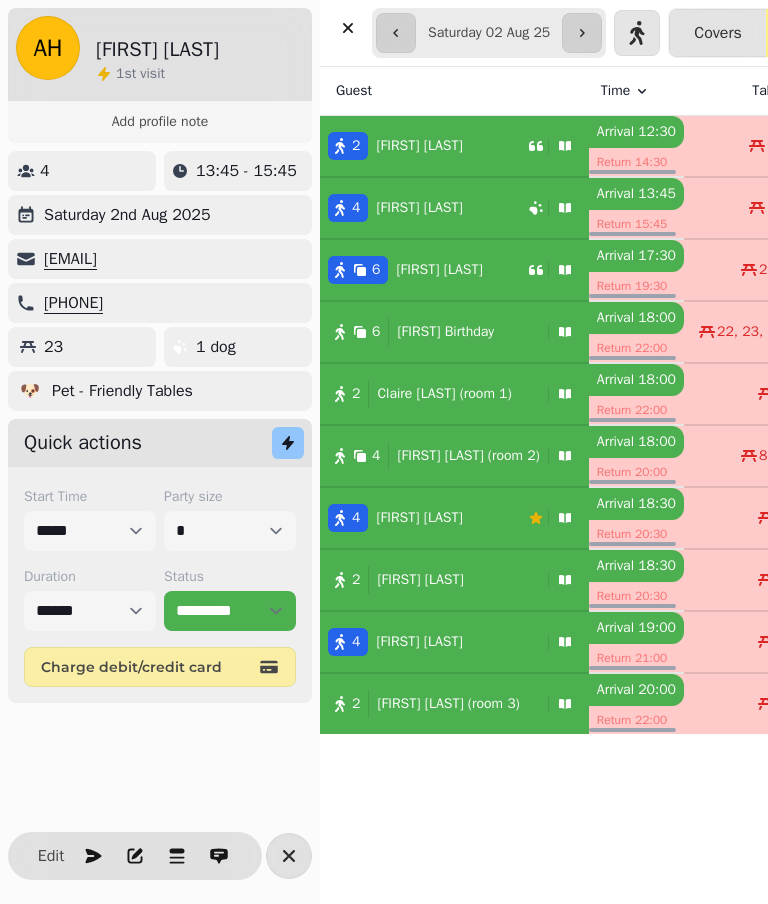 click on "Edit" at bounding box center (51, 856) 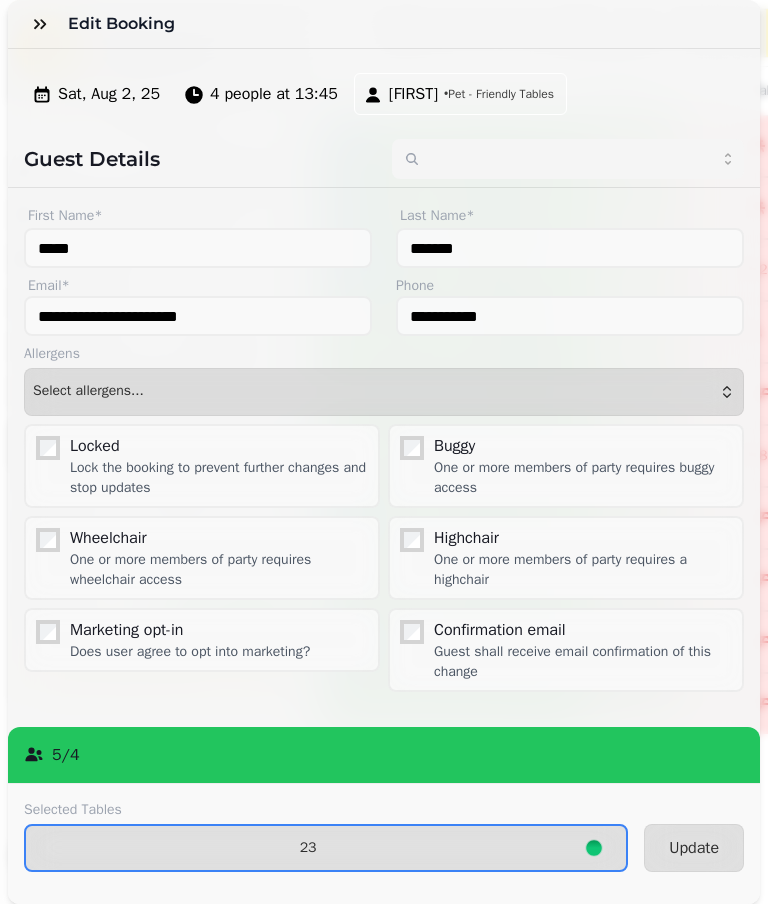 click on "23" at bounding box center (308, 848) 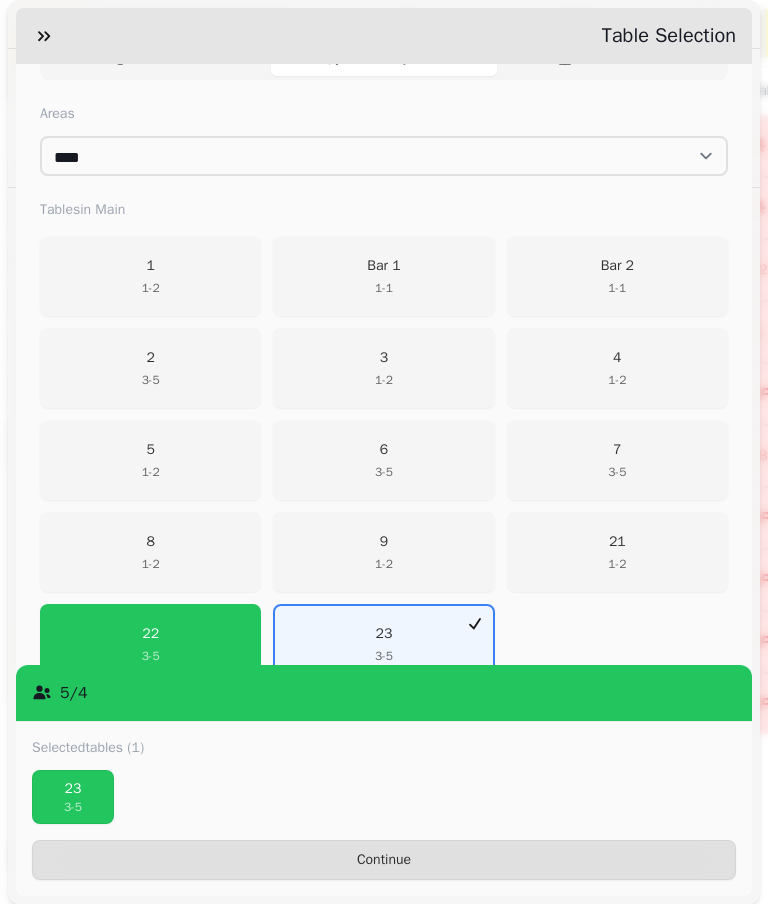 scroll, scrollTop: 393, scrollLeft: 0, axis: vertical 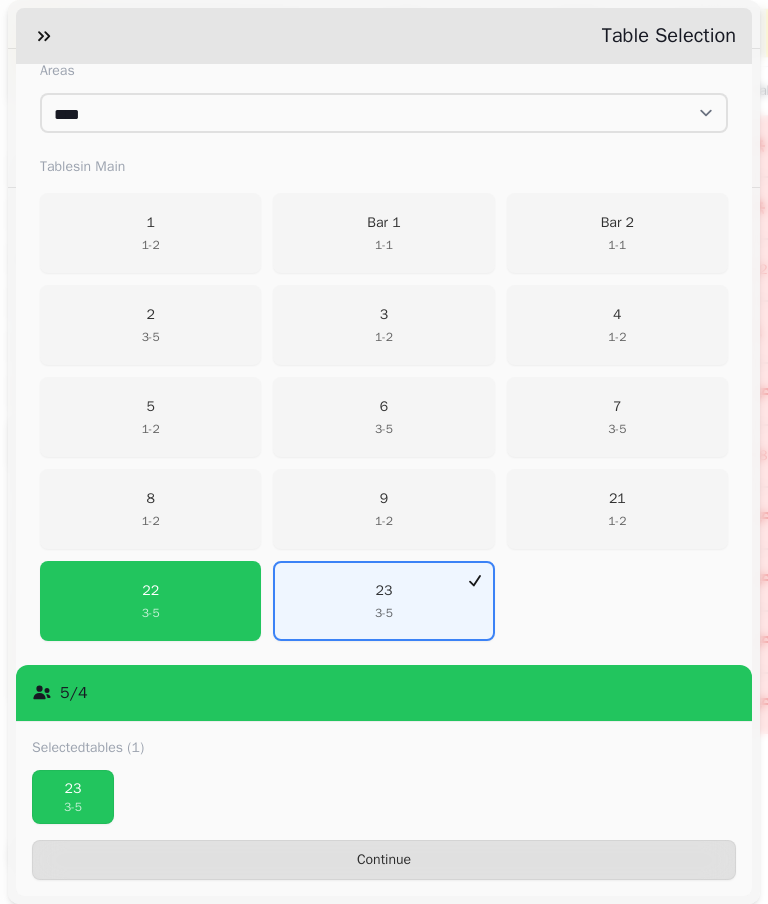 click on "22 3  -  5" at bounding box center (150, 601) 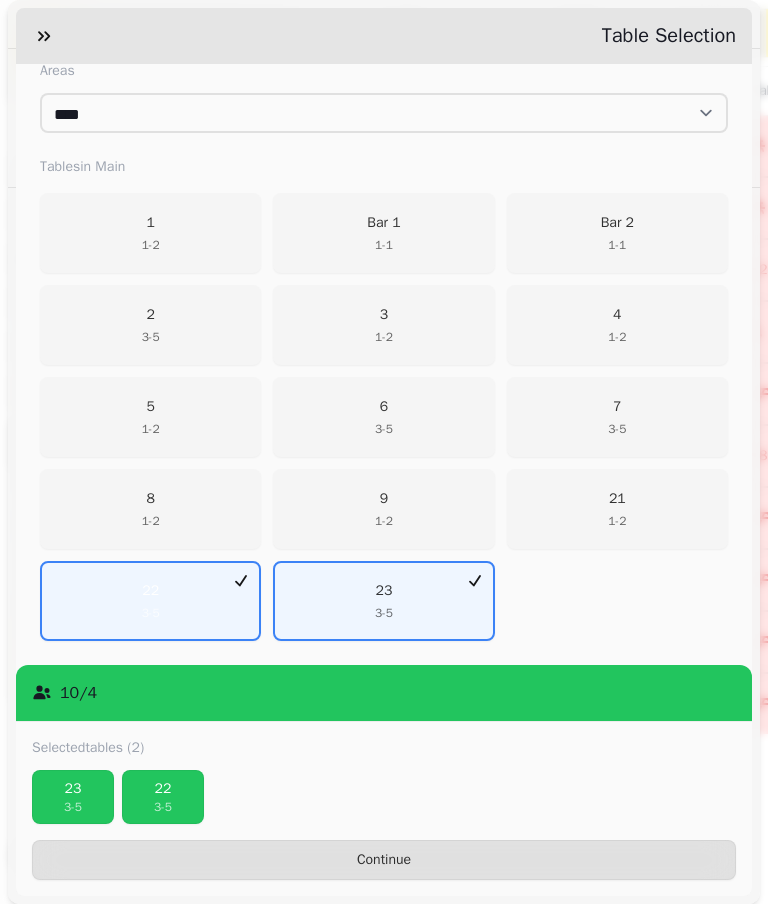click on "23" at bounding box center [73, 789] 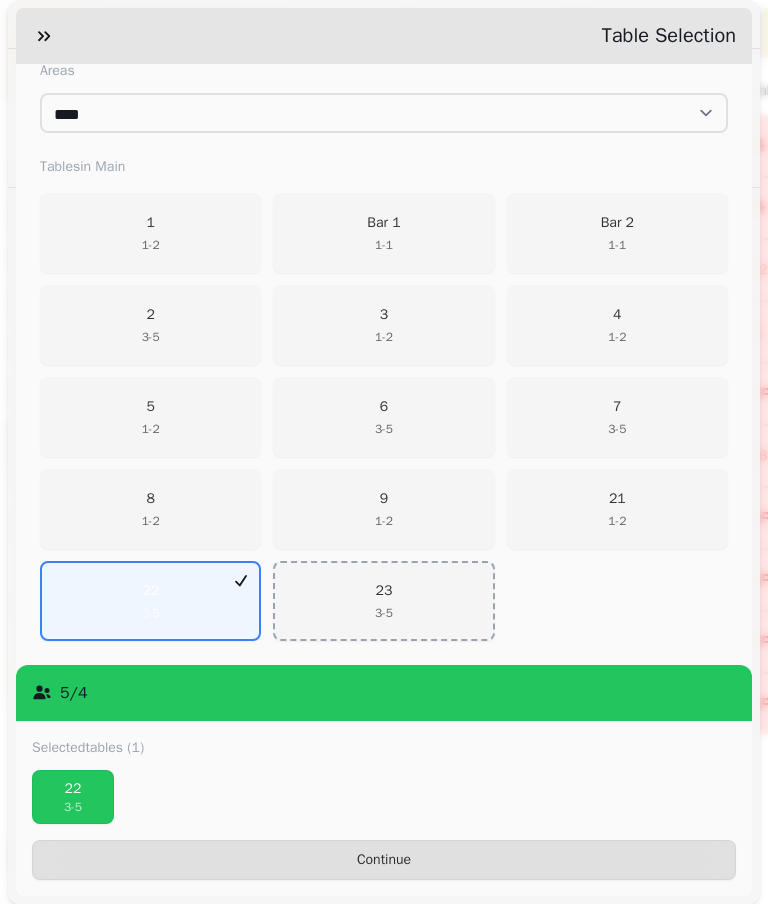 click on "Continue" at bounding box center [384, 860] 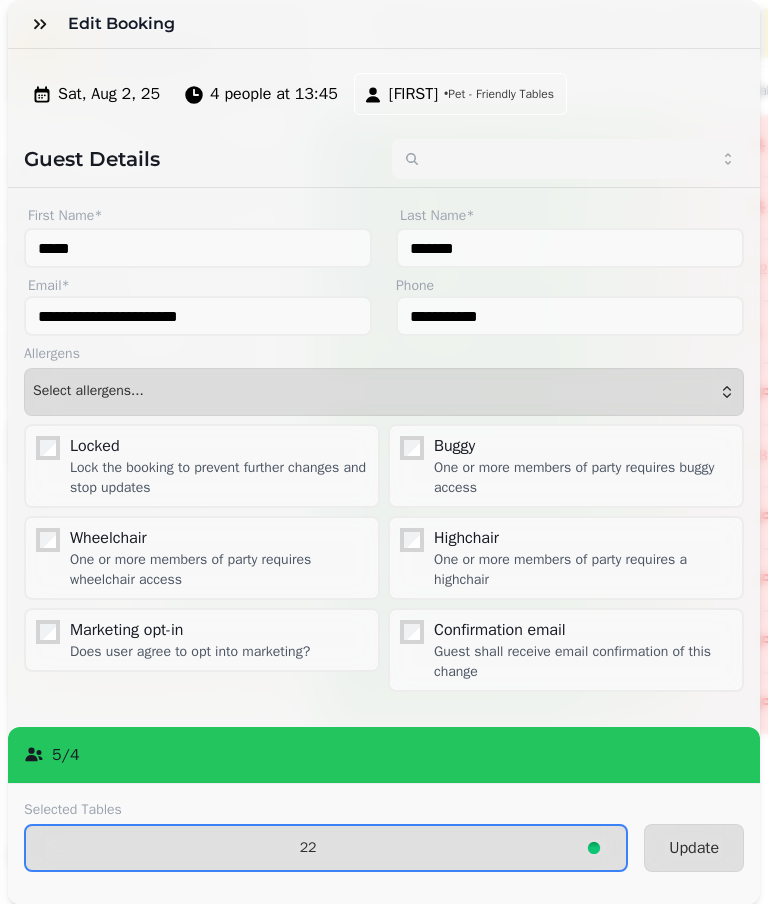 click on "Update" at bounding box center (694, 848) 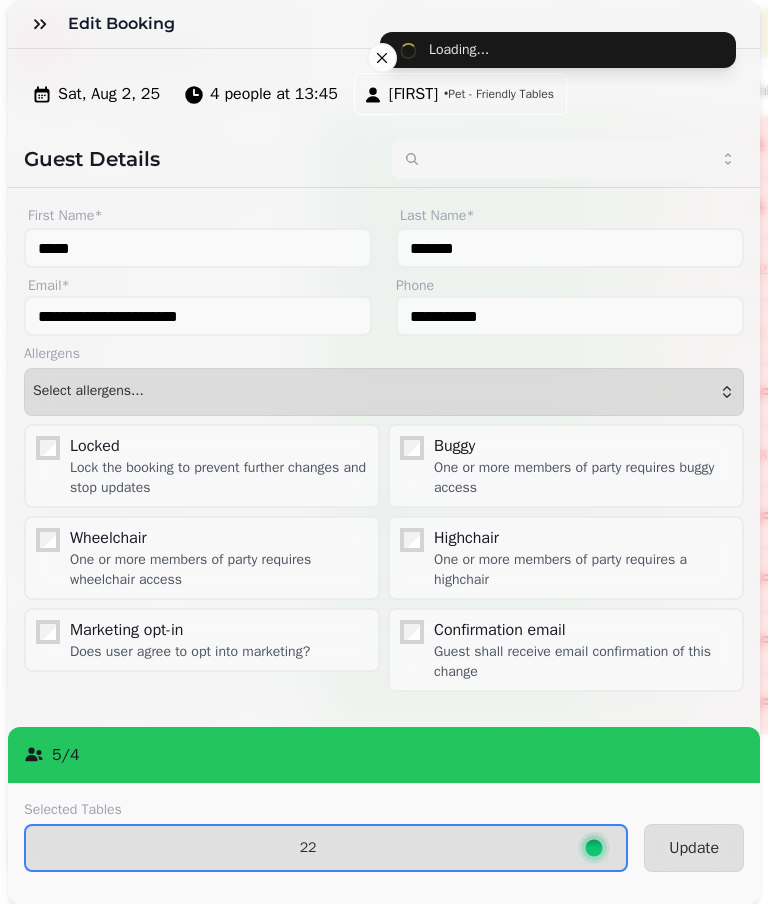 type on "****" 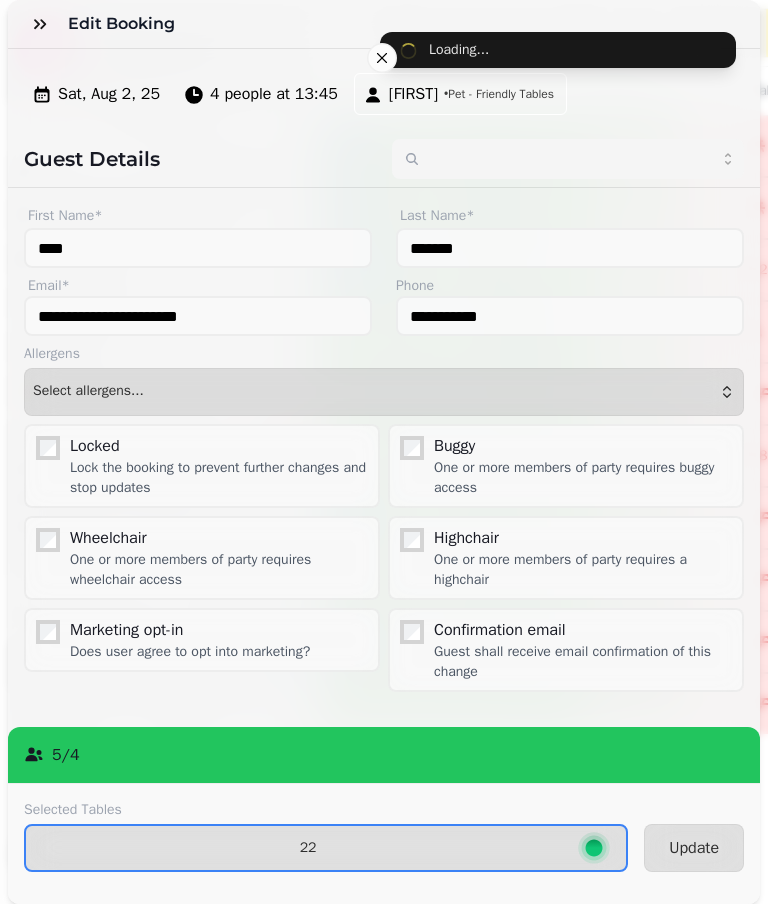 type on "**********" 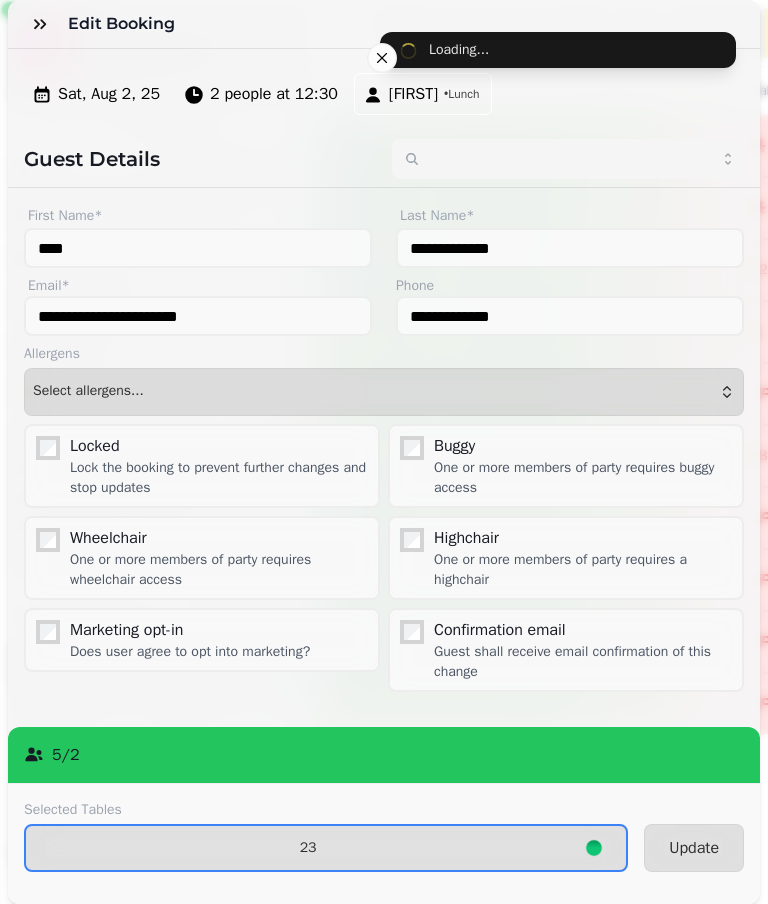 type on "*****" 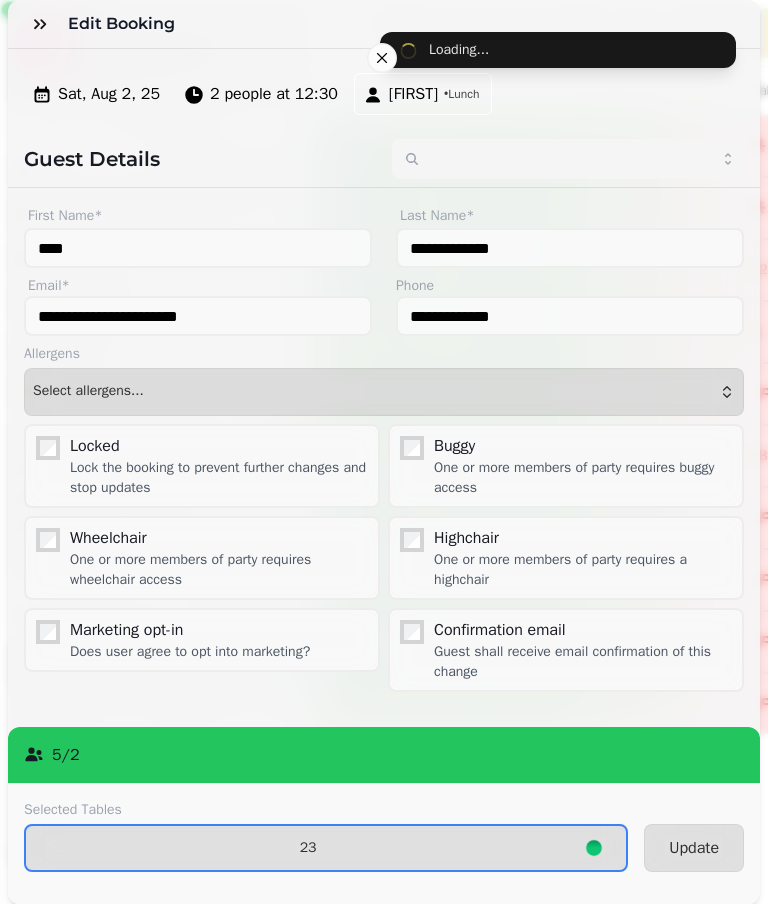 type on "*******" 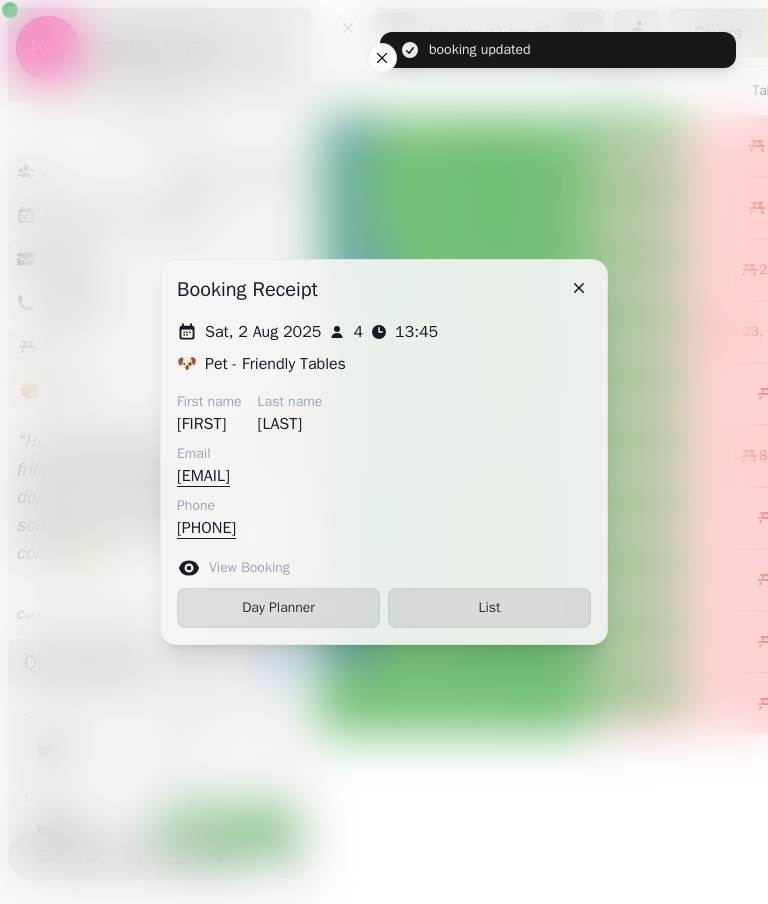 click on "List" at bounding box center (489, 608) 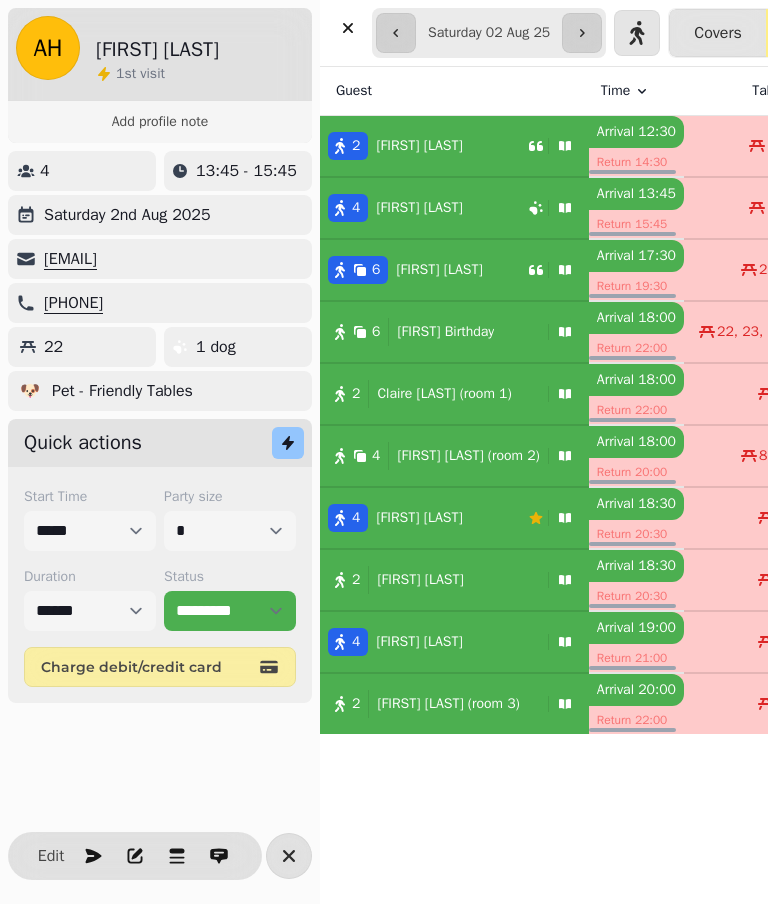 scroll, scrollTop: 190, scrollLeft: 0, axis: vertical 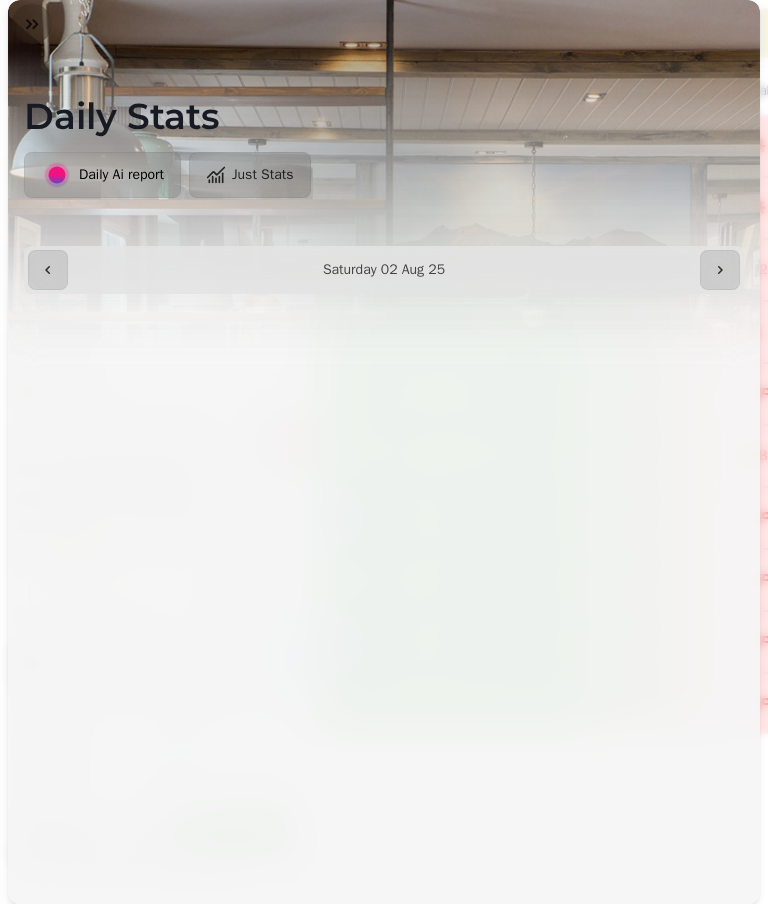 click at bounding box center [720, 270] 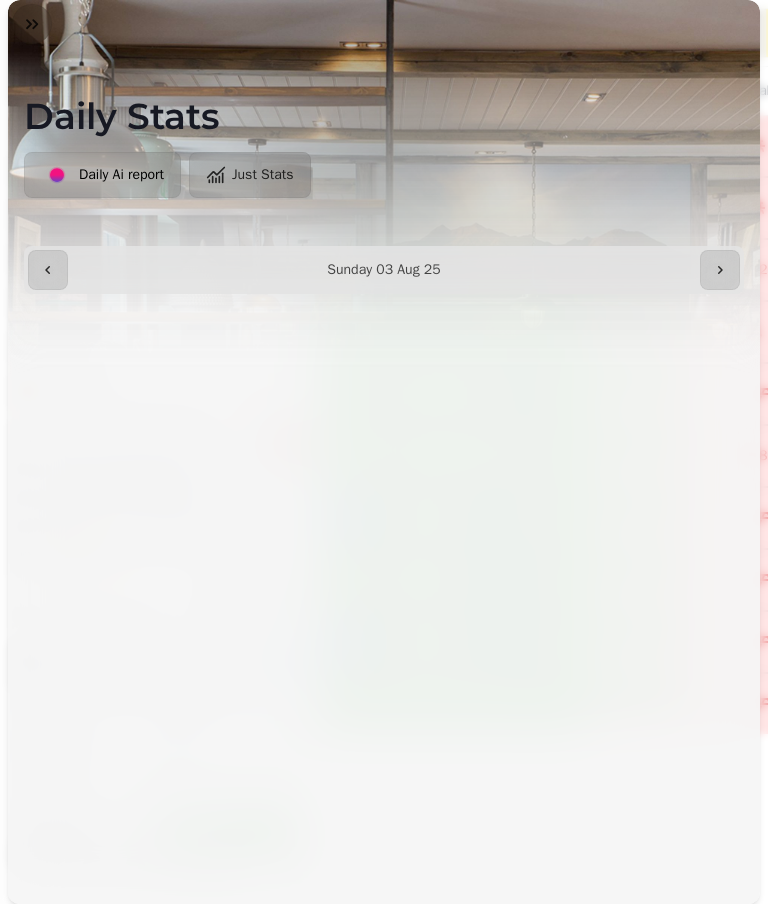 click 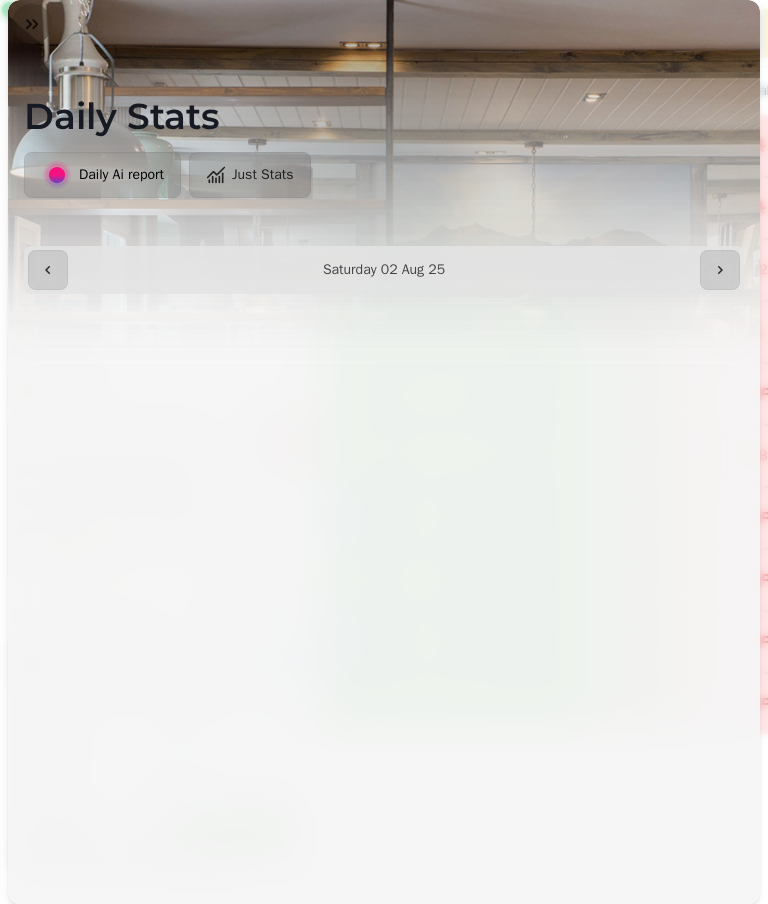 click on "Daily Ai report" at bounding box center [121, 175] 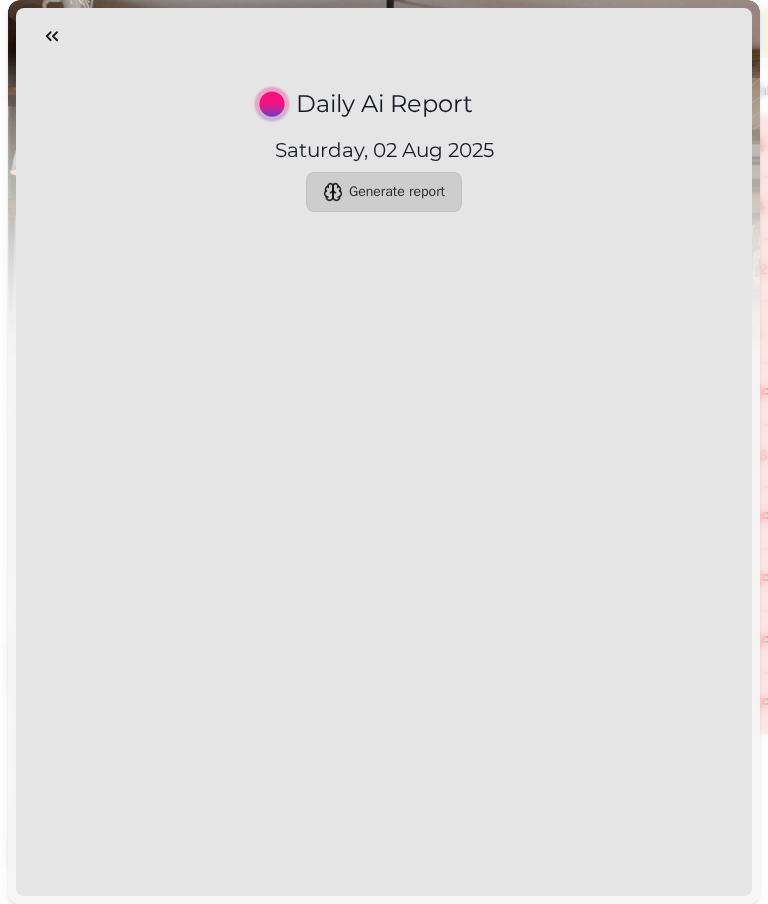 click 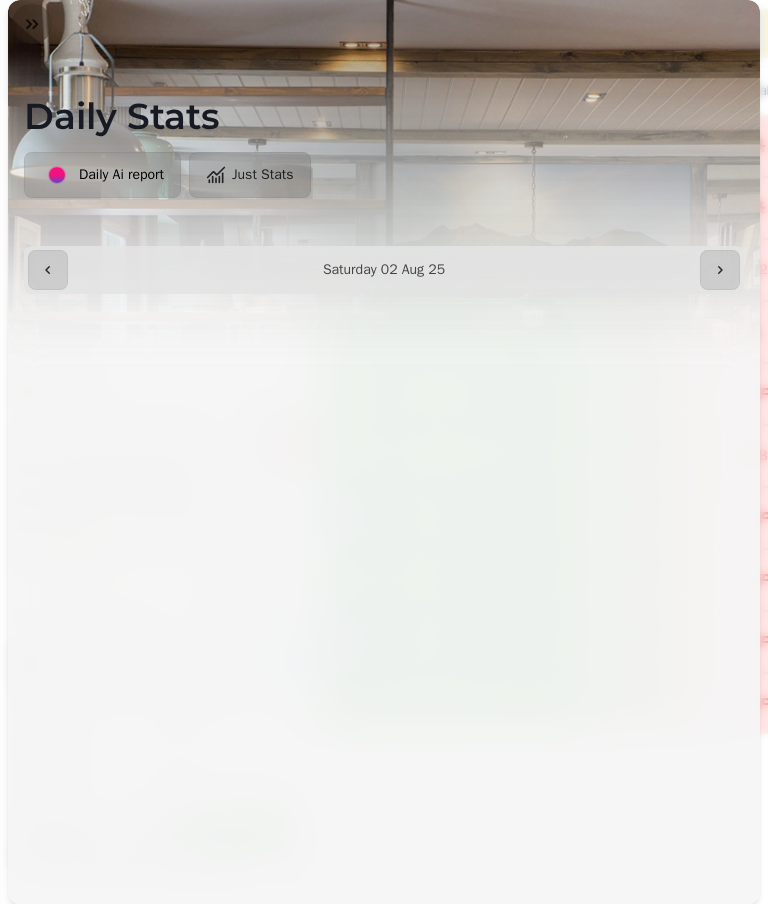 click on "Daily Stats" at bounding box center (384, 92) 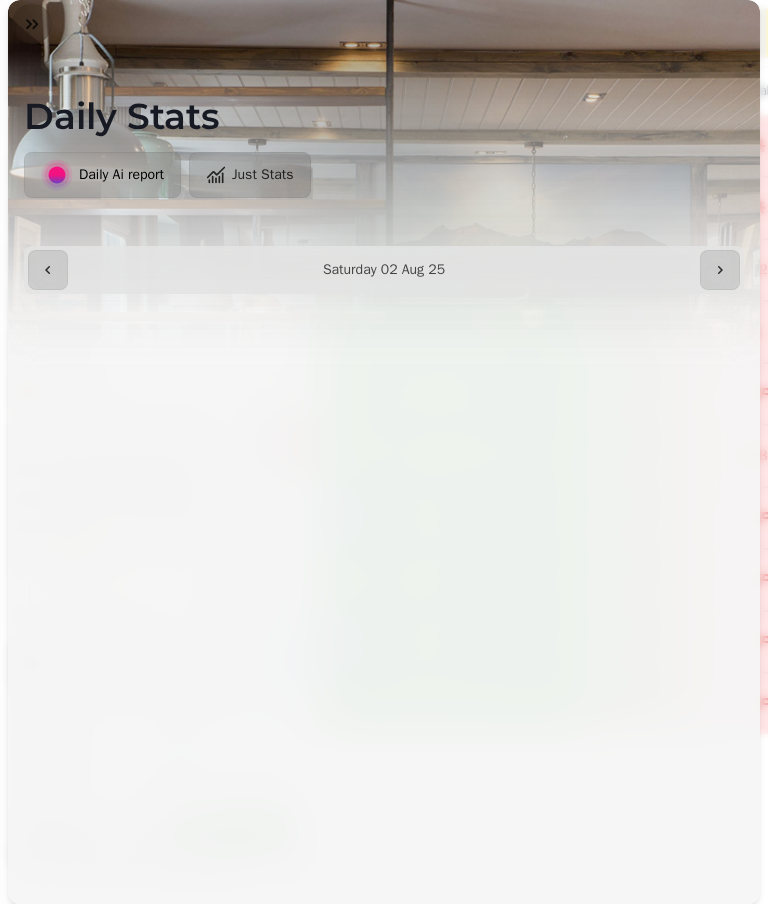 click on "Just Stats" at bounding box center [250, 175] 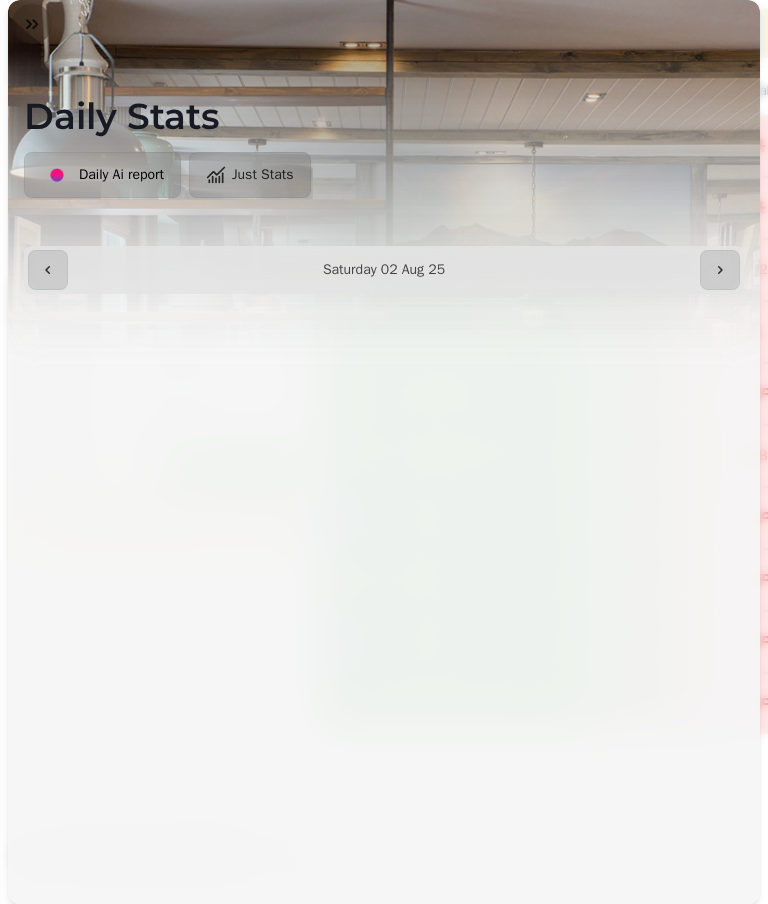click on "**********" at bounding box center (384, 270) 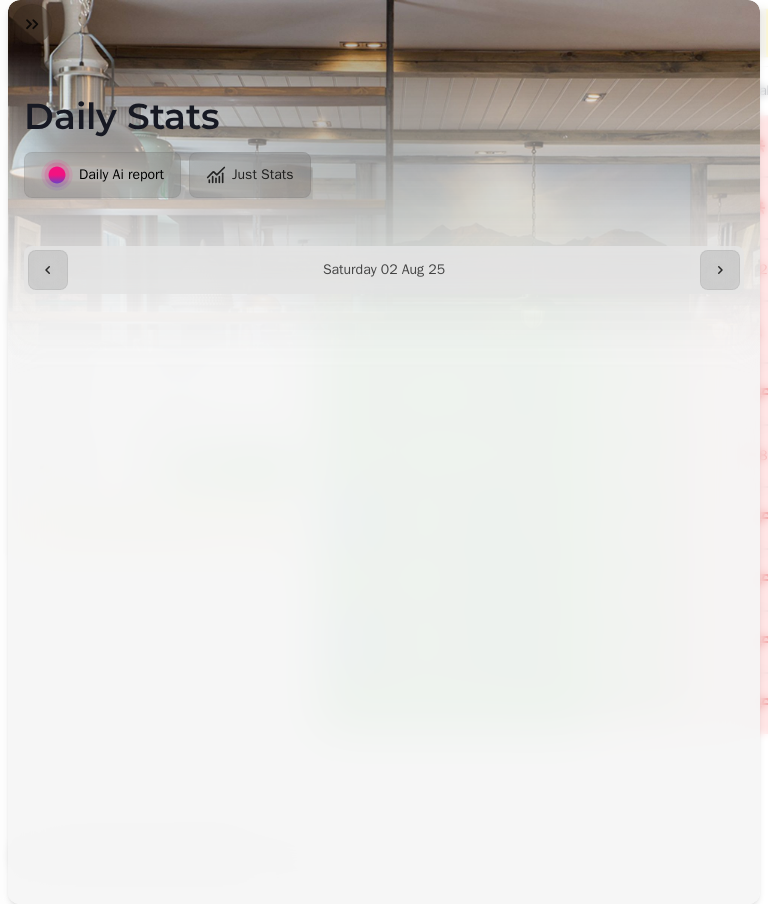 click on "**********" at bounding box center (384, 270) 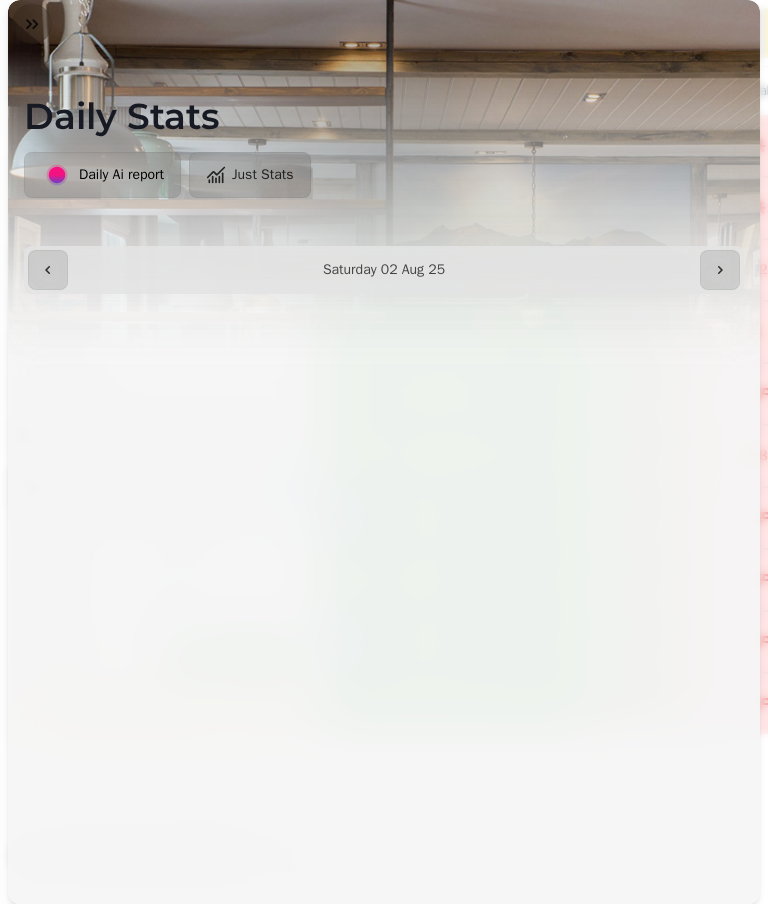 click on "Daily Ai report" at bounding box center [121, 175] 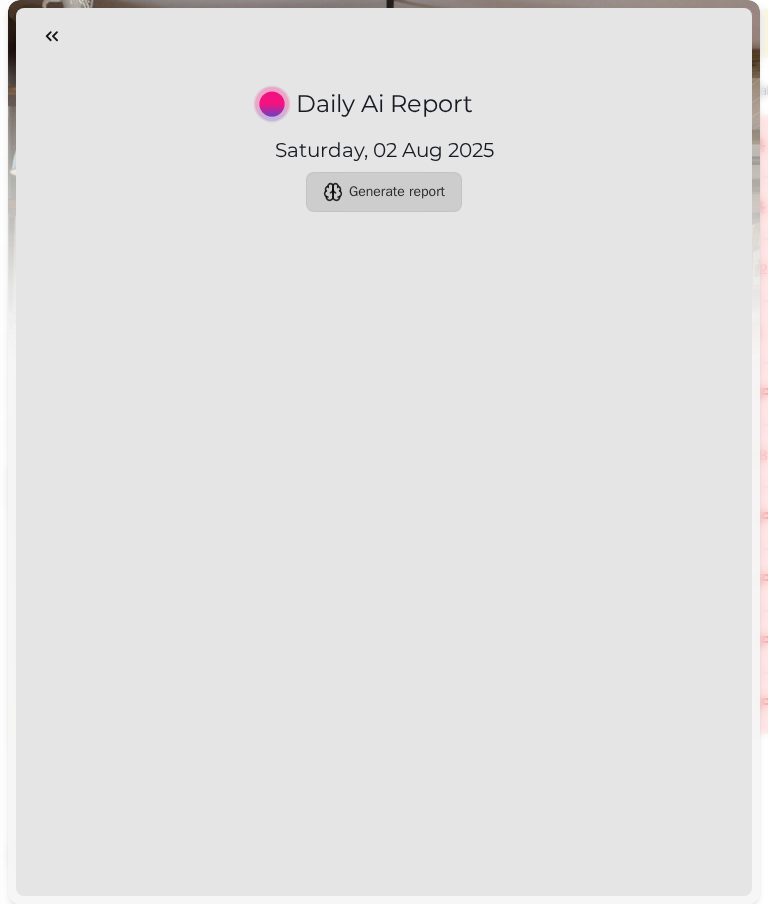 click on "Generate report" at bounding box center (397, 192) 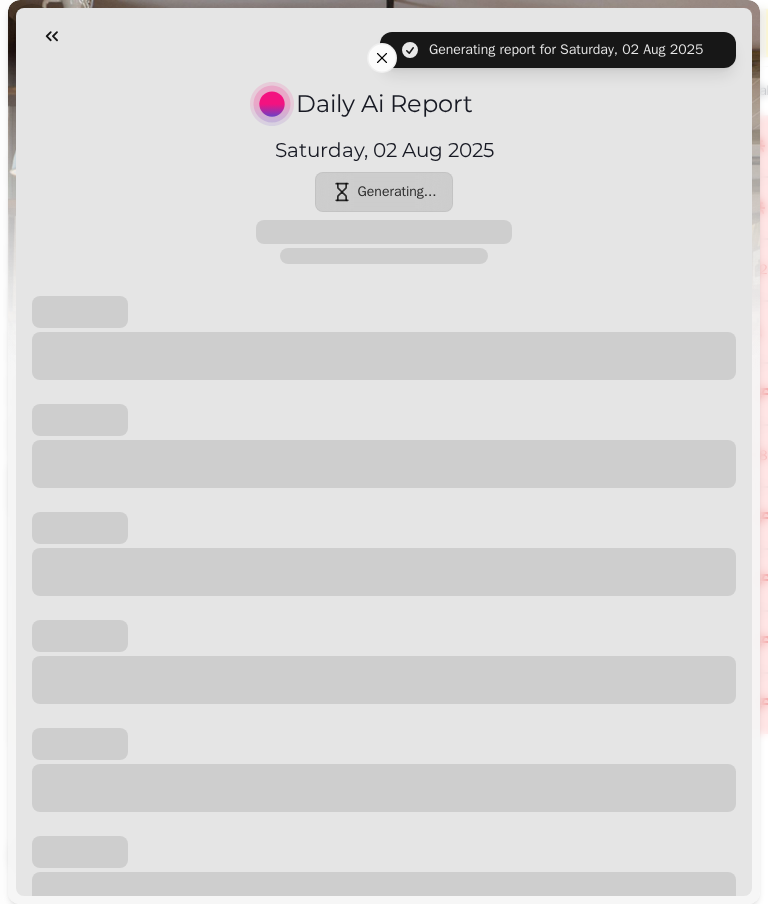 click at bounding box center [52, 36] 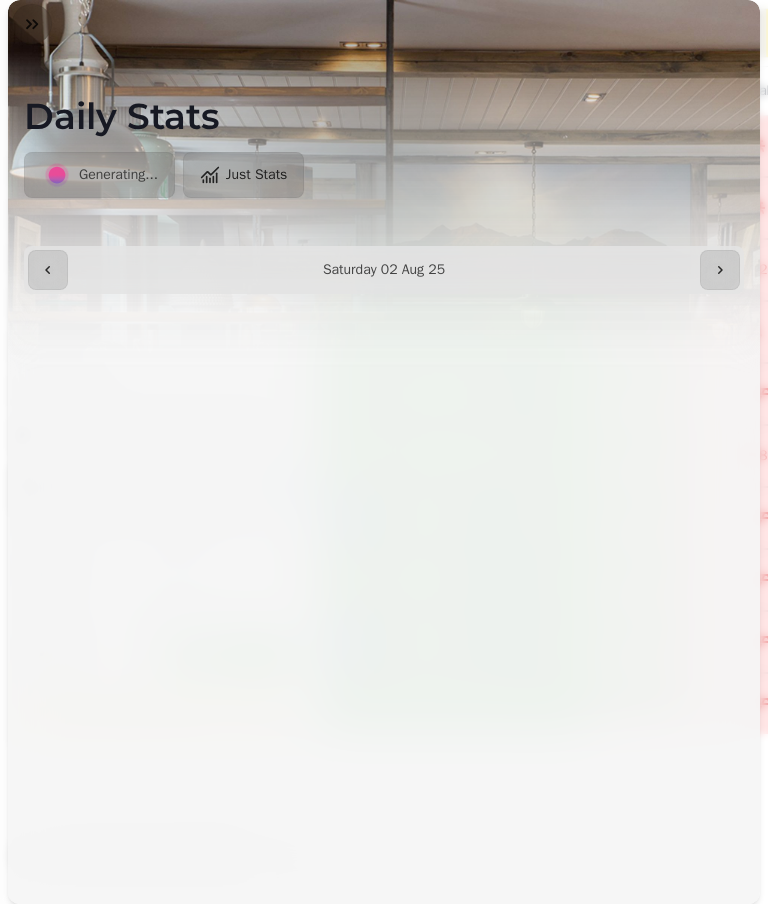 click at bounding box center [32, 24] 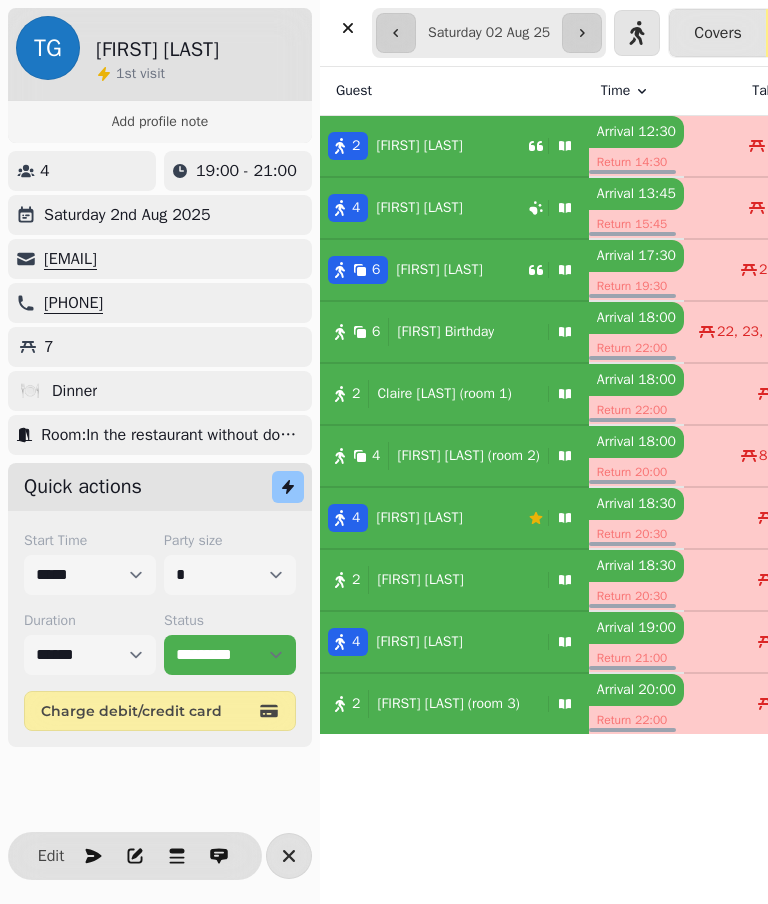 scroll, scrollTop: 190, scrollLeft: 0, axis: vertical 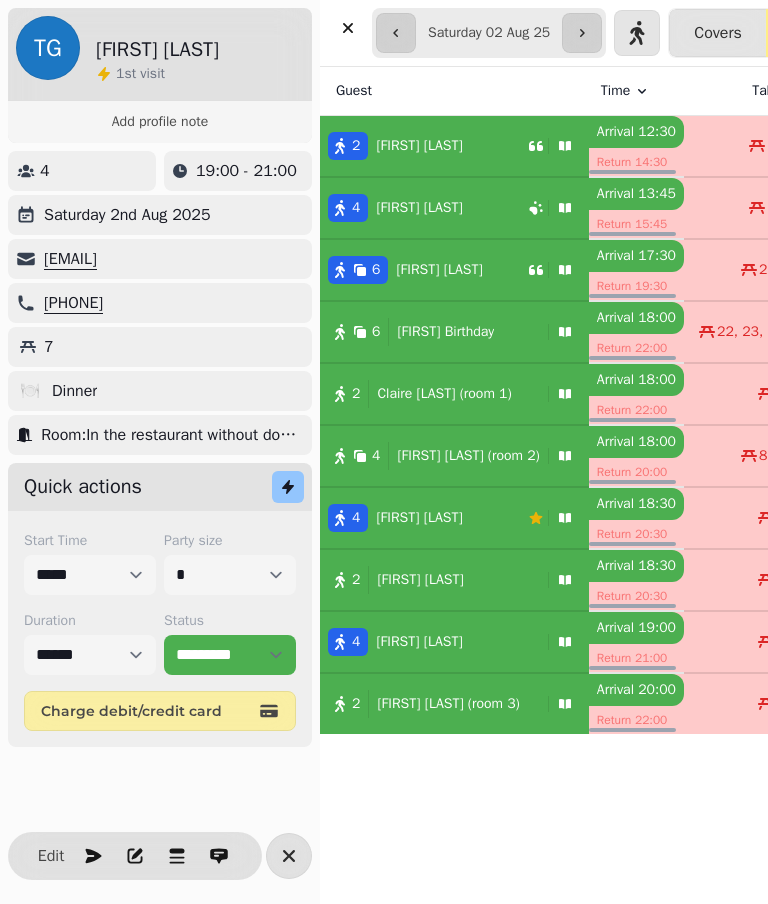 click on "Edit" at bounding box center [51, 856] 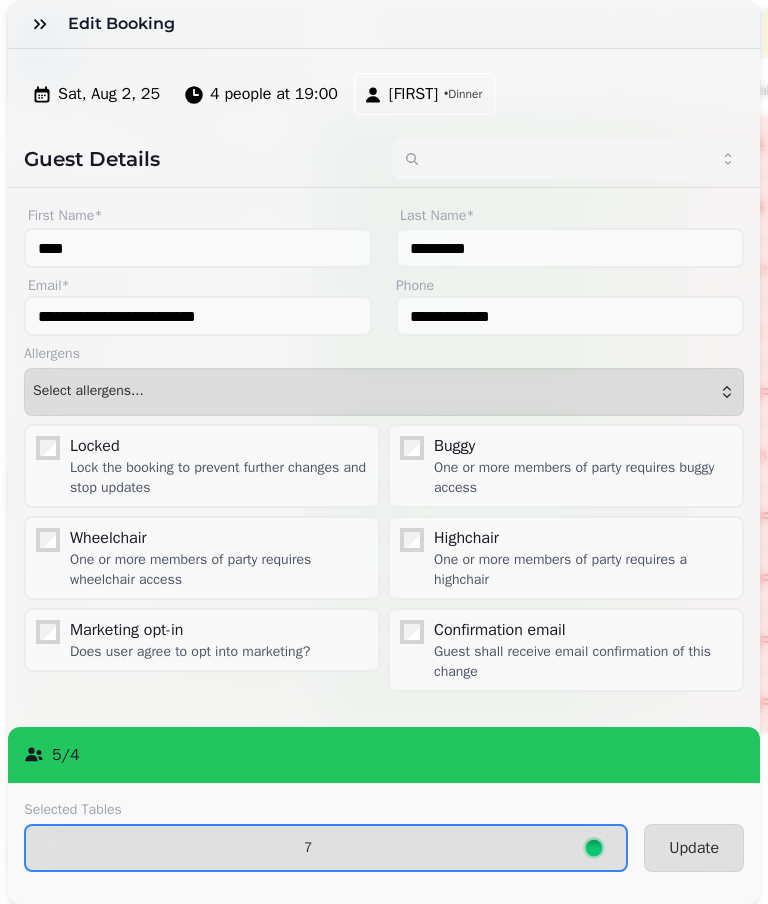 click 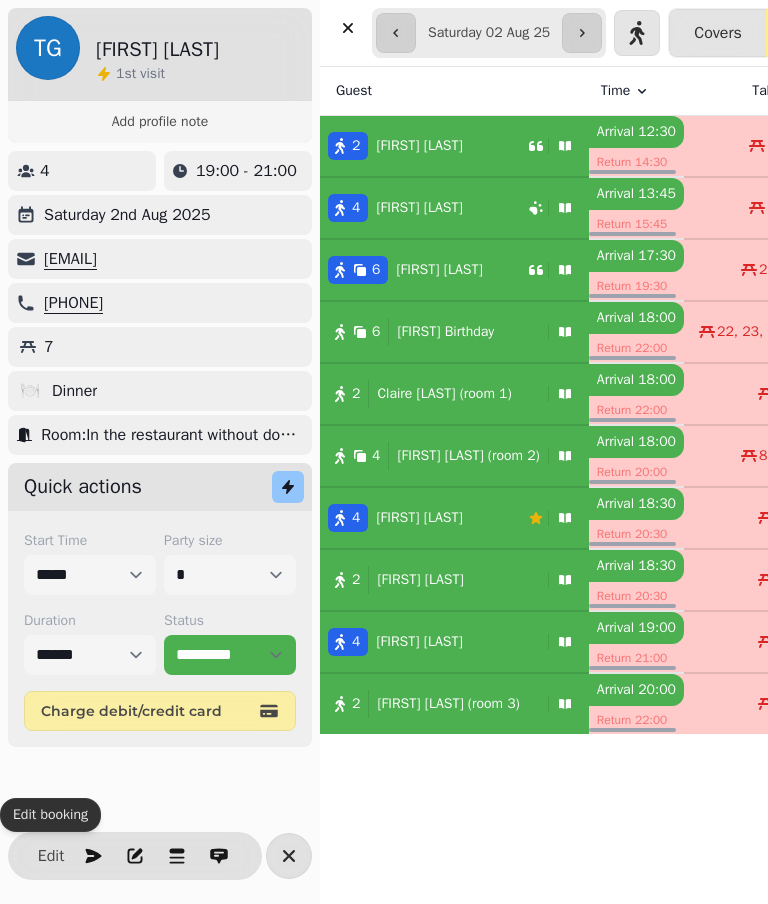 click on "Covers" at bounding box center [718, 33] 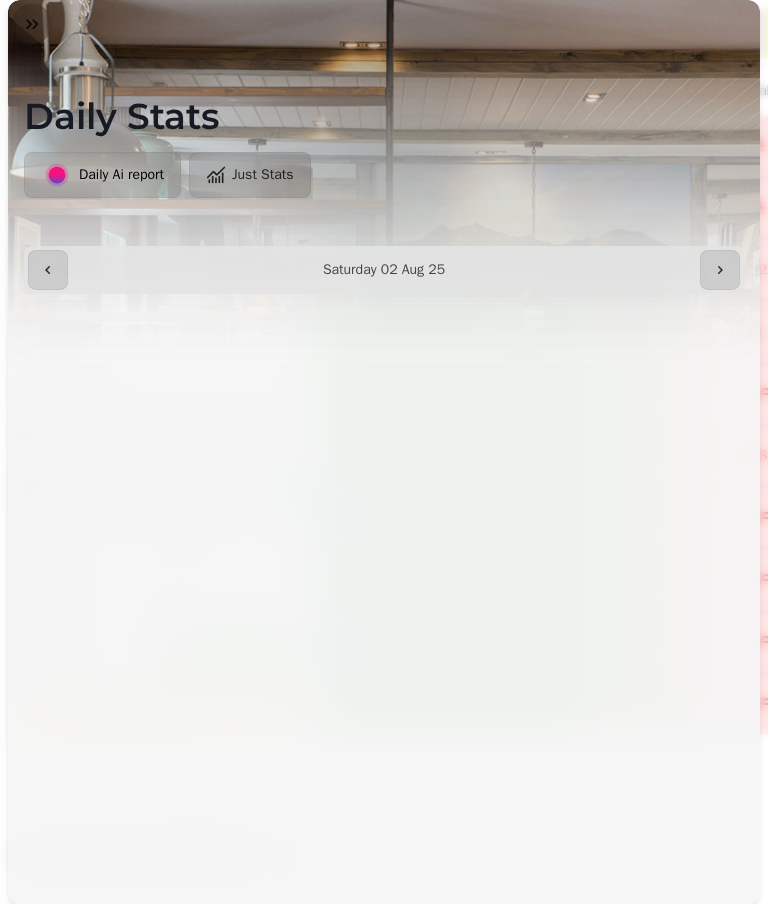 click 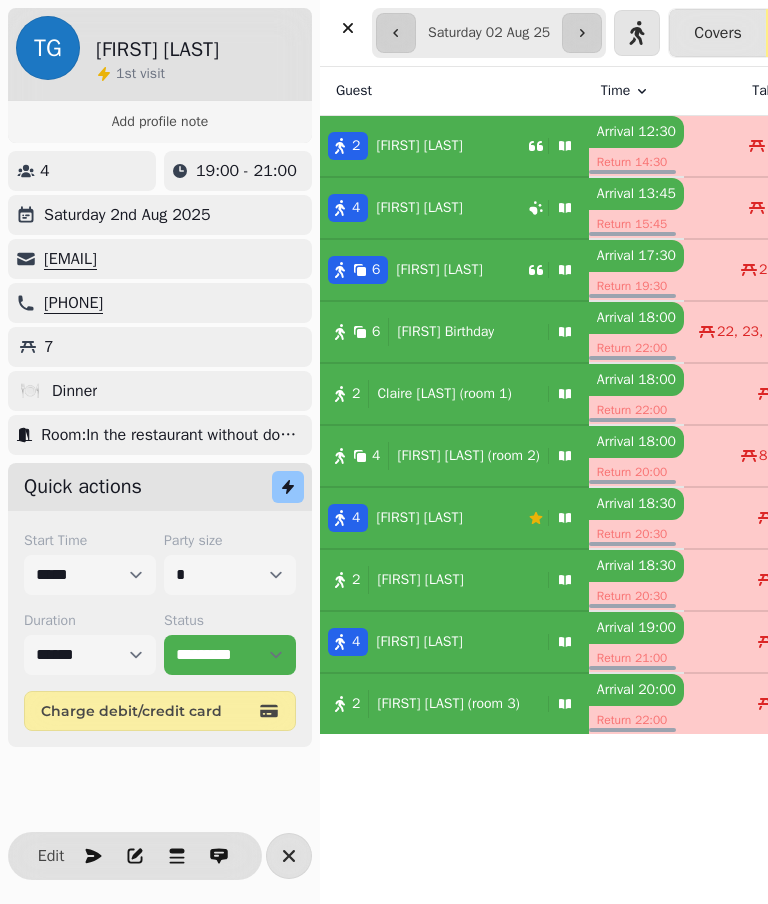 click 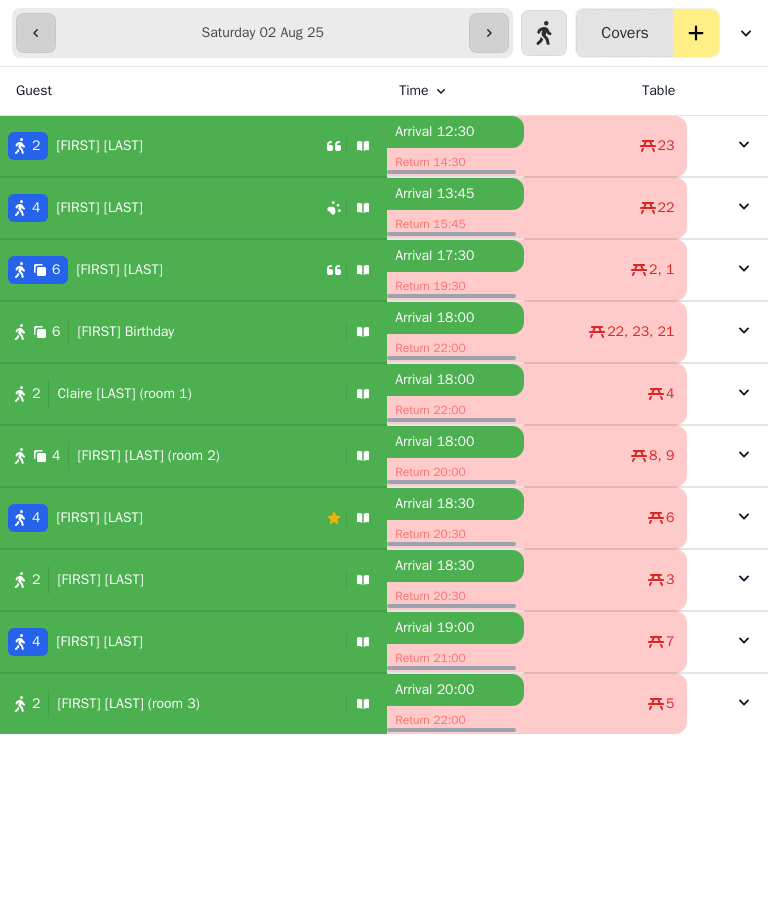 scroll, scrollTop: 0, scrollLeft: 0, axis: both 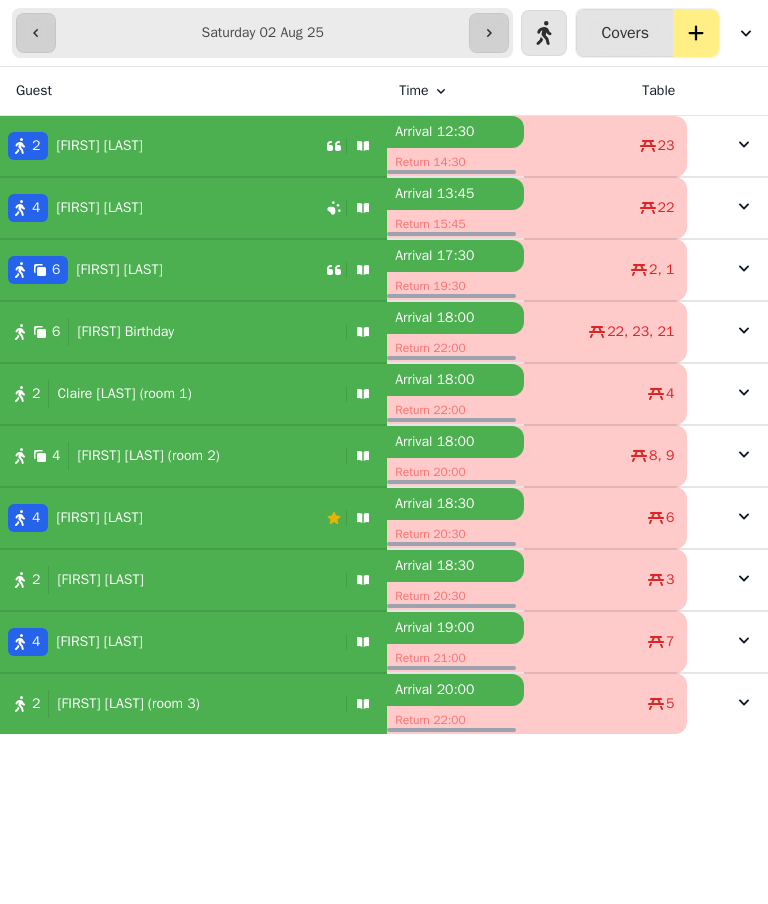 click on "22, 23, 21" at bounding box center (605, 332) 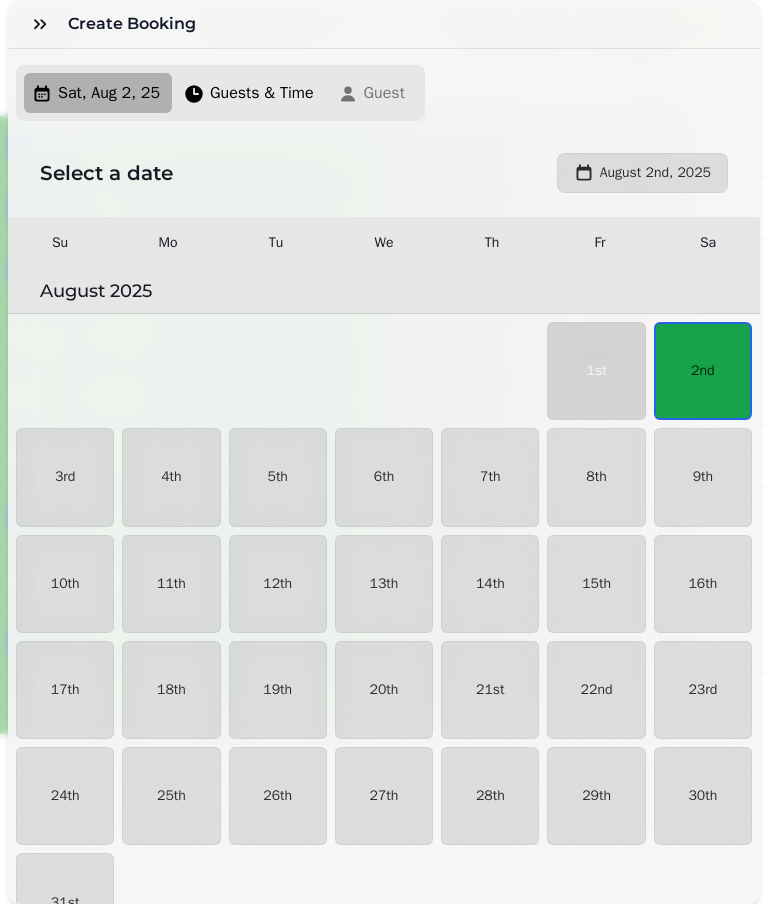 click on "2nd" at bounding box center [703, 371] 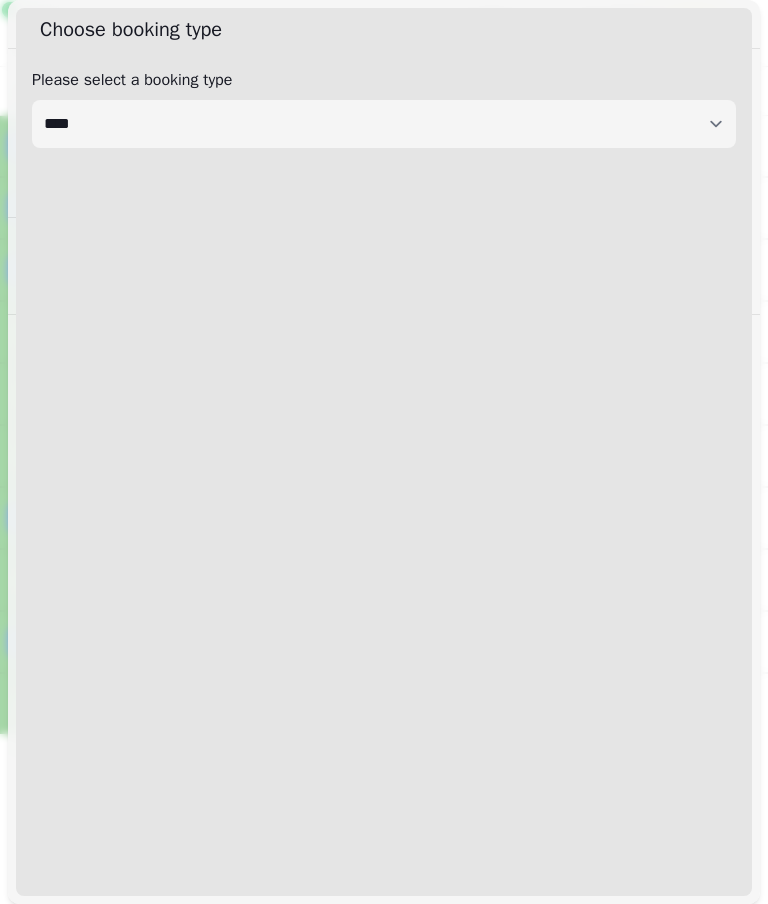 select on "****" 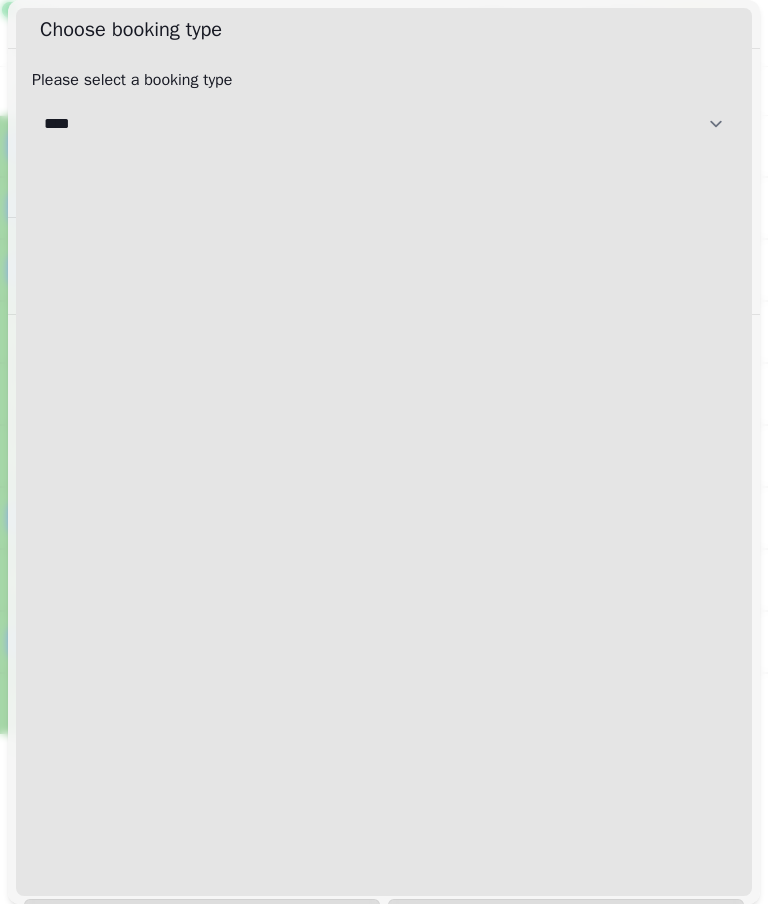 click on "[FIRST] [LAST] [EMAIL]" at bounding box center [384, 124] 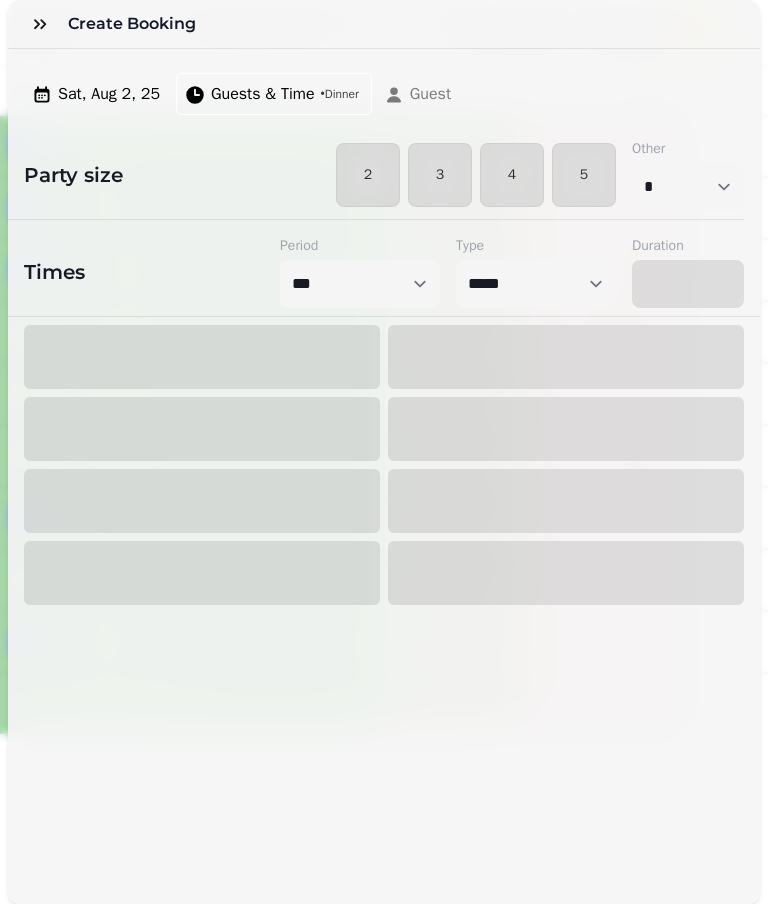 select on "****" 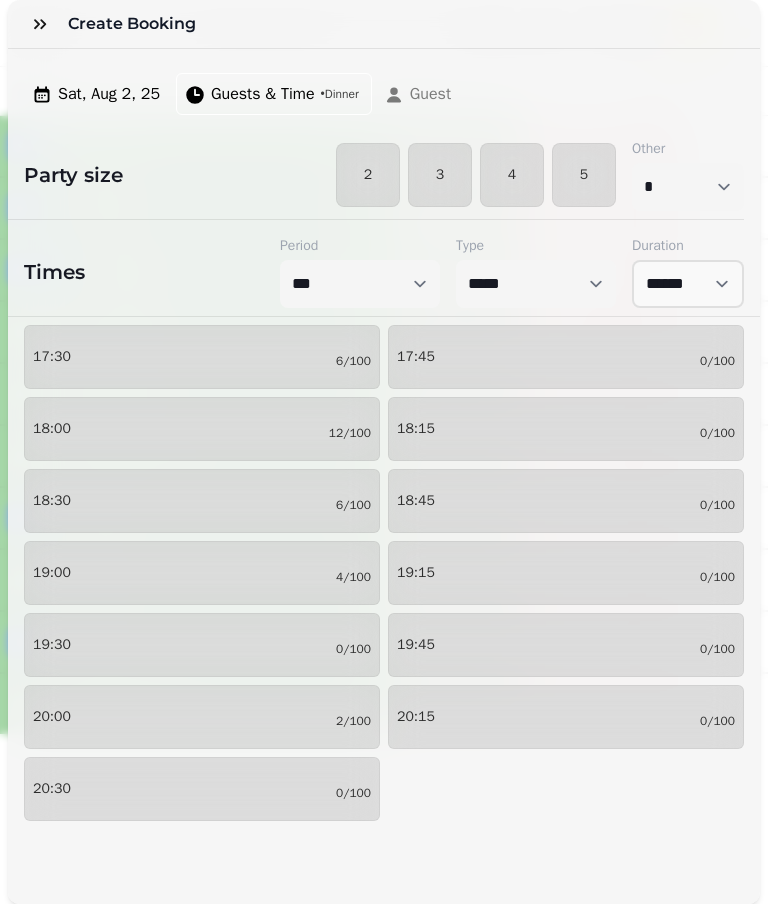 click on "3" at bounding box center [440, 175] 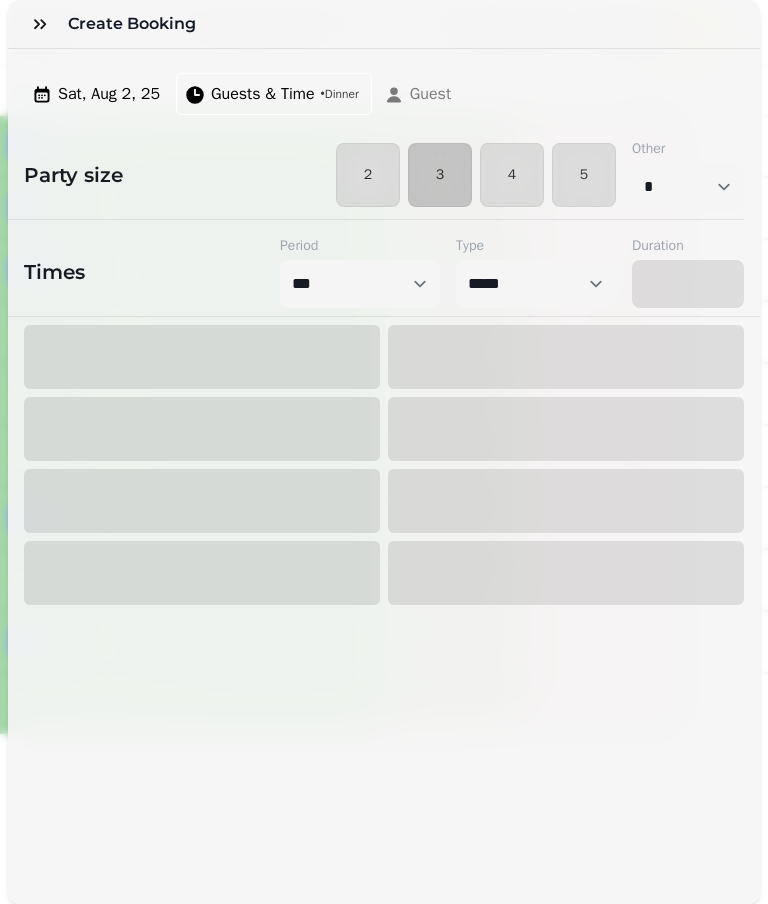 select on "****" 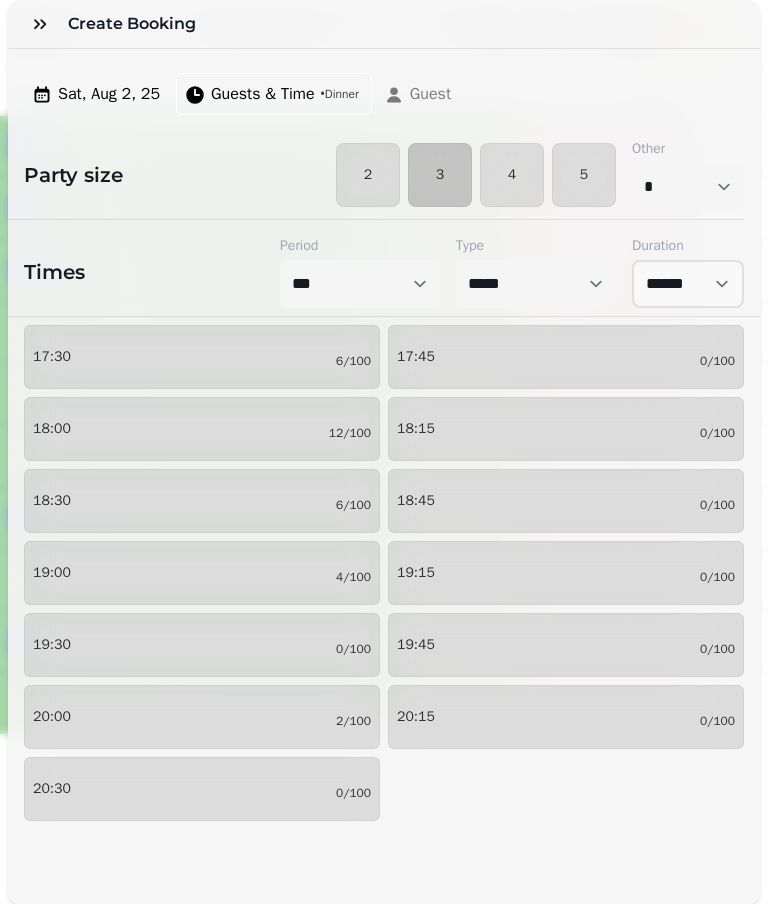 click on "19:30 0/100" at bounding box center (202, 645) 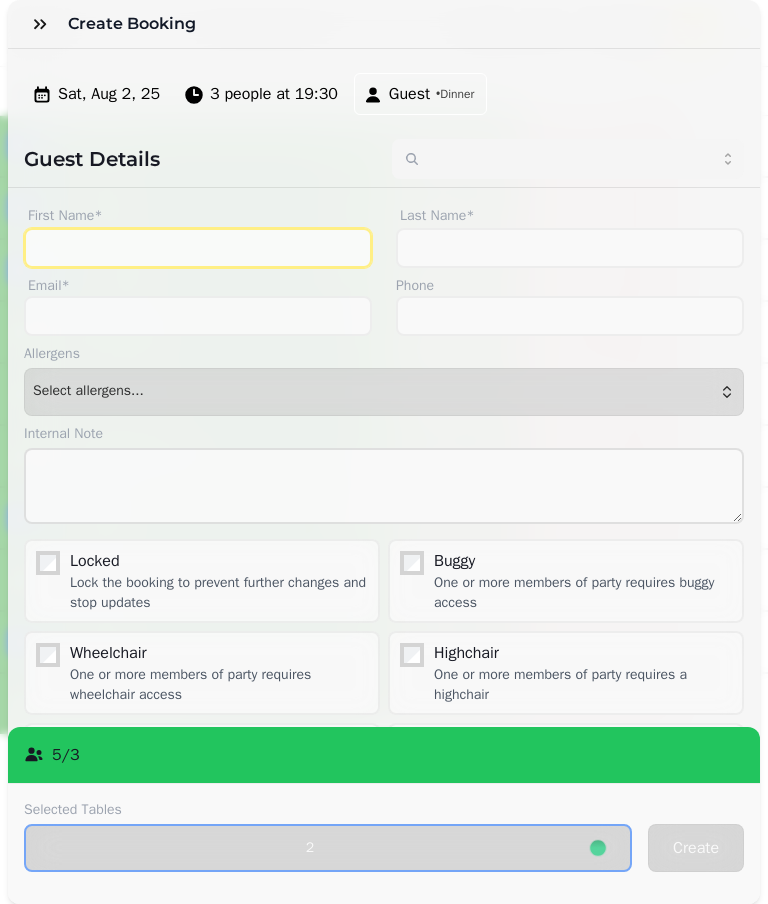 click on "First Name*" at bounding box center (198, 248) 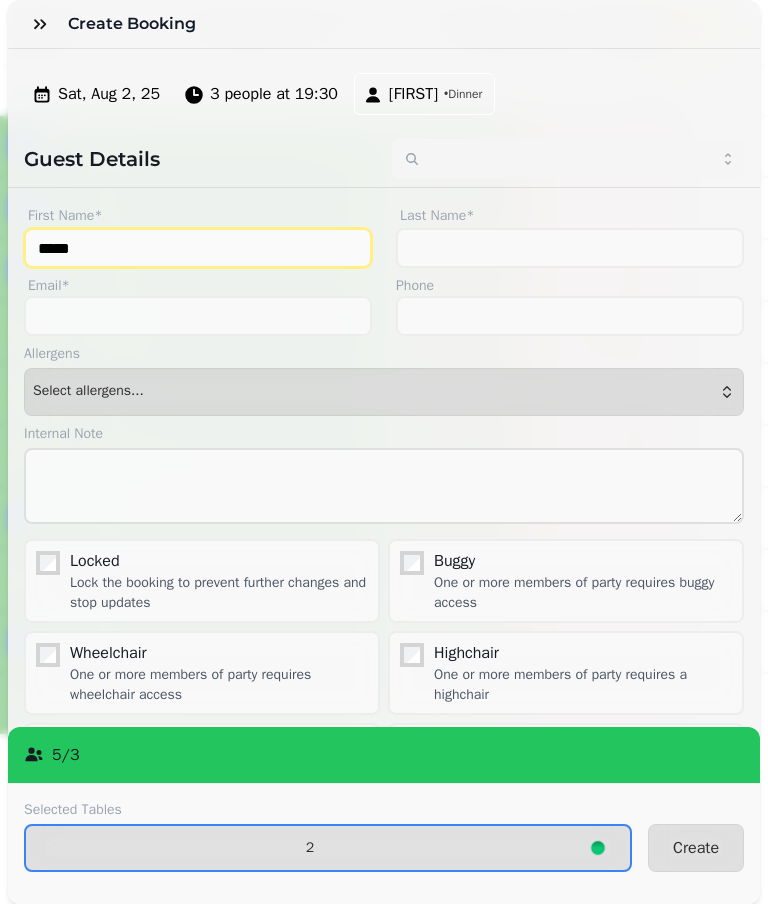 type on "*****" 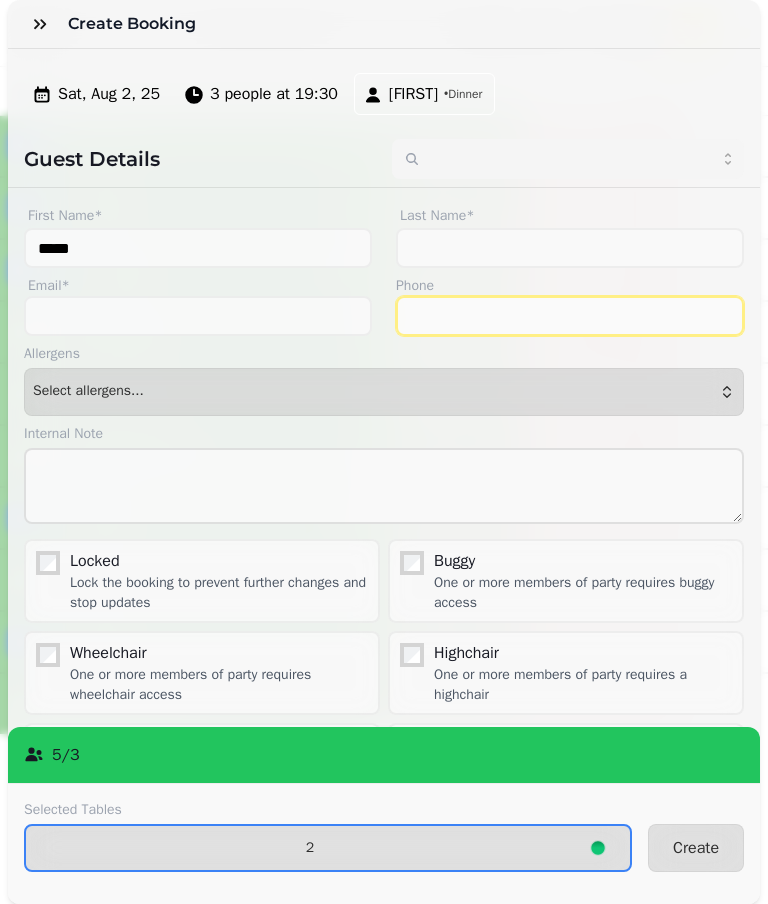 click on "Phone" at bounding box center (570, 316) 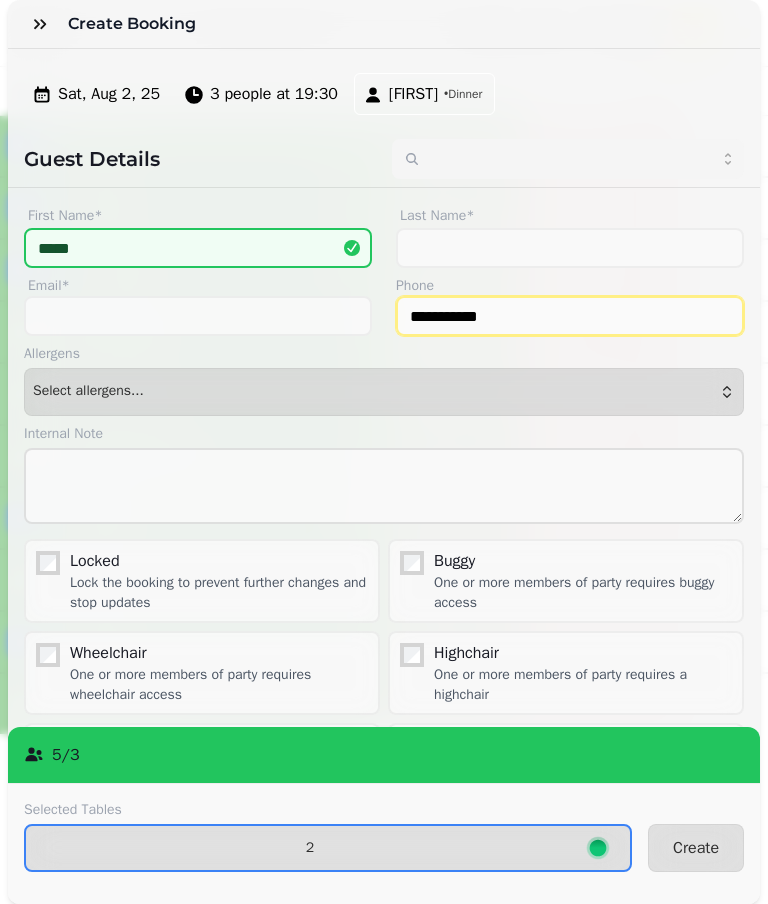 type on "**********" 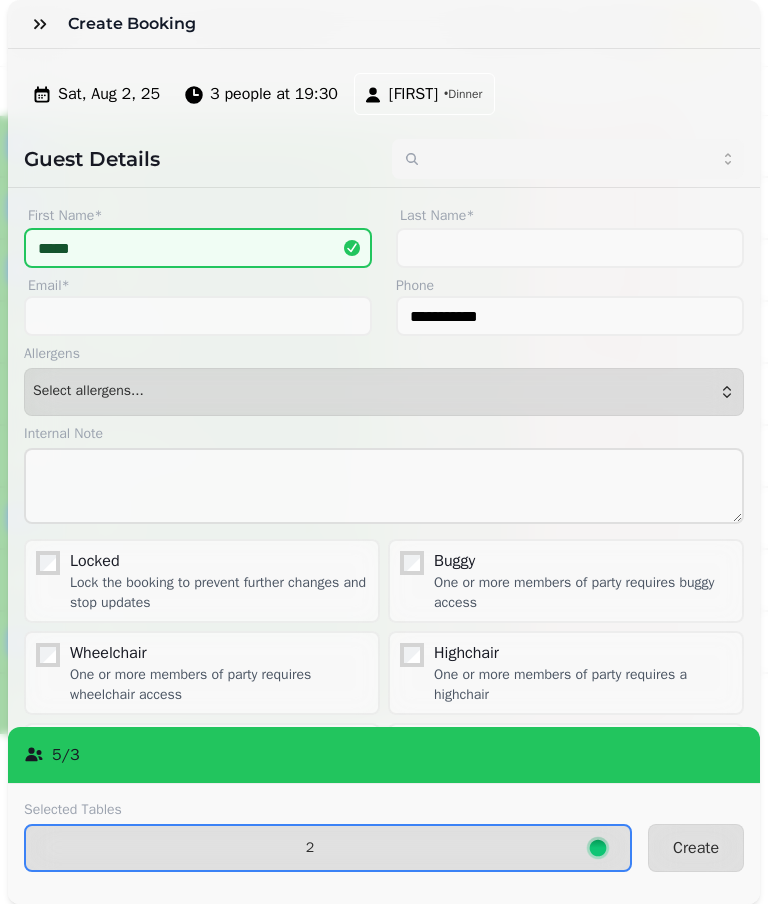 click on "Create" at bounding box center [696, 848] 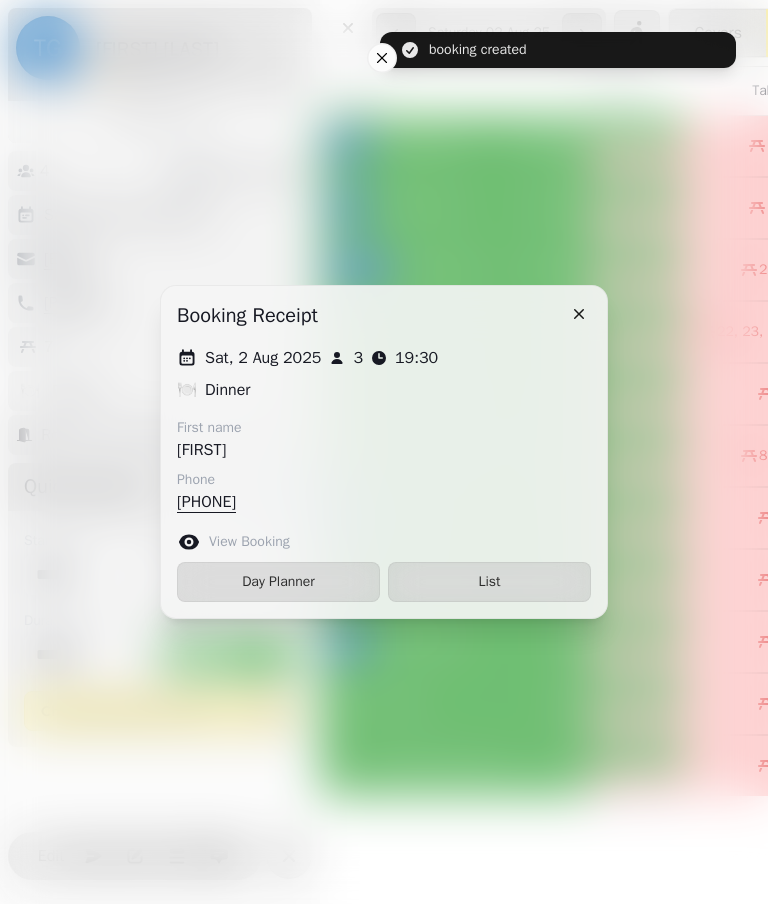 click on "List" at bounding box center (489, 582) 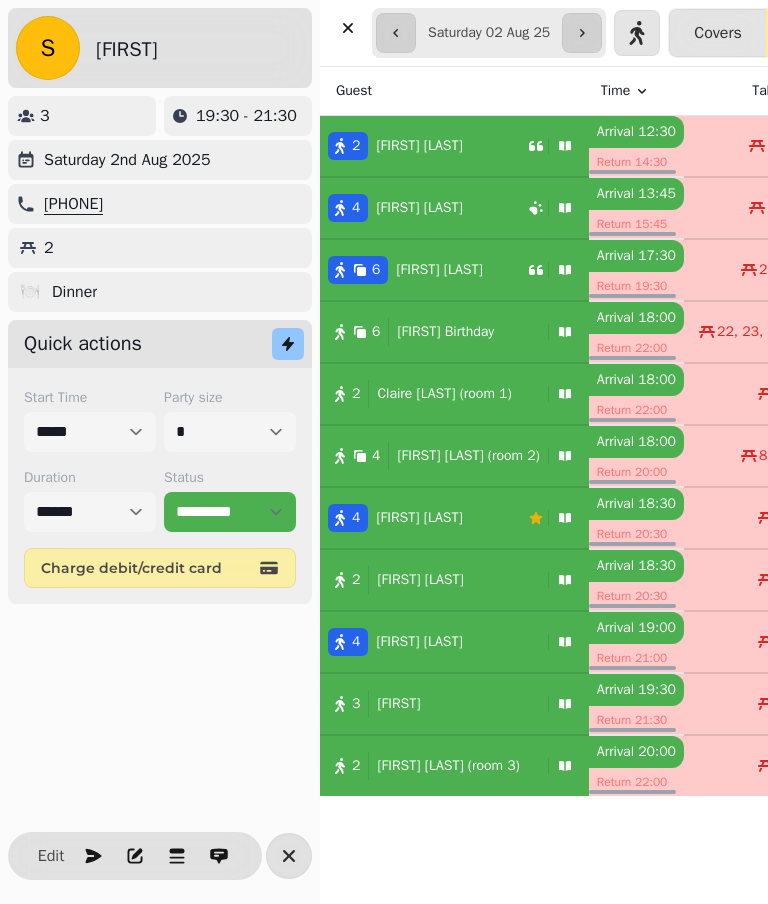 scroll, scrollTop: 0, scrollLeft: 0, axis: both 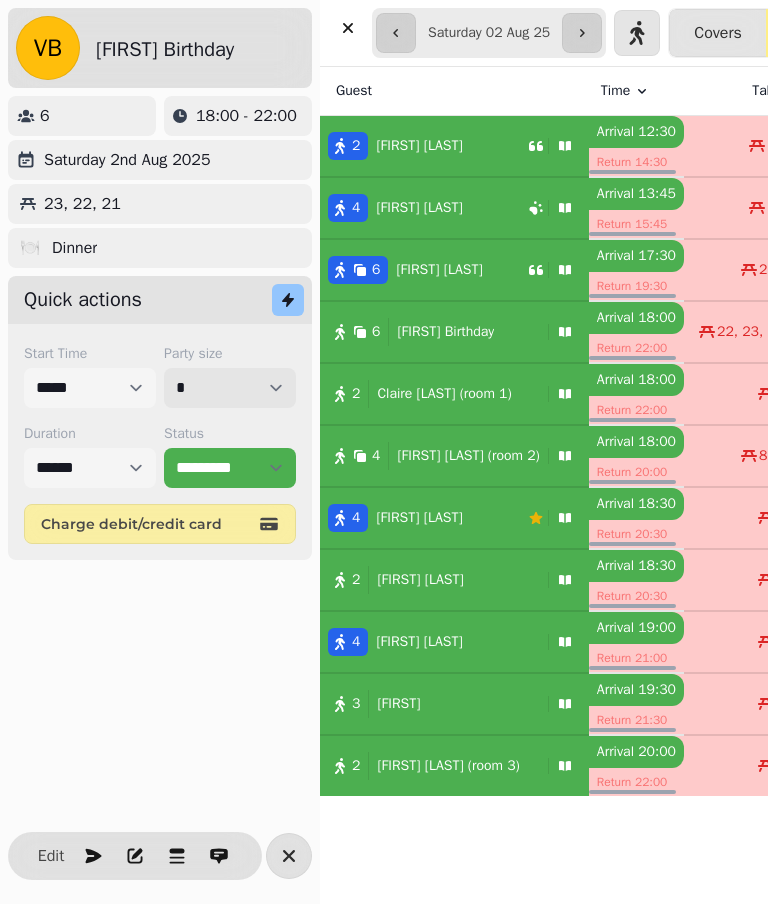 click on "* * * * * * * * * ** ** ** ** ** ** ** ** ** ** ** ** ** ** ** ** ** ** ** ** ** ** ** ** ** ** ** ** ** ** ** ** ** ** ** ** ** ** ** ** ** ** ** ** ** ** ** ** ** ** ** ** ** ** ** ** ** ** ** ** ** ** ** ** ** ** ** ** ** ** ** ** ** ** ** ** ** ** ** ** ** ** ** ** ** ** ** ** ** ** *** *** *** *** *** *** *** *** *** *** *** *** *** *** *** *** *** *** *** *** *** *** *** *** *** *** *** *** *** *** *** *** *** *** *** *** *** *** *** *** *** *** *** *** *** *** *** *** *** *** *** *** *** *** *** *** *** *** *** *** *** *** *** *** *** *** *** *** *** *** *** *** *** *** *** *** *** *** *** *** *** *** *** *** *** *** *** *** *** *** *** *** *** *** *** *** *** *** *** *** *** *** *** *** *** *** *** *** *** *** *** *** *** *** *** *** *** *** *** *** *** *** *** *** *** *** *** *** *** *** *** *** *** *** *** *** *** *** *** *** *** *** *** *** *** *** *** *** *** *** ***" at bounding box center (230, 388) 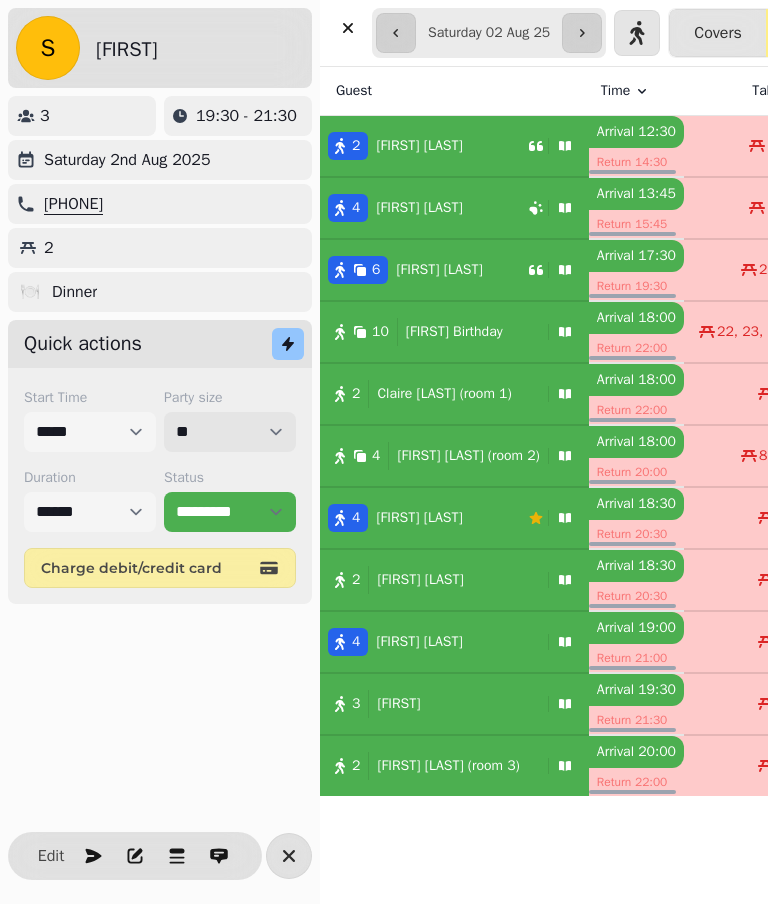 scroll, scrollTop: 288, scrollLeft: 0, axis: vertical 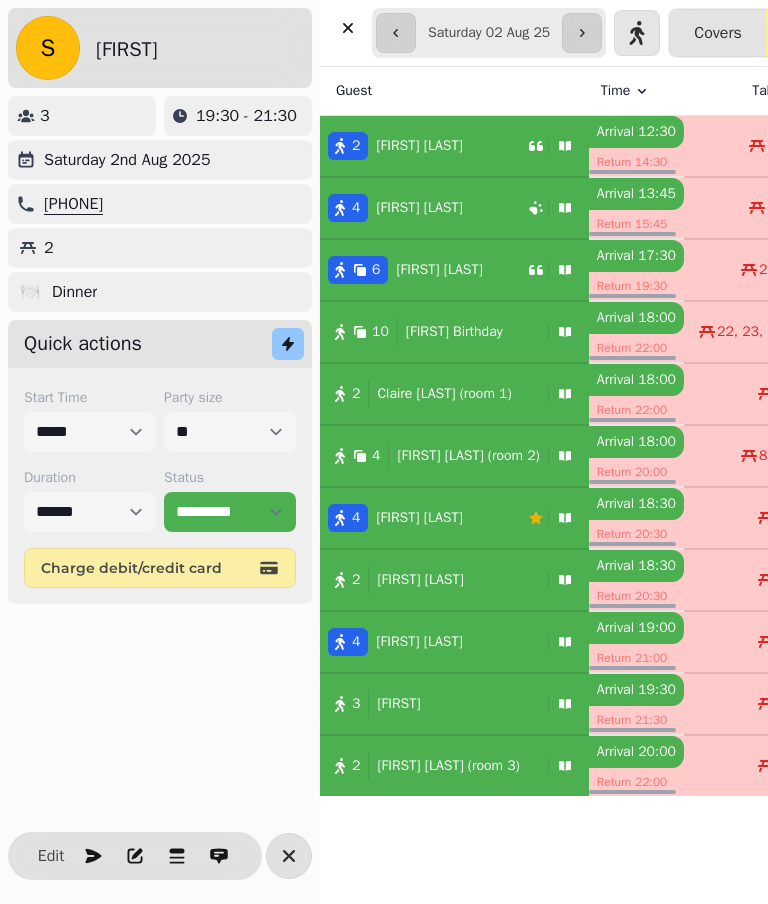 click on "[FIRST] [LAST] (room 1)" at bounding box center (444, 394) 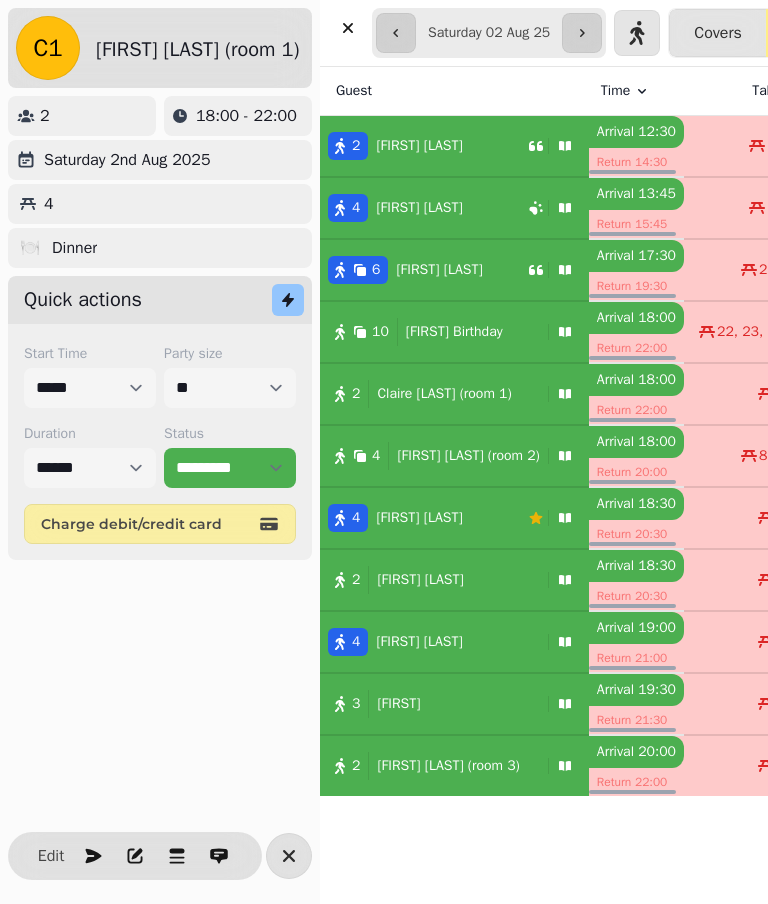 scroll, scrollTop: 288, scrollLeft: 0, axis: vertical 